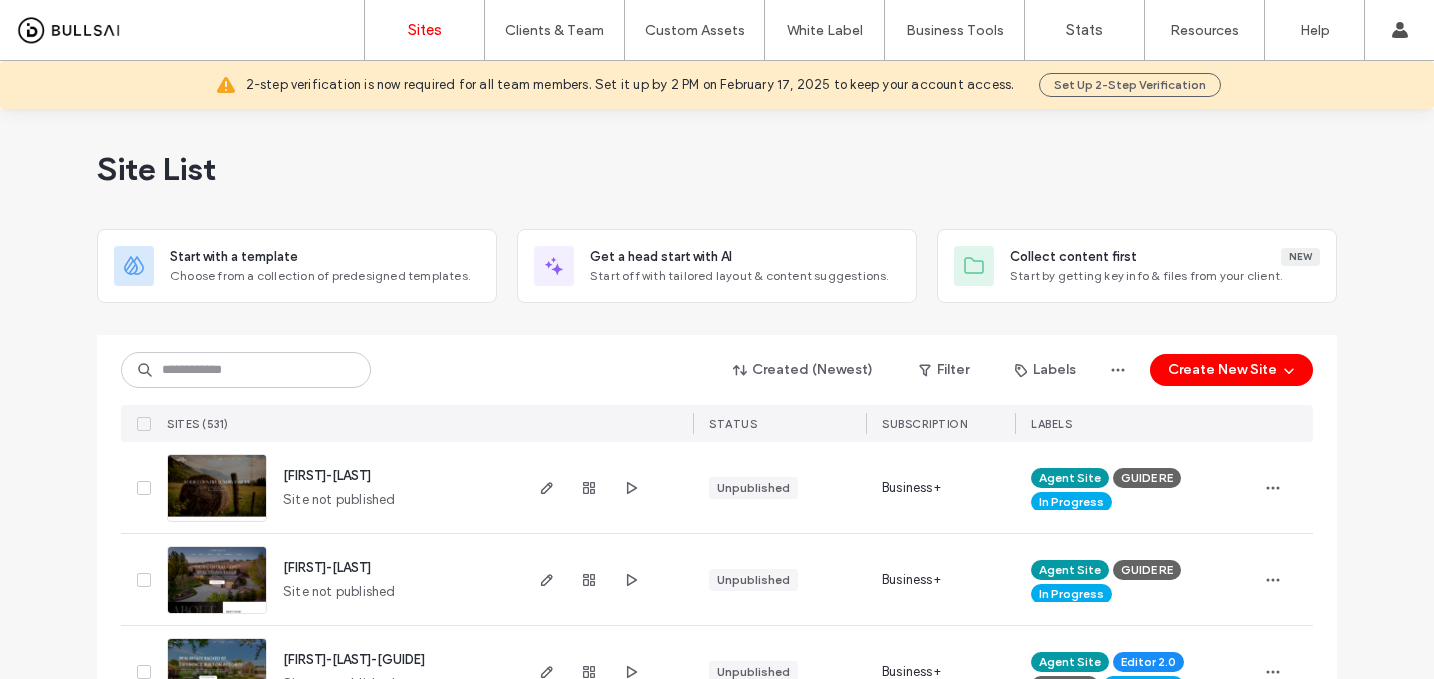 scroll, scrollTop: 0, scrollLeft: 0, axis: both 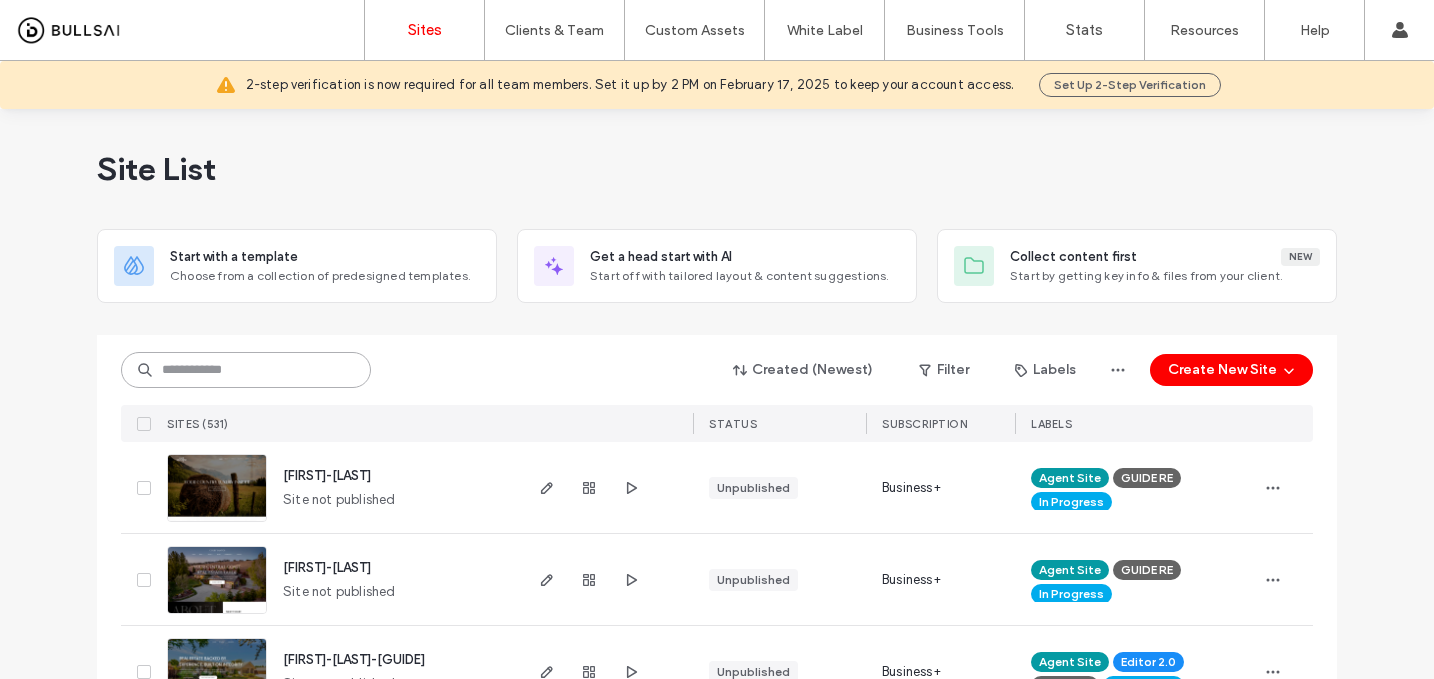 click at bounding box center (246, 370) 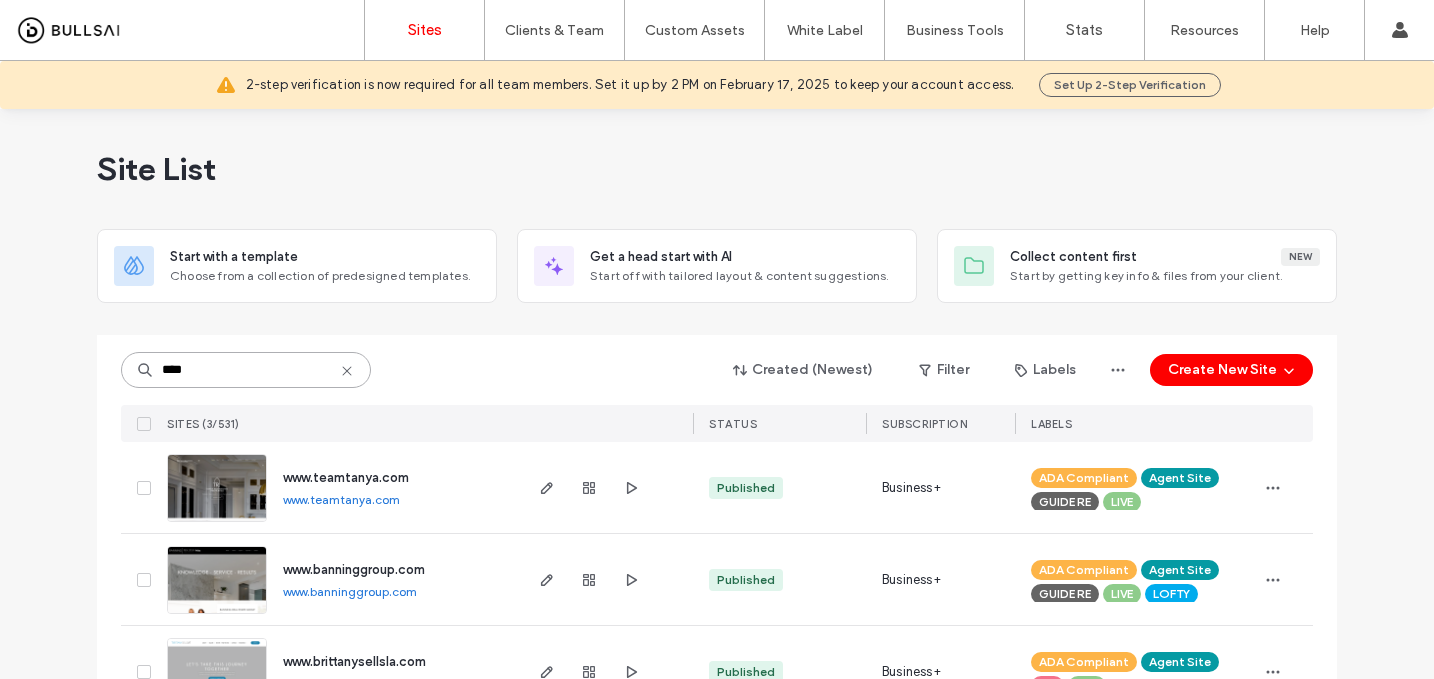scroll, scrollTop: 63, scrollLeft: 0, axis: vertical 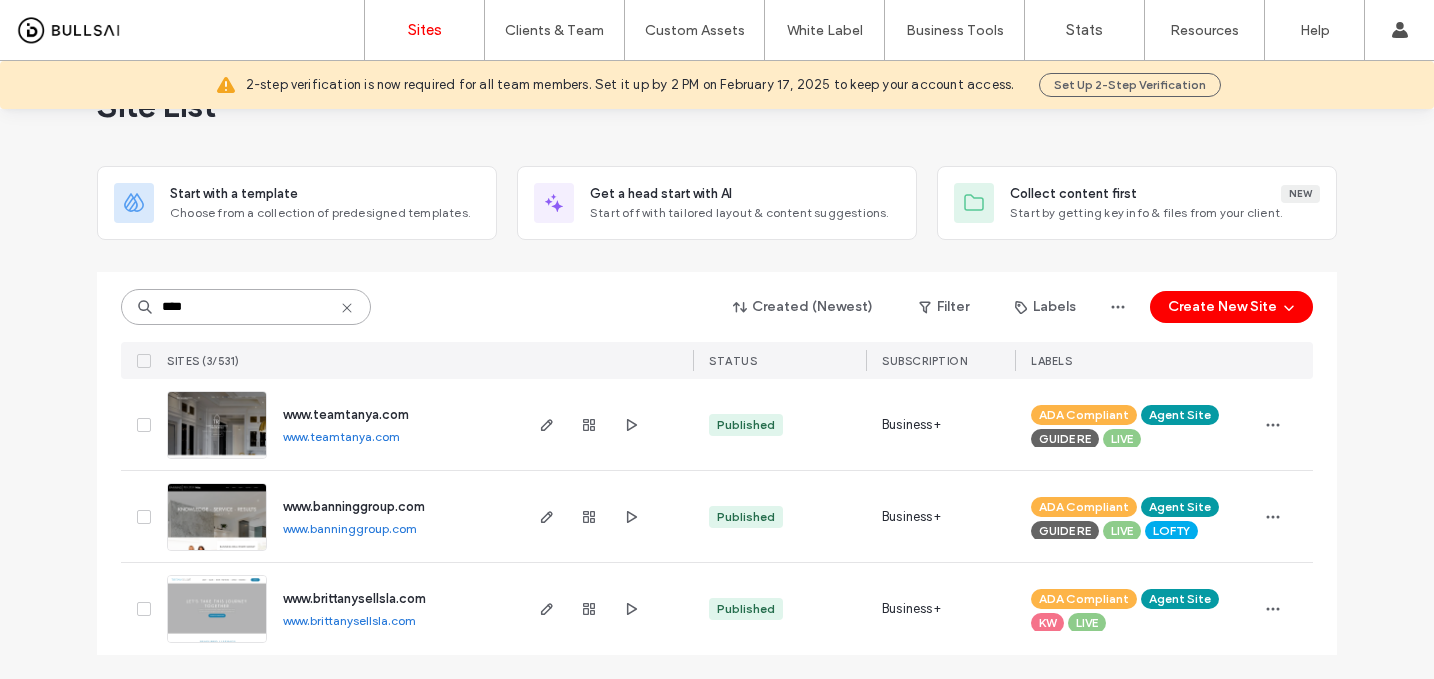 type on "****" 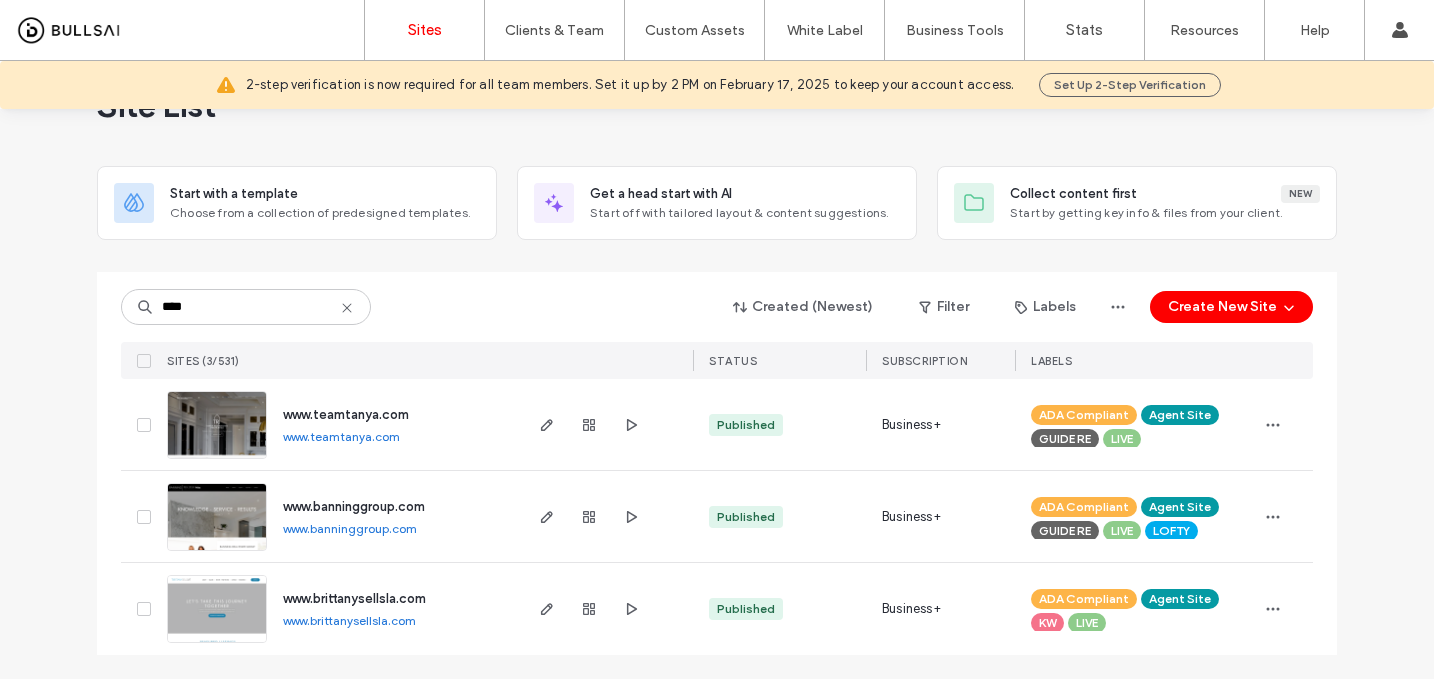 click on "www.teamtanya.com" at bounding box center (346, 414) 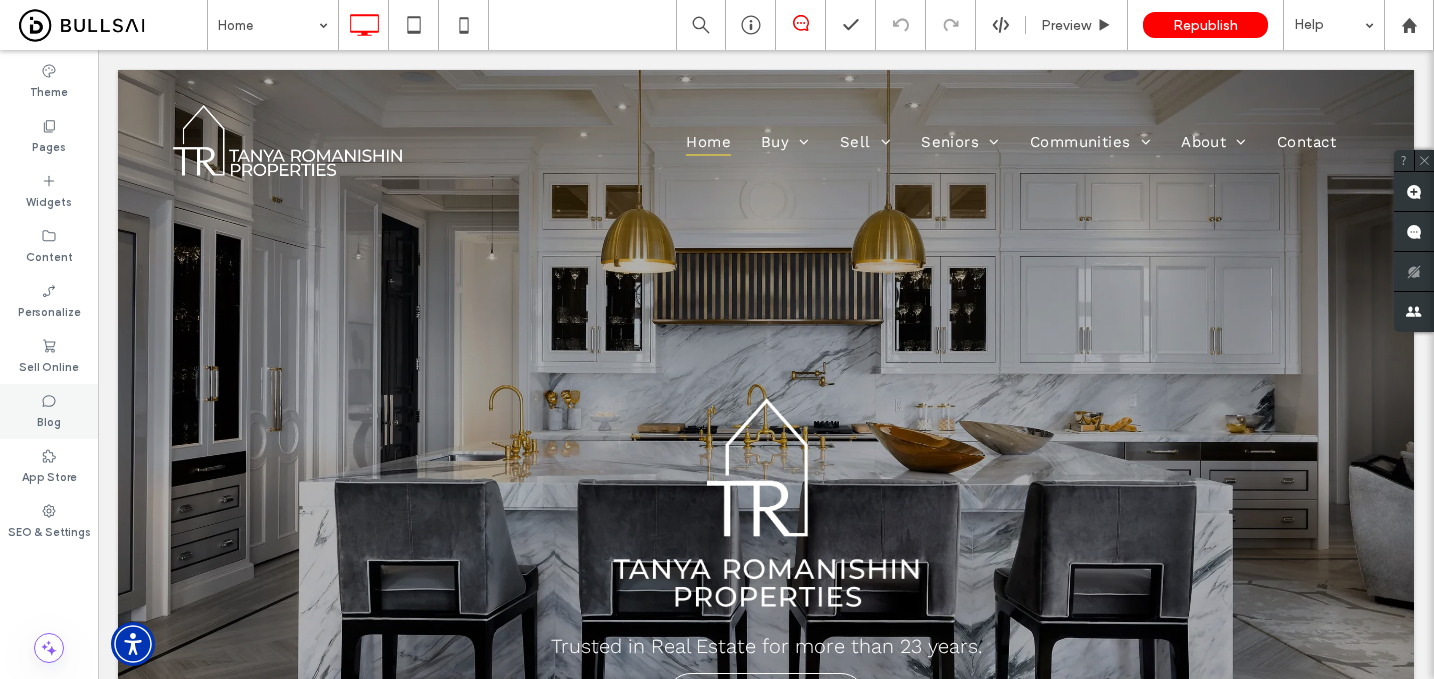 scroll, scrollTop: 0, scrollLeft: 0, axis: both 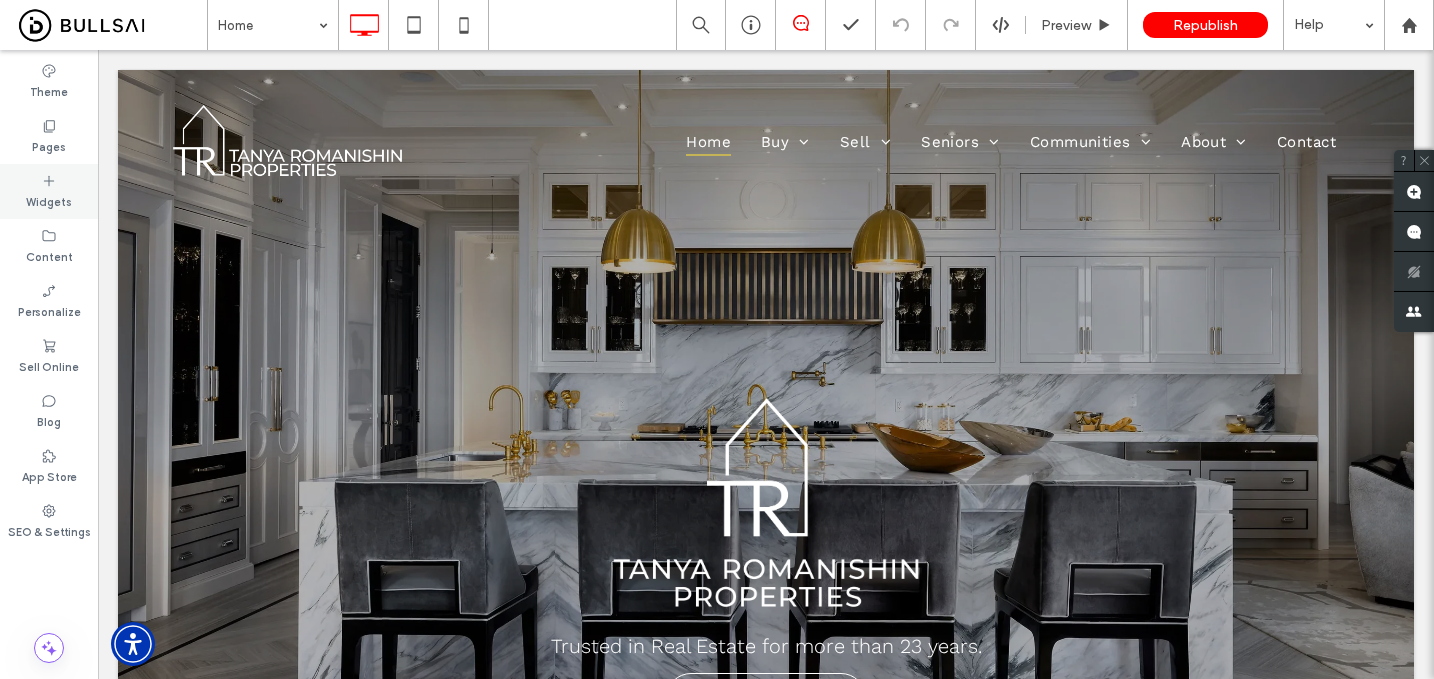 click 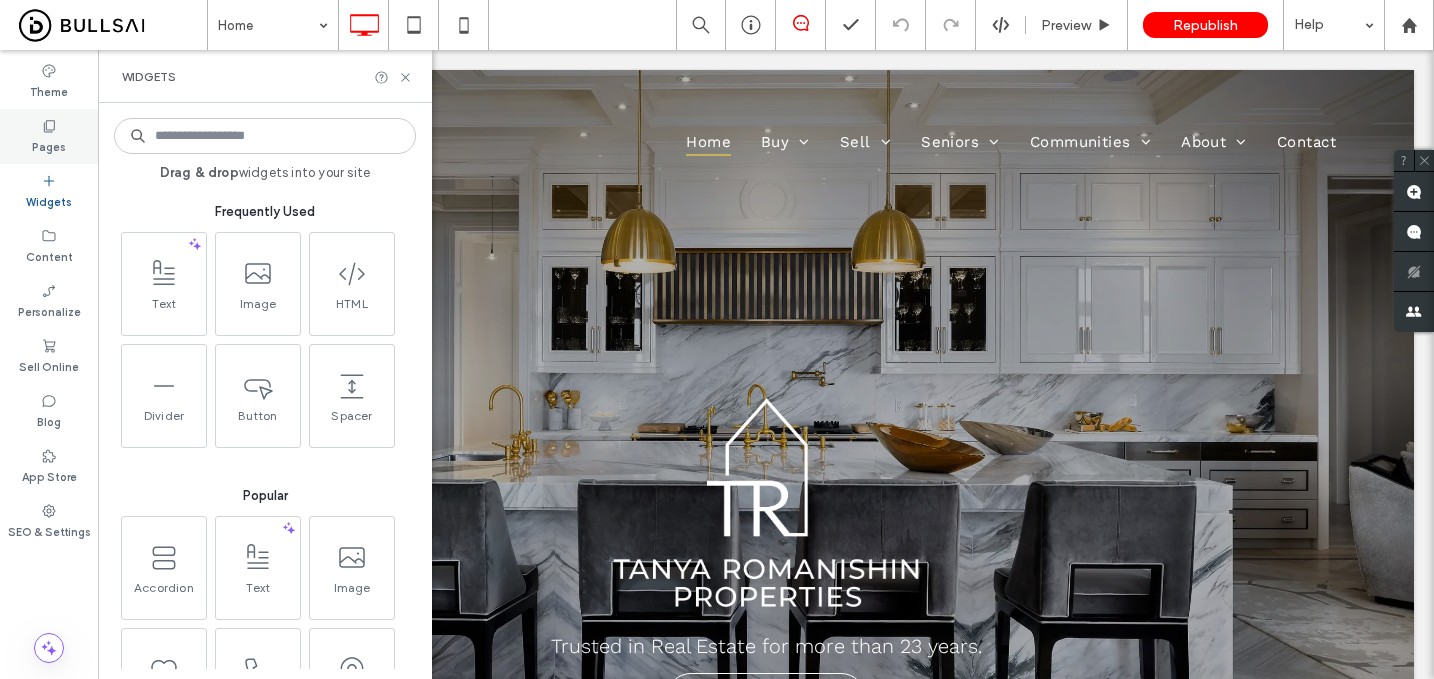 click 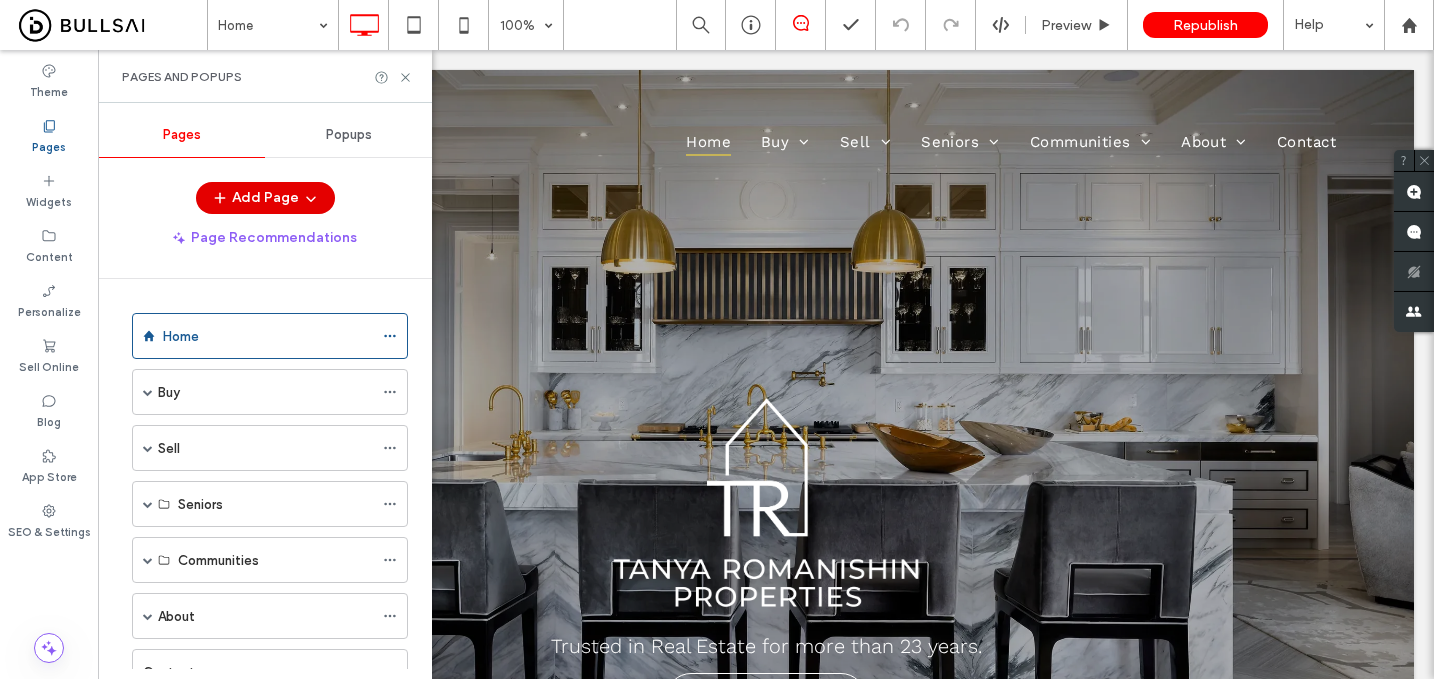 click at bounding box center (309, 198) 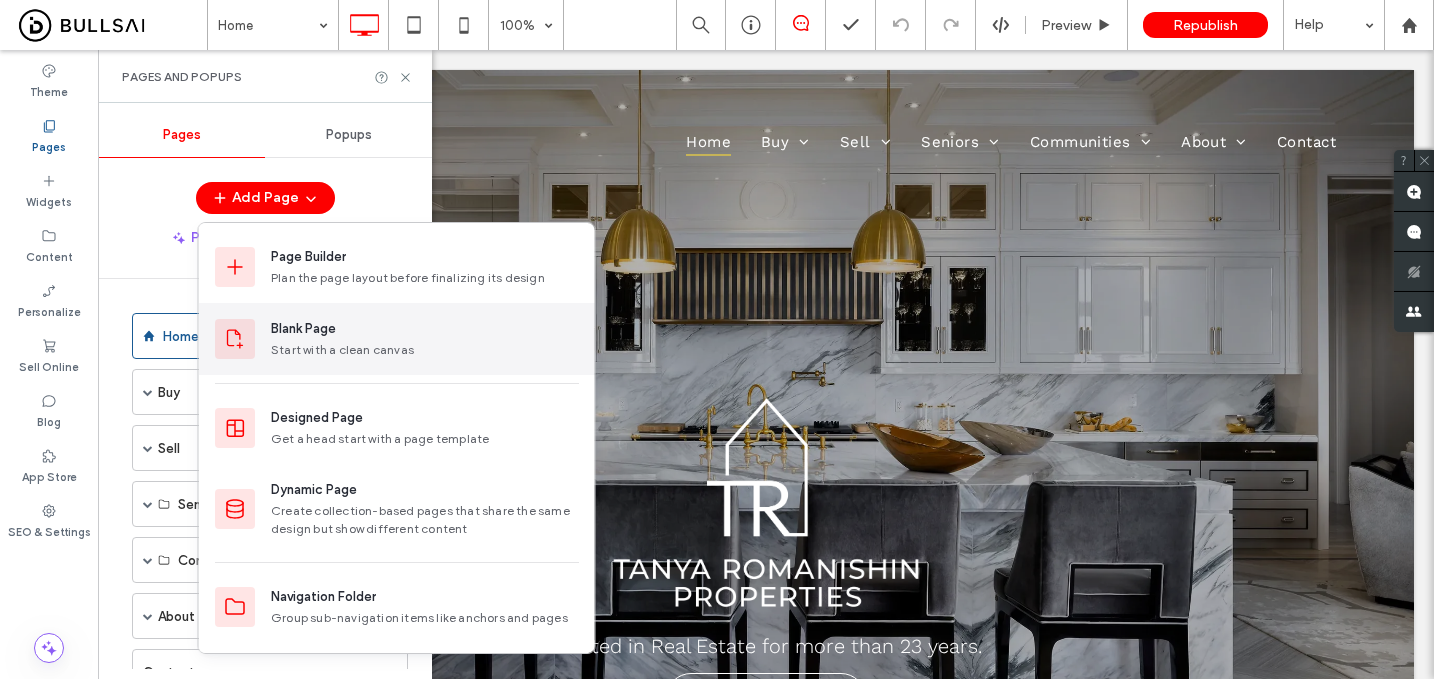 click on "Blank Page" at bounding box center [425, 329] 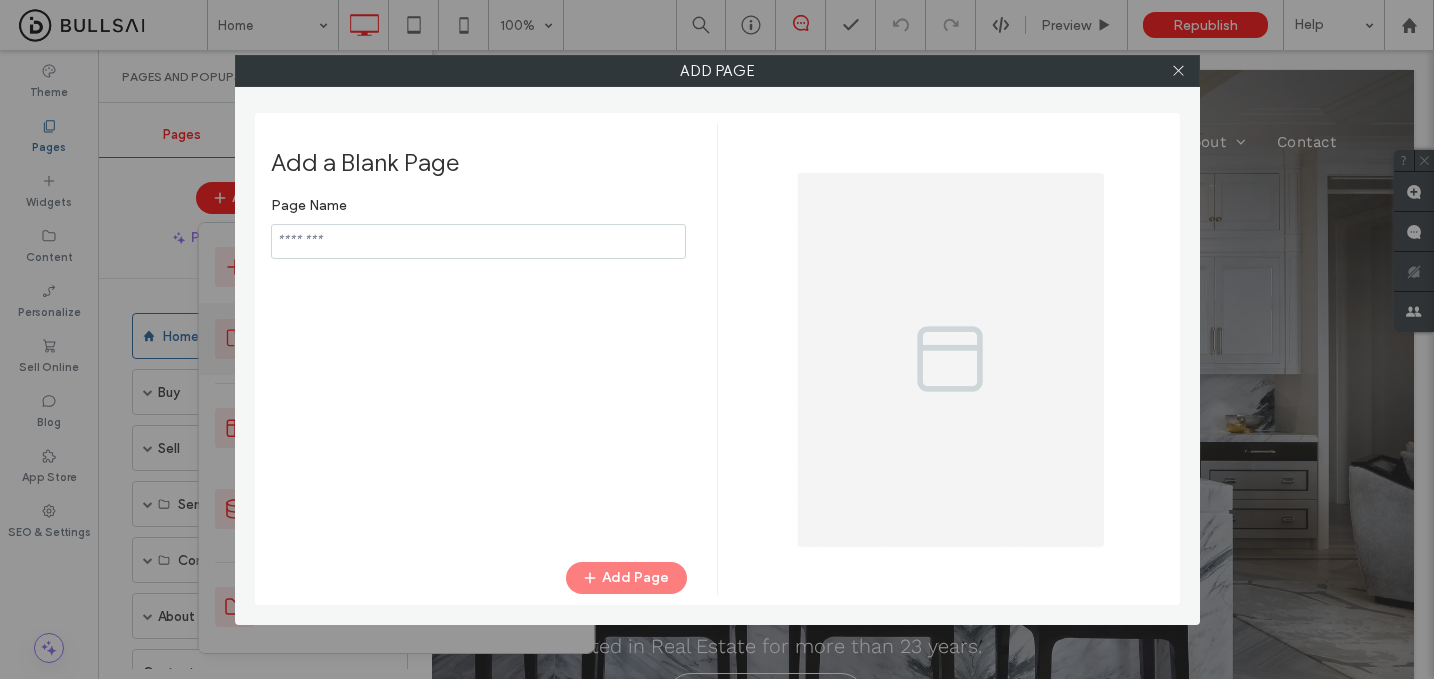 type on "**********" 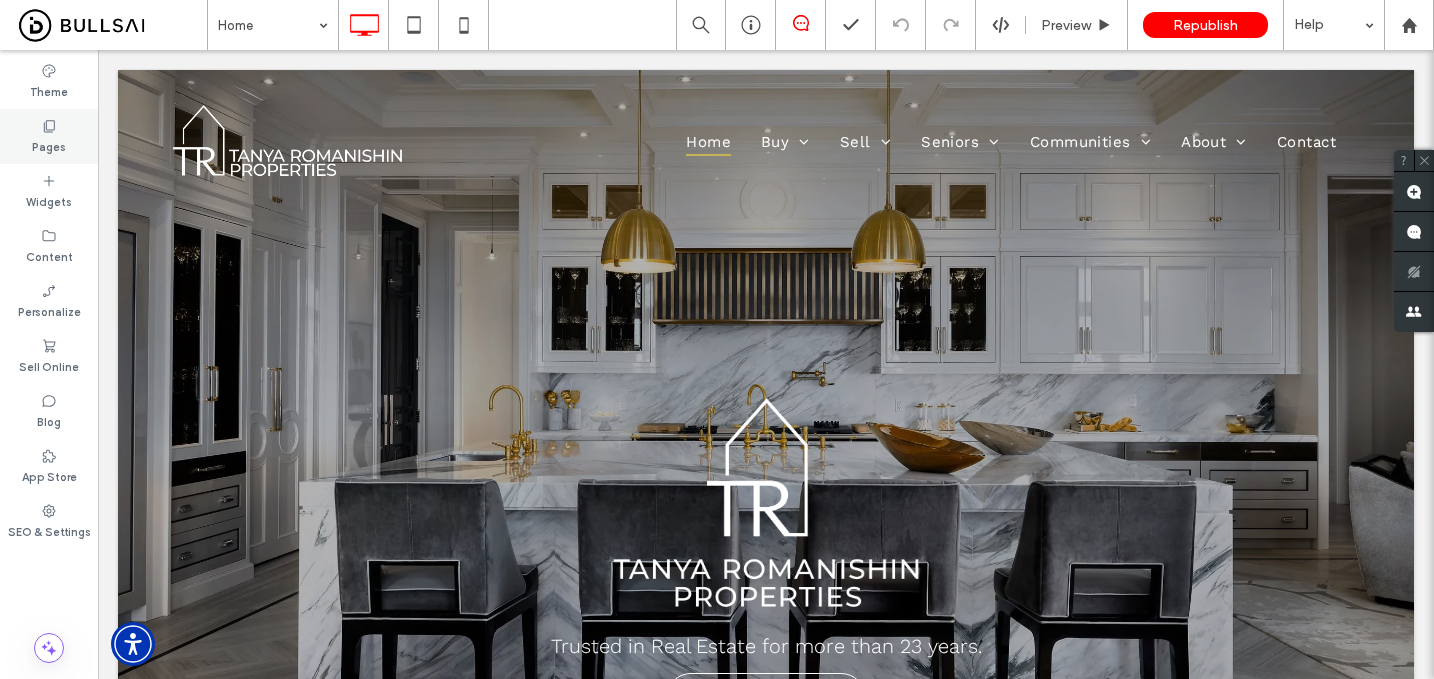 click on "Pages" at bounding box center [49, 136] 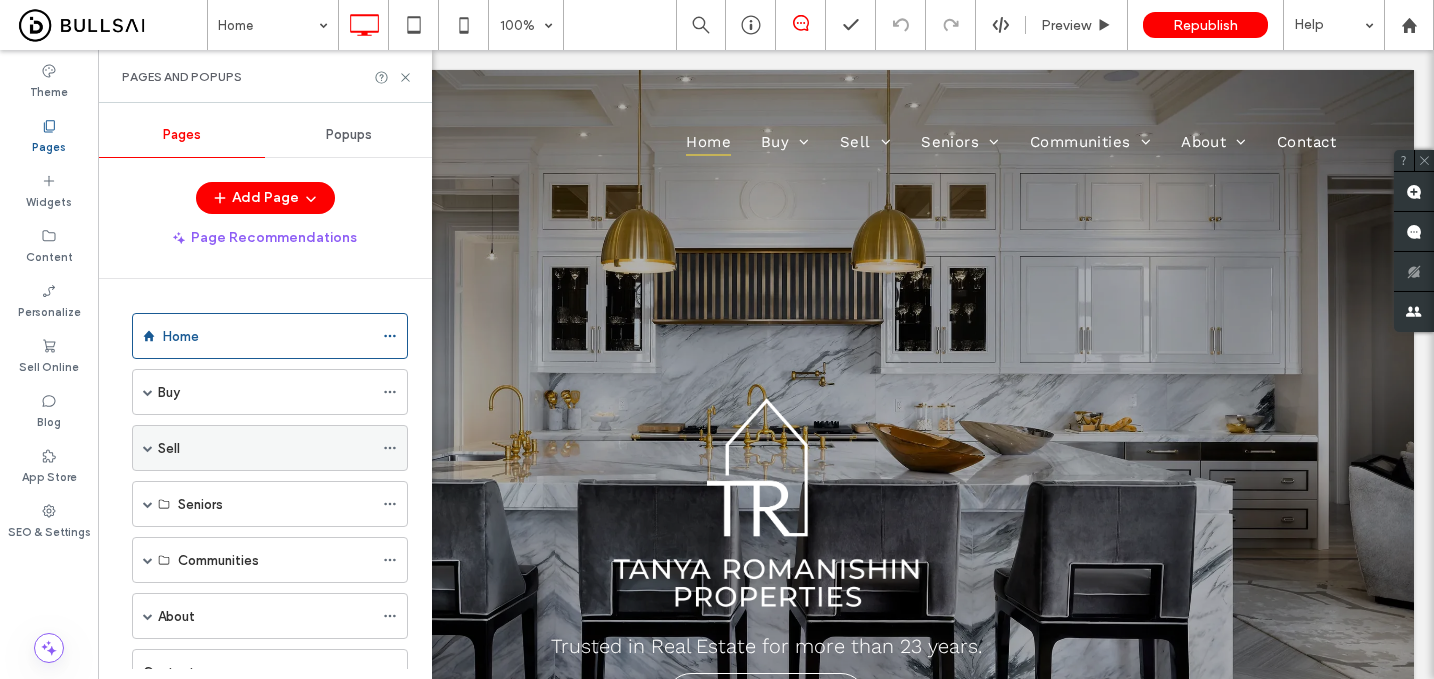 scroll, scrollTop: 76, scrollLeft: 0, axis: vertical 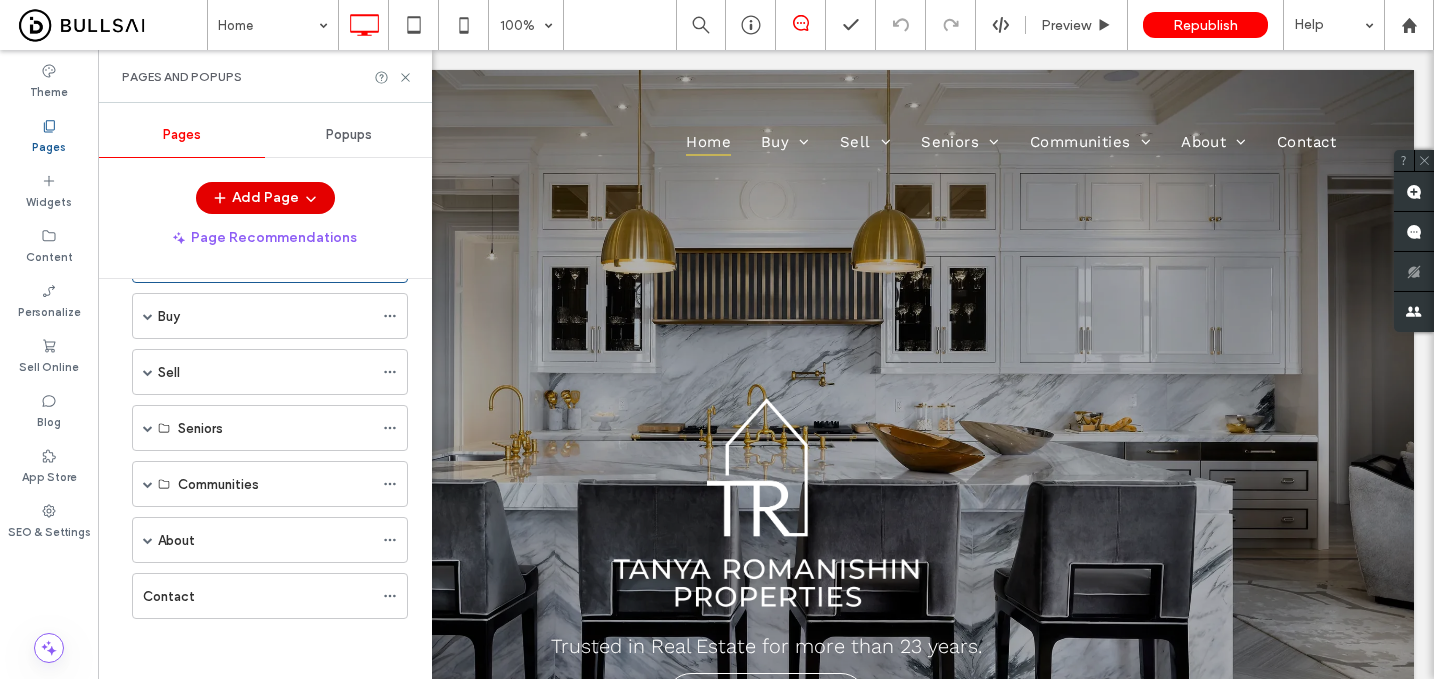 click on "Add Page" at bounding box center [265, 198] 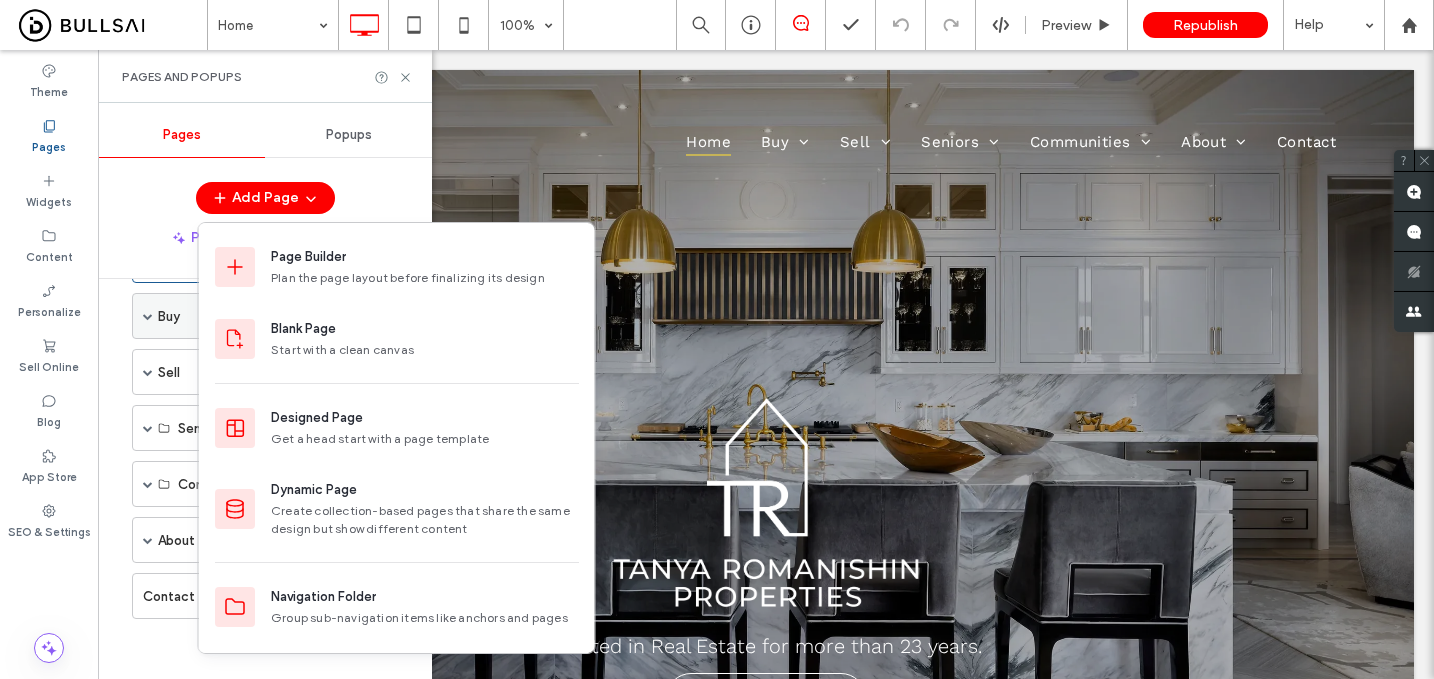 click on "Buy" at bounding box center [270, 316] 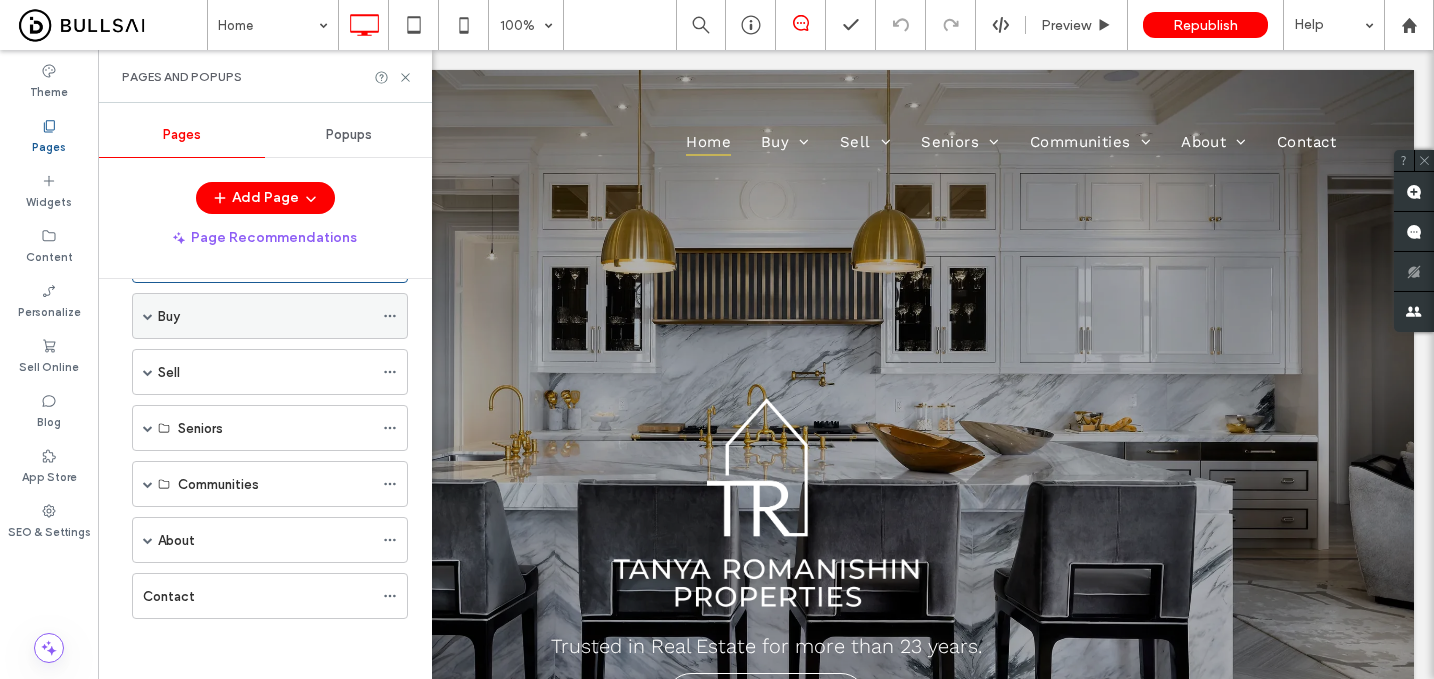 click on "Buy" at bounding box center [270, 316] 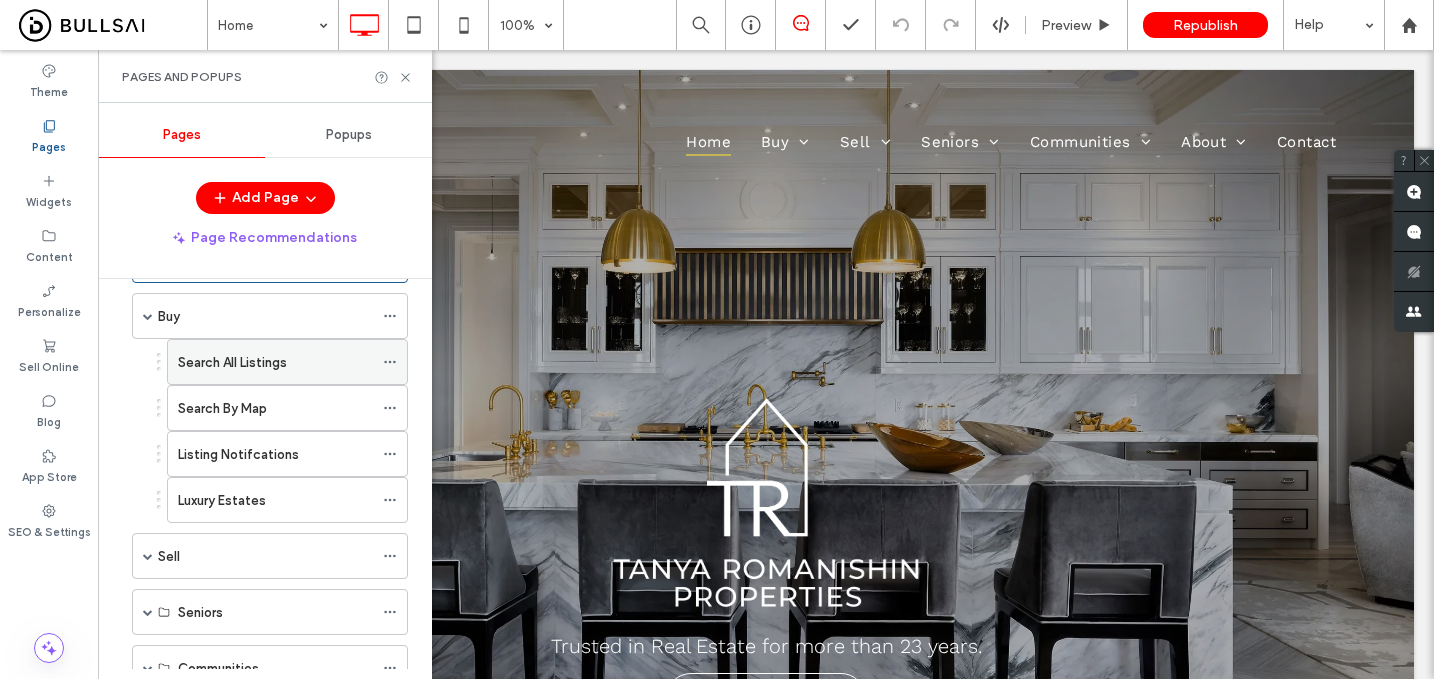 scroll, scrollTop: 0, scrollLeft: 0, axis: both 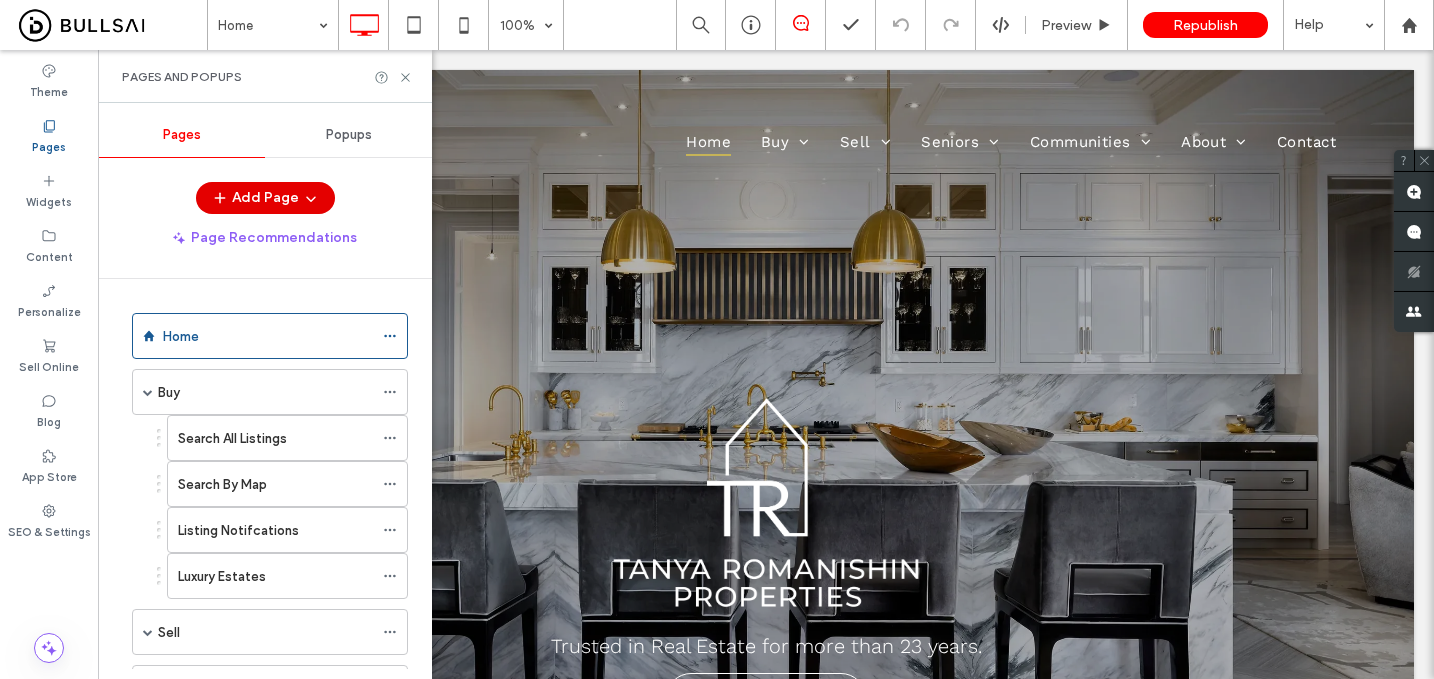click on "Add Page" at bounding box center (265, 198) 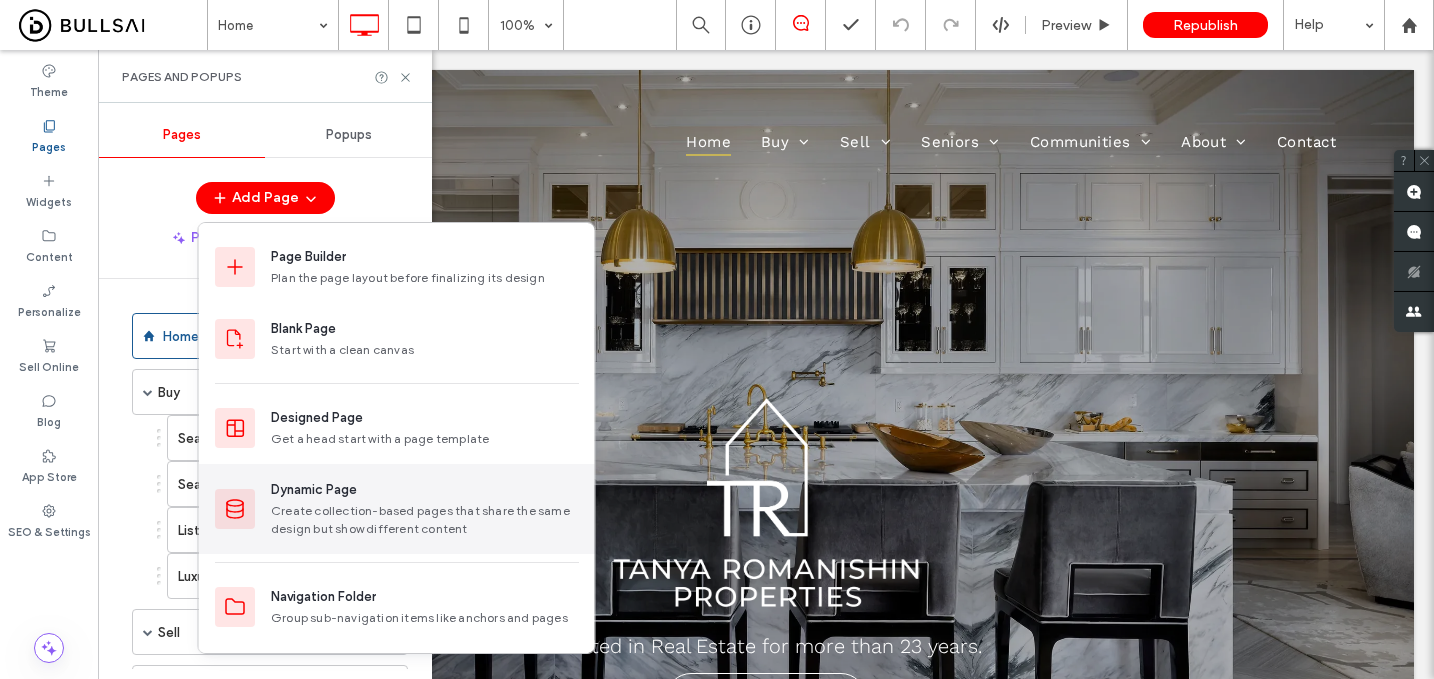 scroll, scrollTop: 70, scrollLeft: 0, axis: vertical 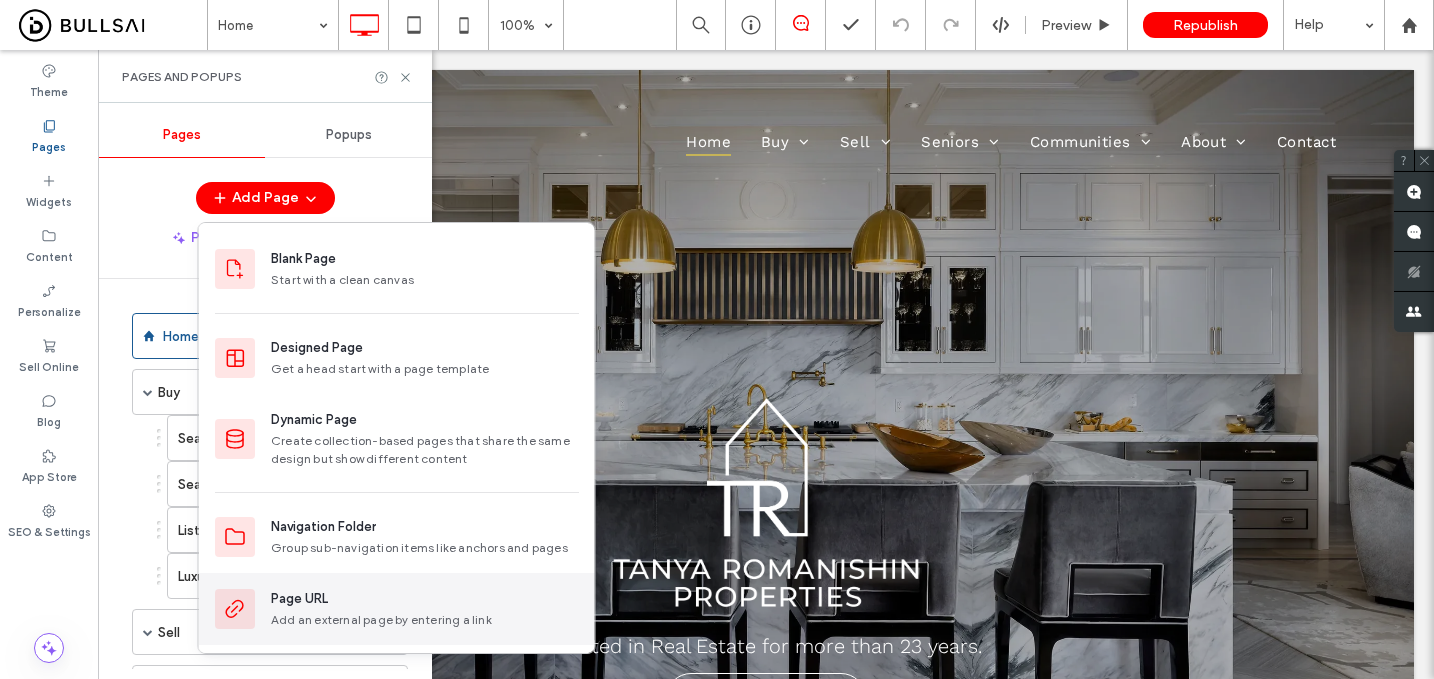 click on "Page URL" at bounding box center (299, 599) 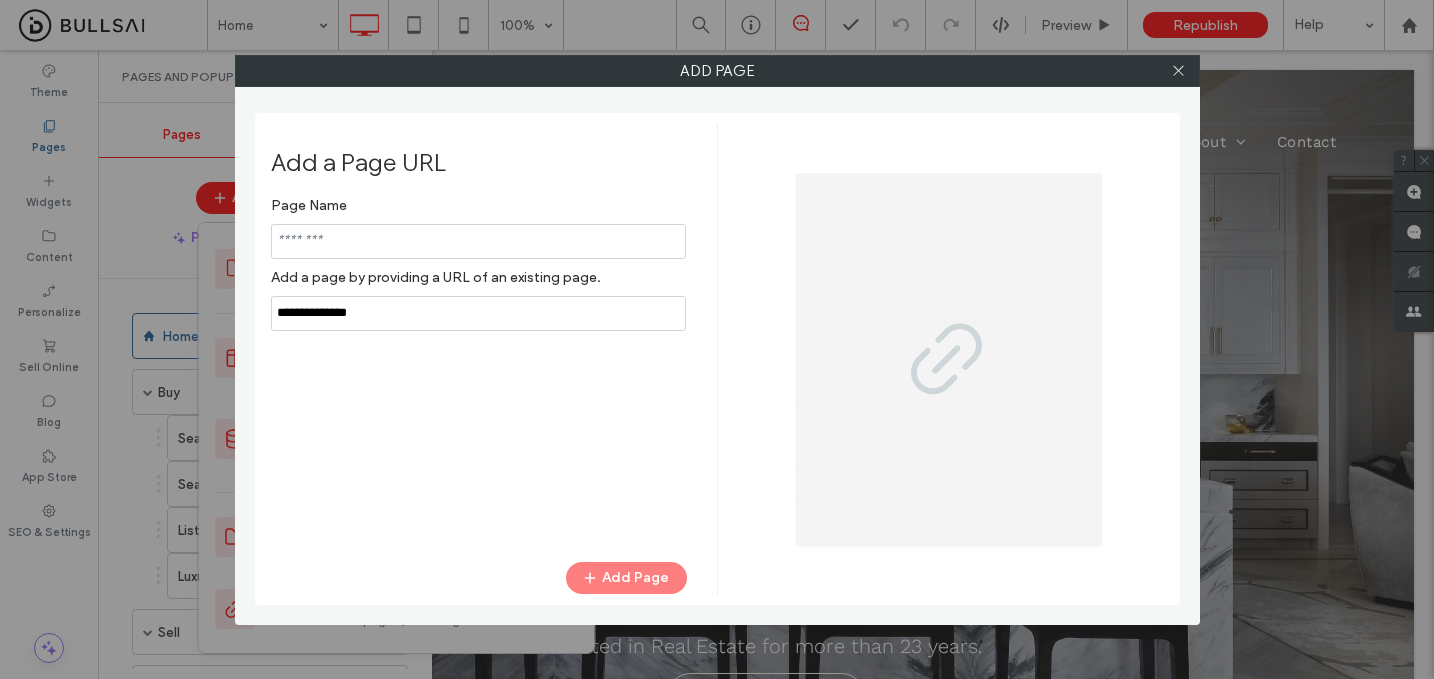 click at bounding box center (478, 241) 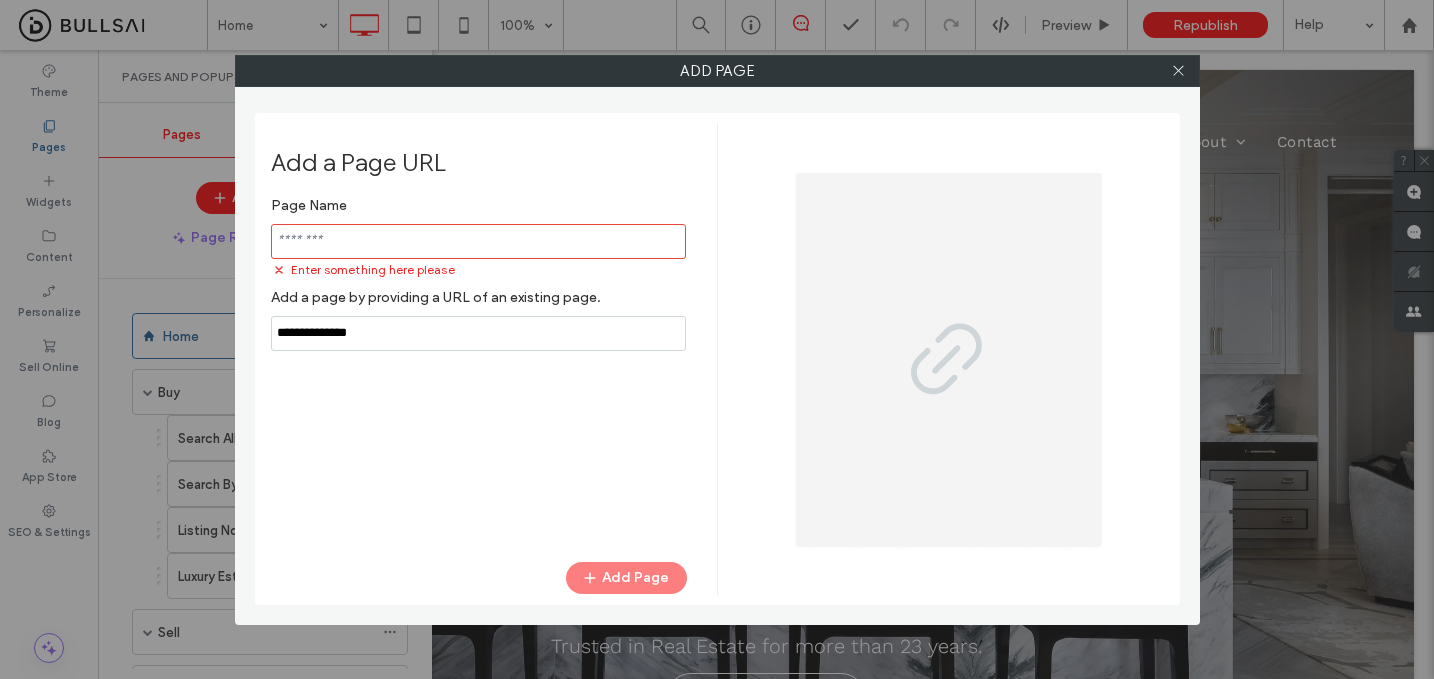 click at bounding box center (478, 241) 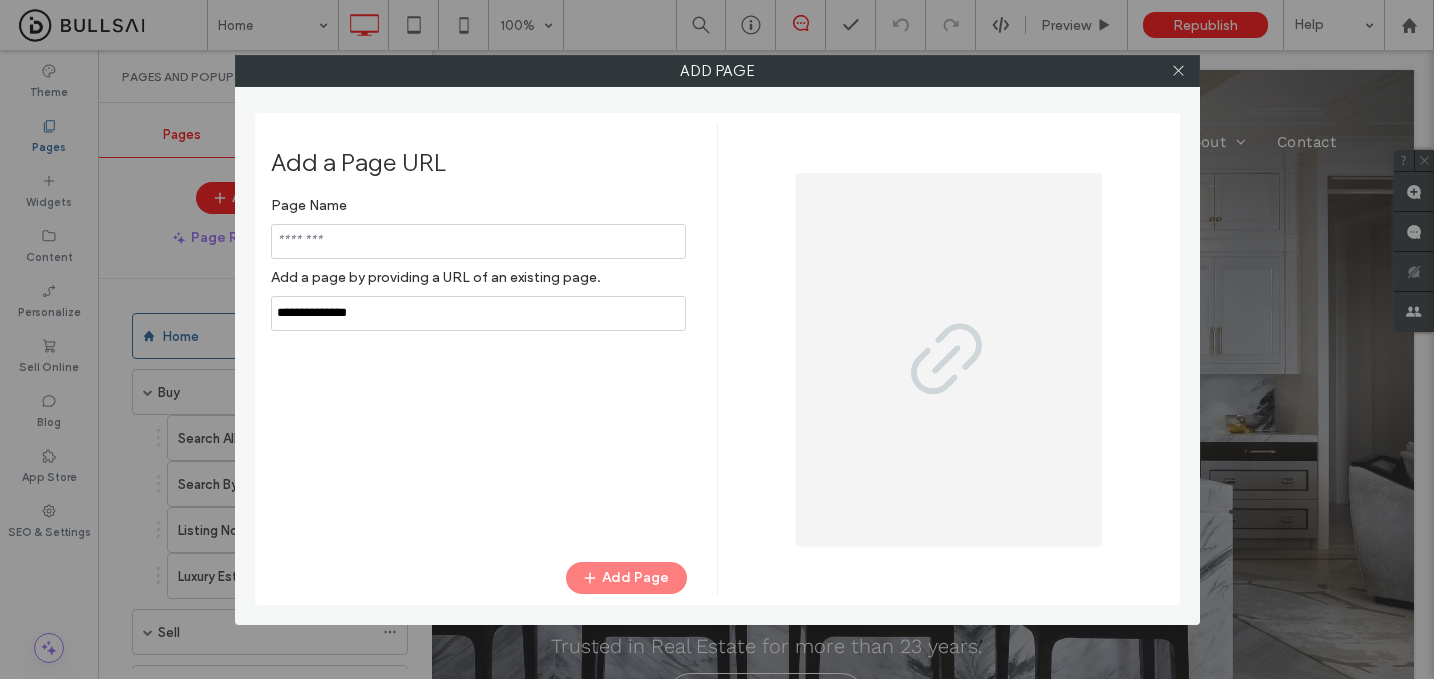 paste on "**********" 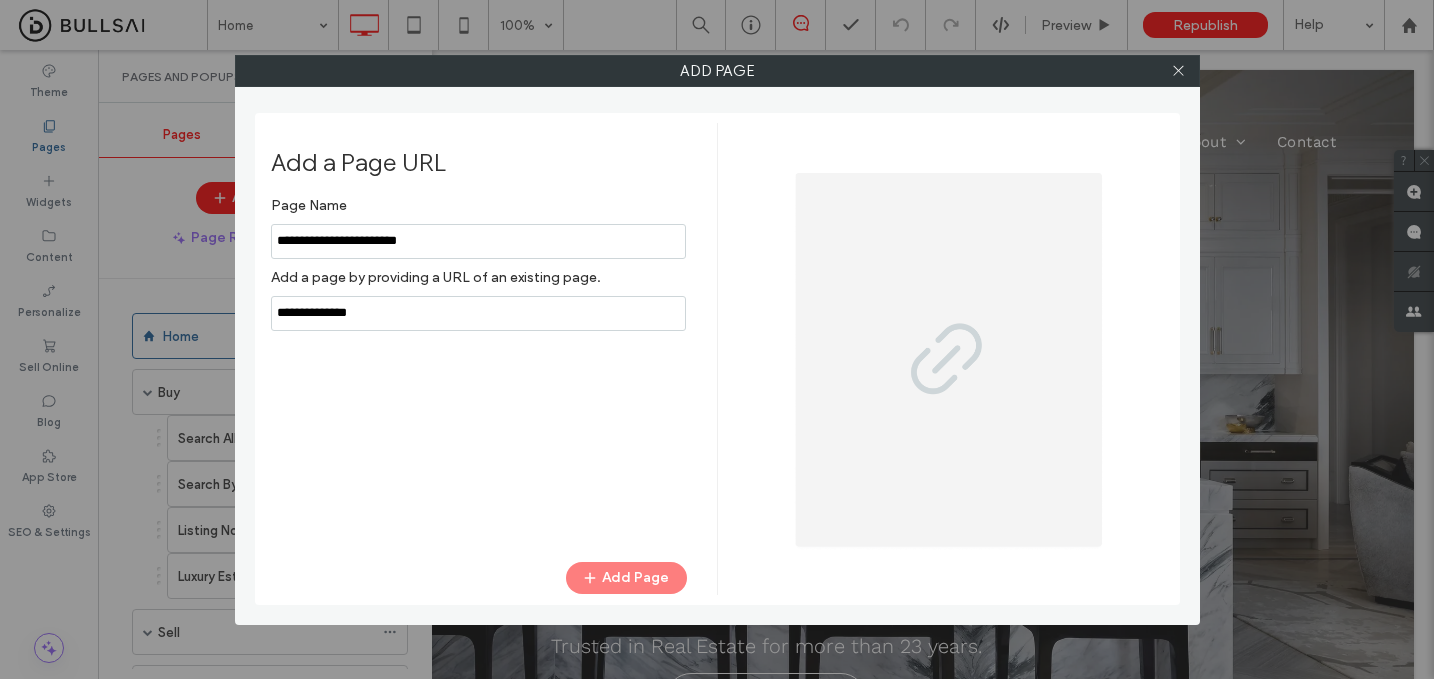 type on "**********" 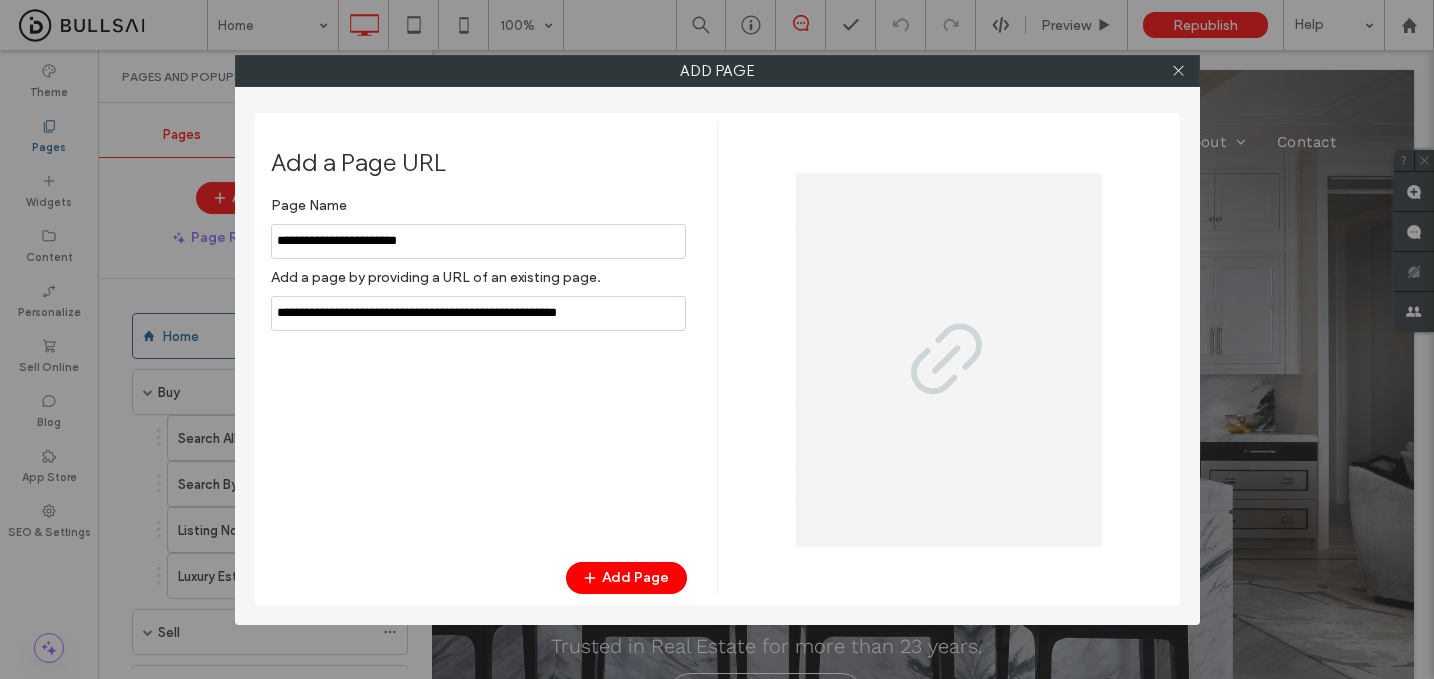 type on "**********" 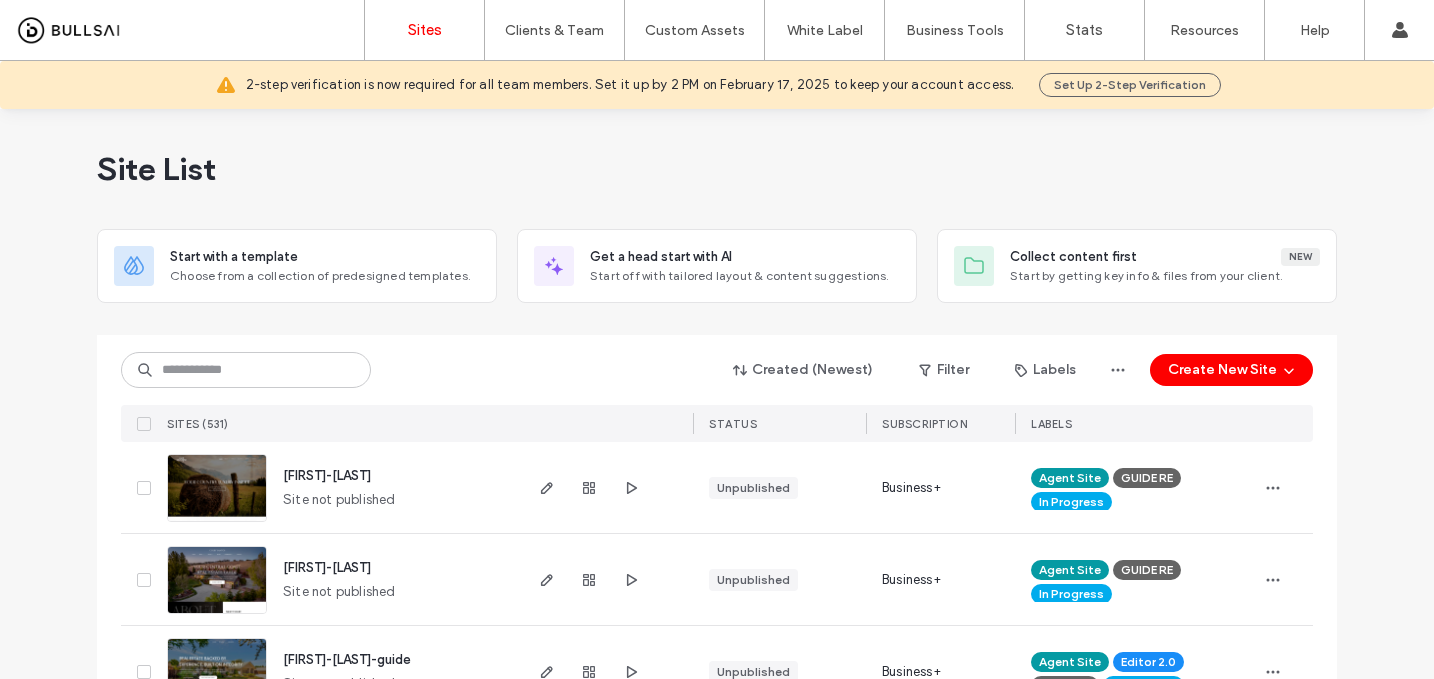 scroll, scrollTop: 0, scrollLeft: 0, axis: both 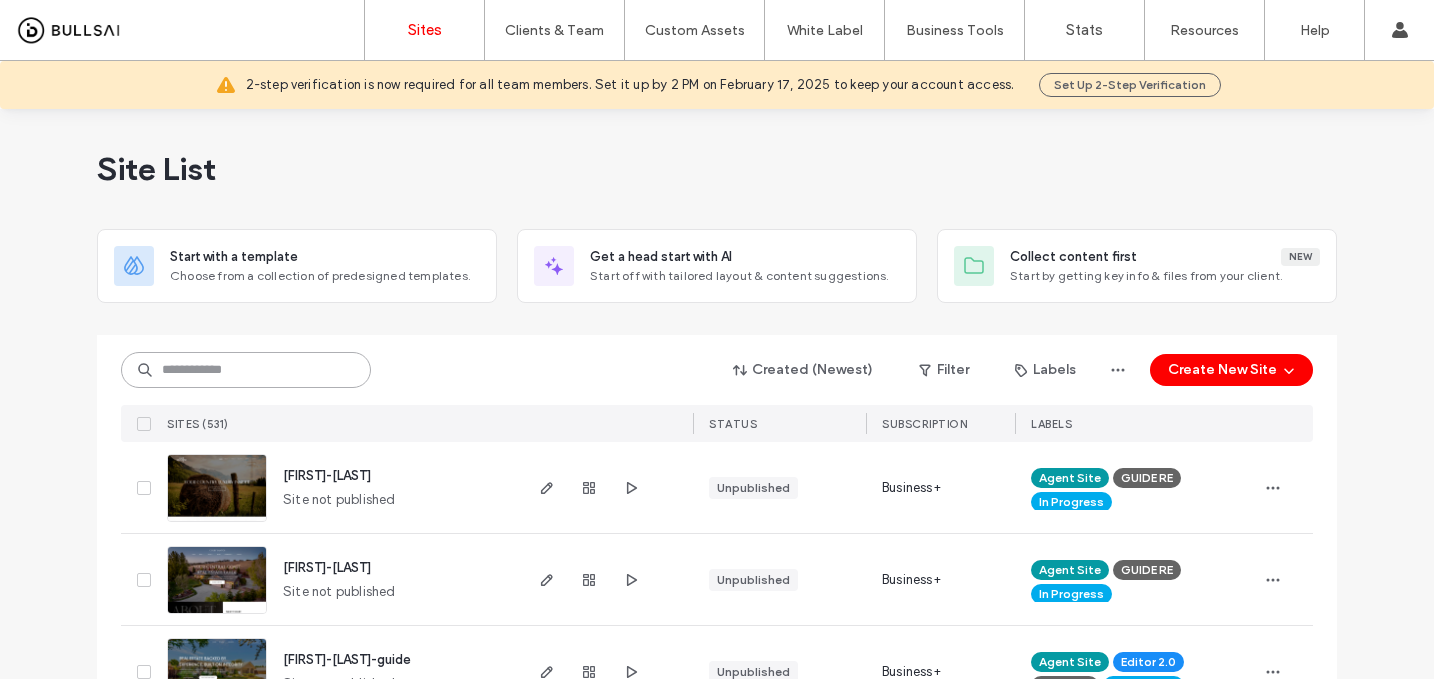 click at bounding box center [246, 370] 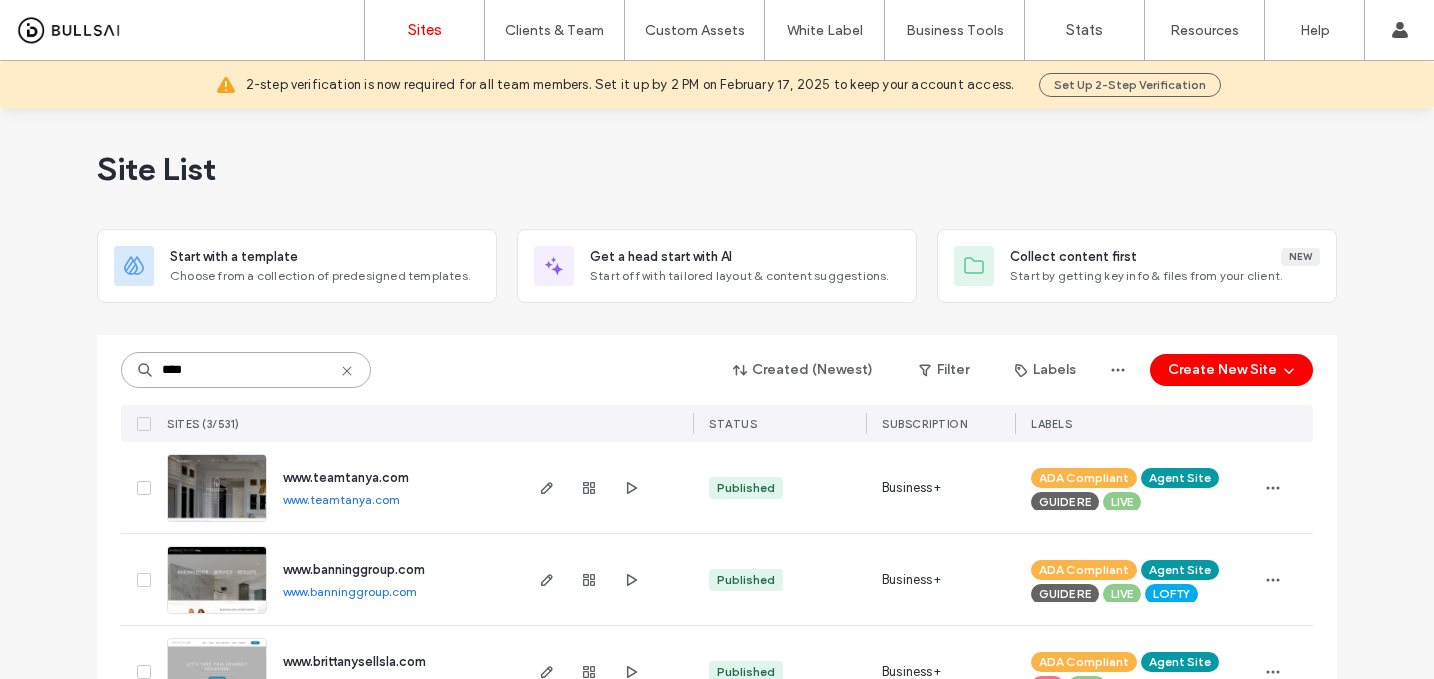 type on "****" 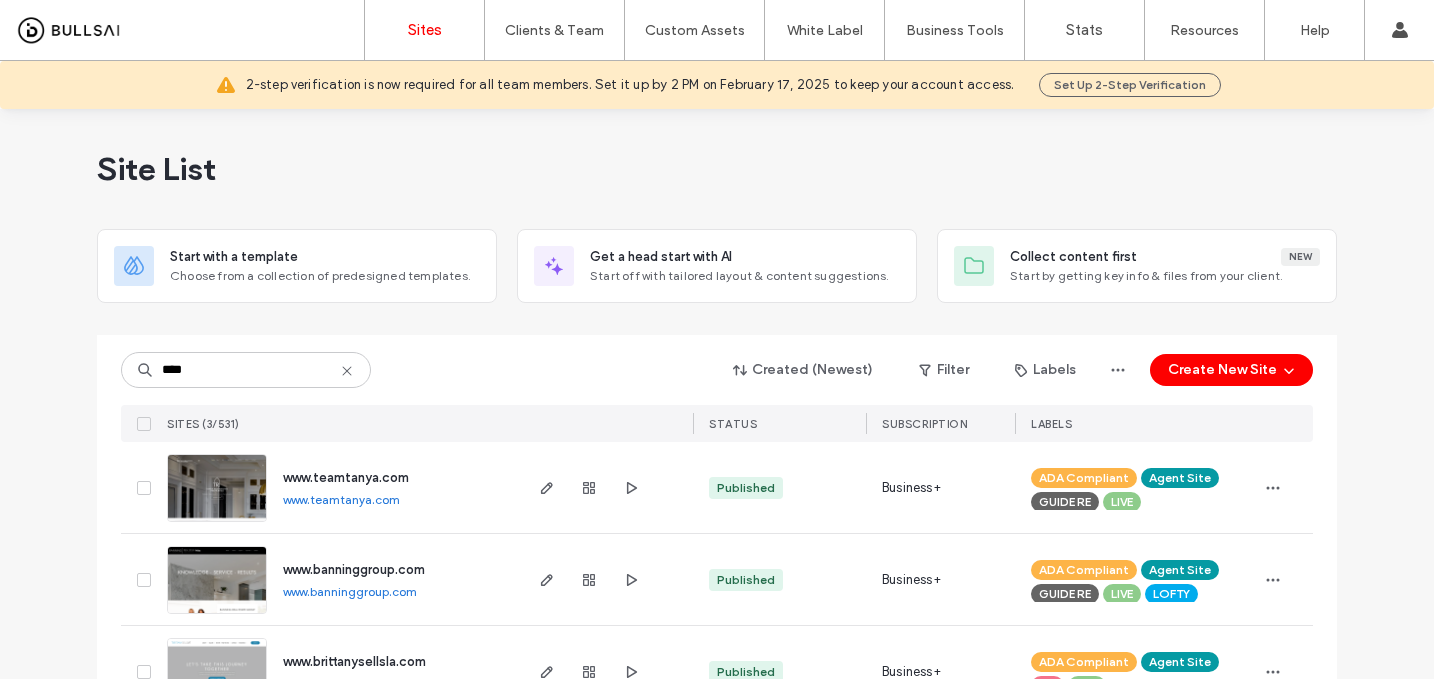 click on "www.teamtanya.com" at bounding box center [346, 477] 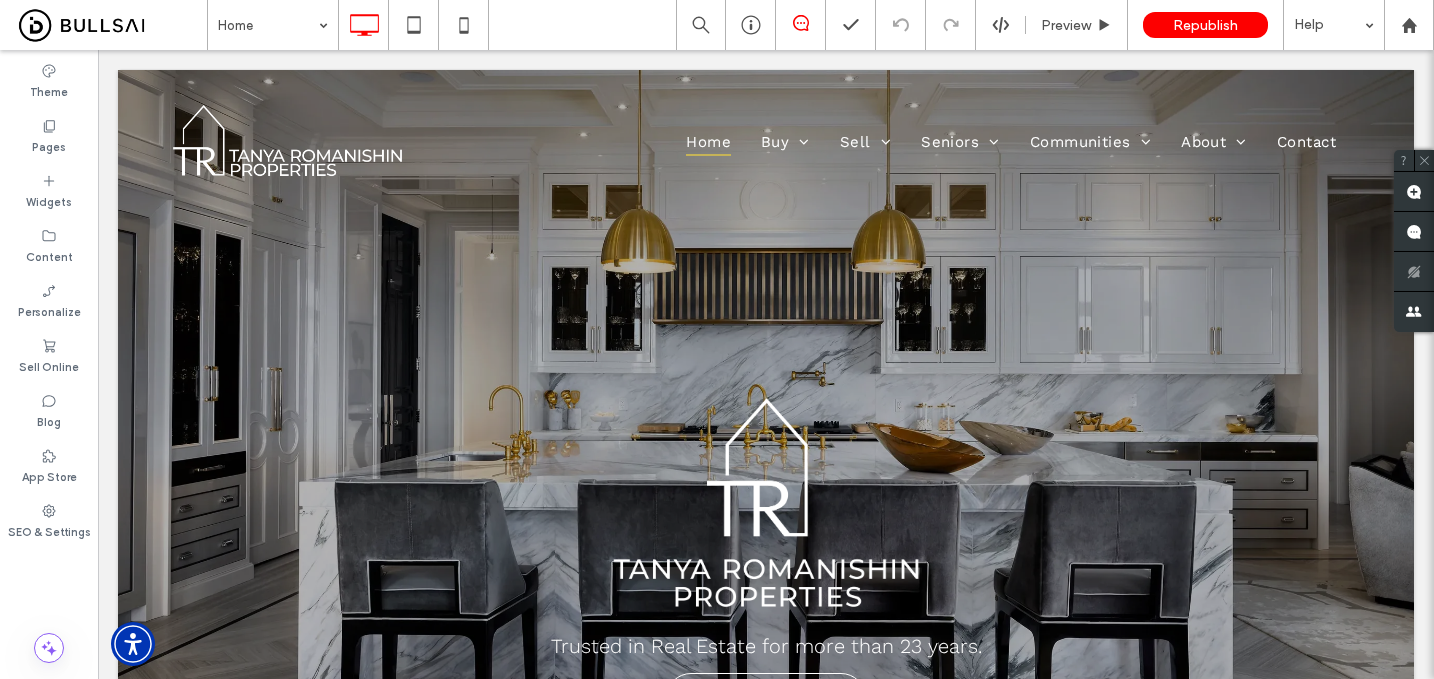 scroll, scrollTop: 0, scrollLeft: 0, axis: both 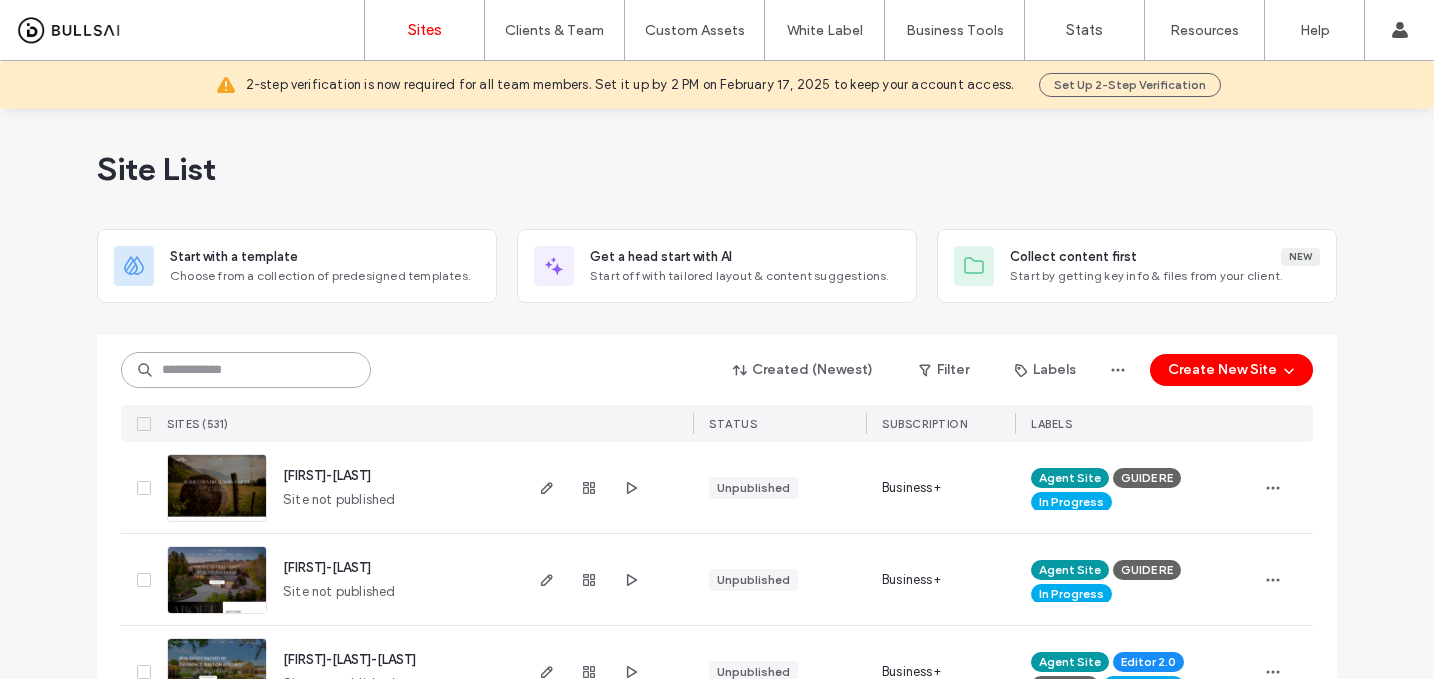 click at bounding box center (246, 370) 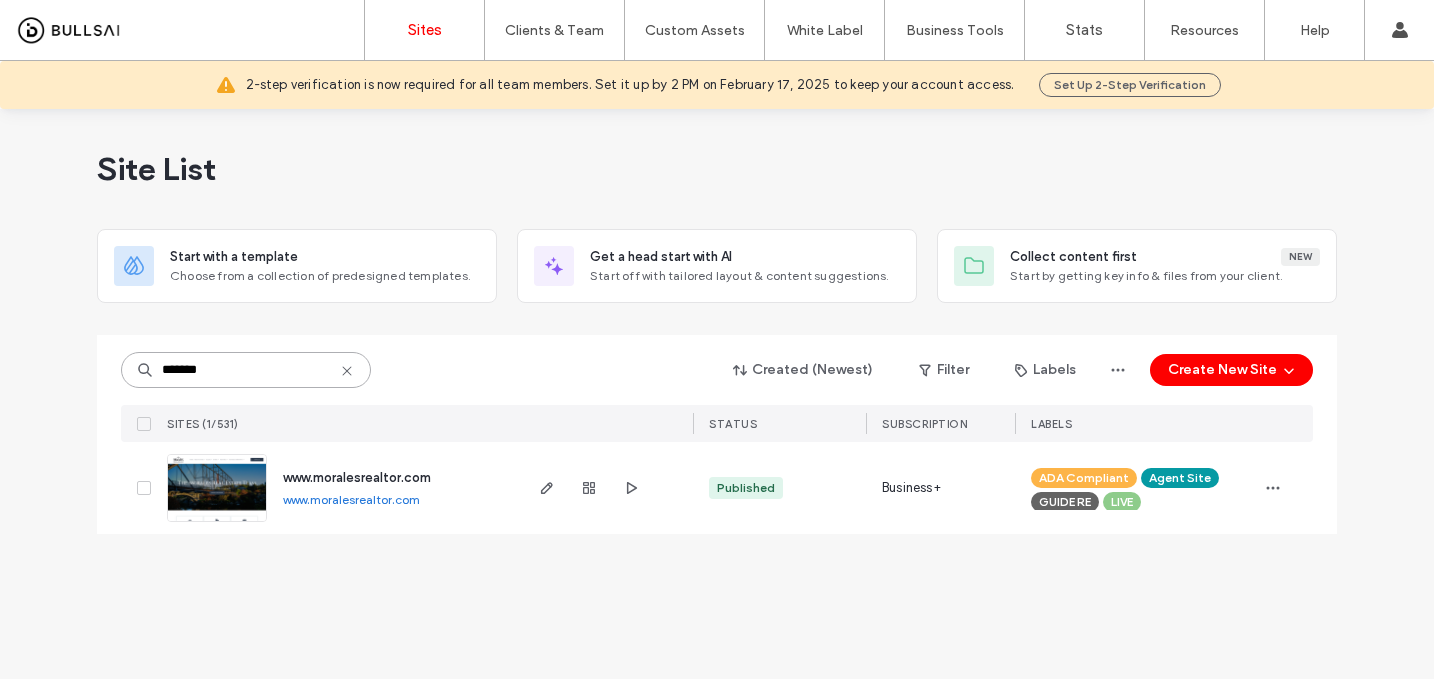 type on "*******" 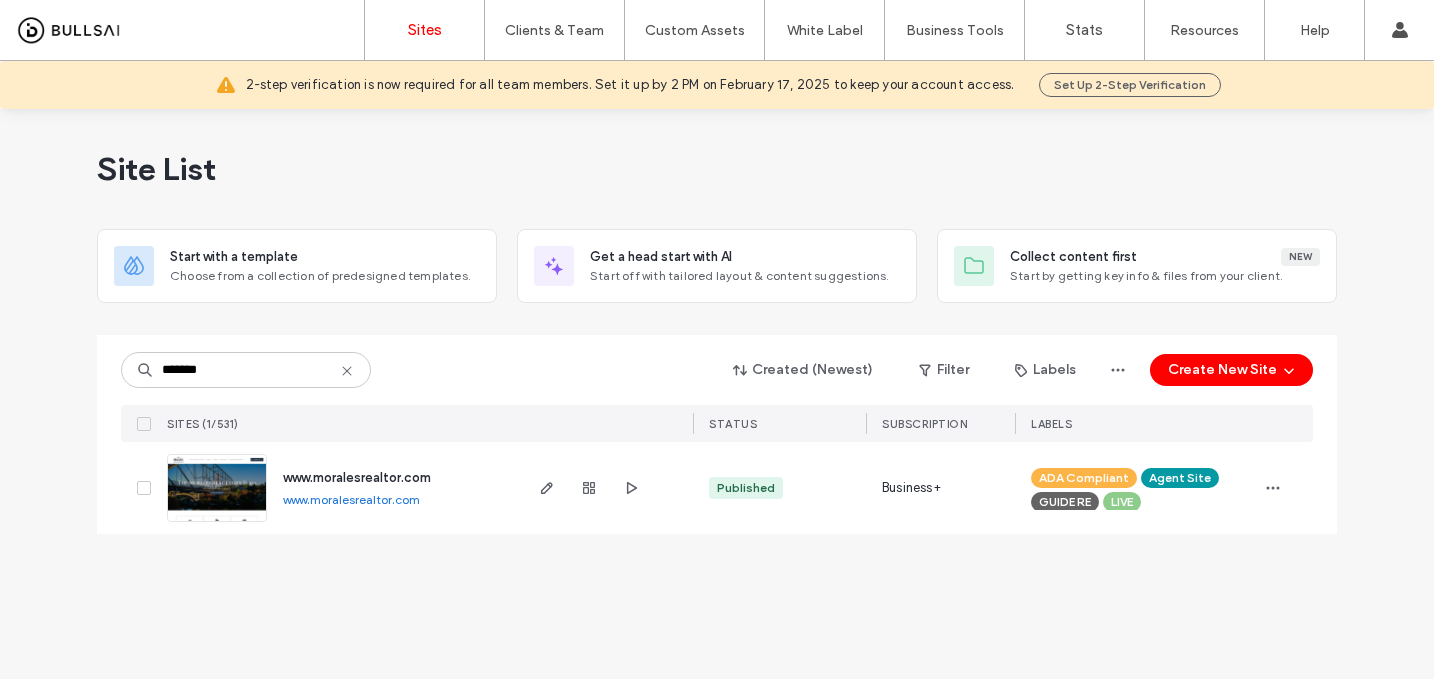 click on "www.moralesrealtor.com" at bounding box center (357, 477) 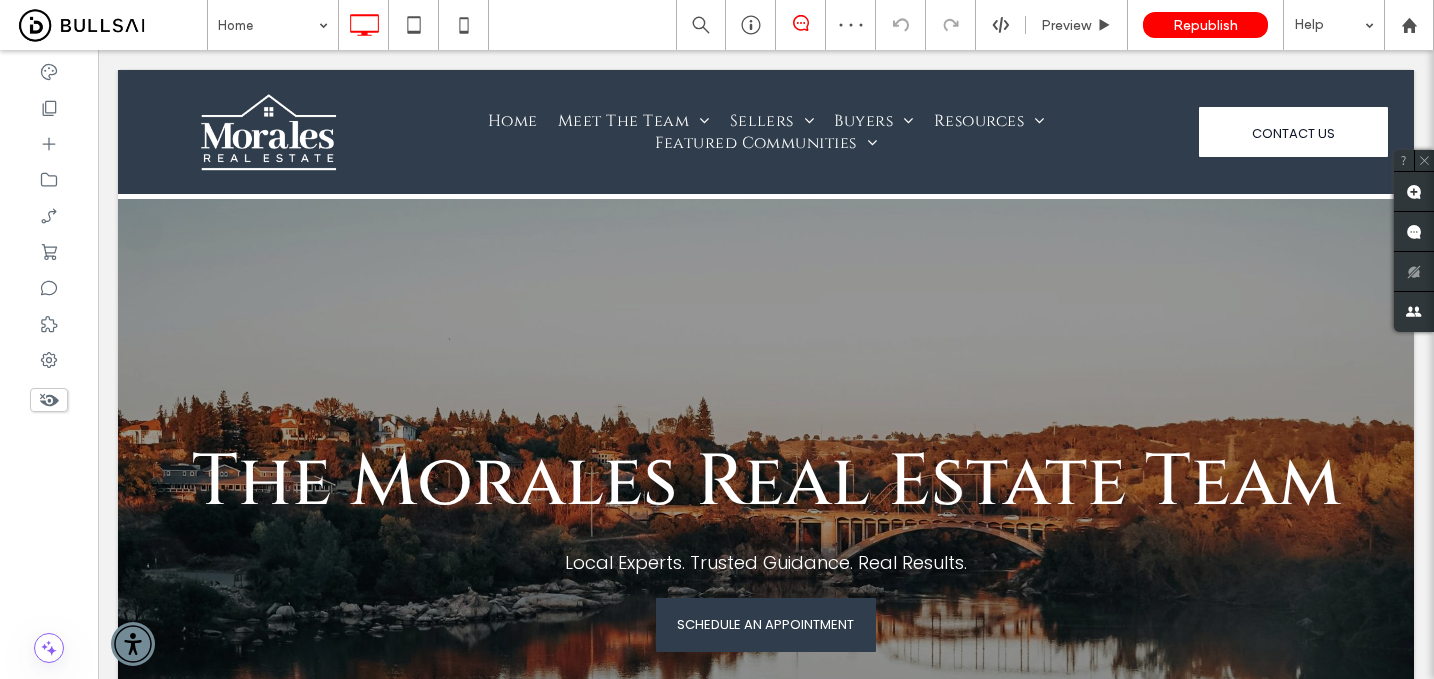 scroll, scrollTop: 4665, scrollLeft: 0, axis: vertical 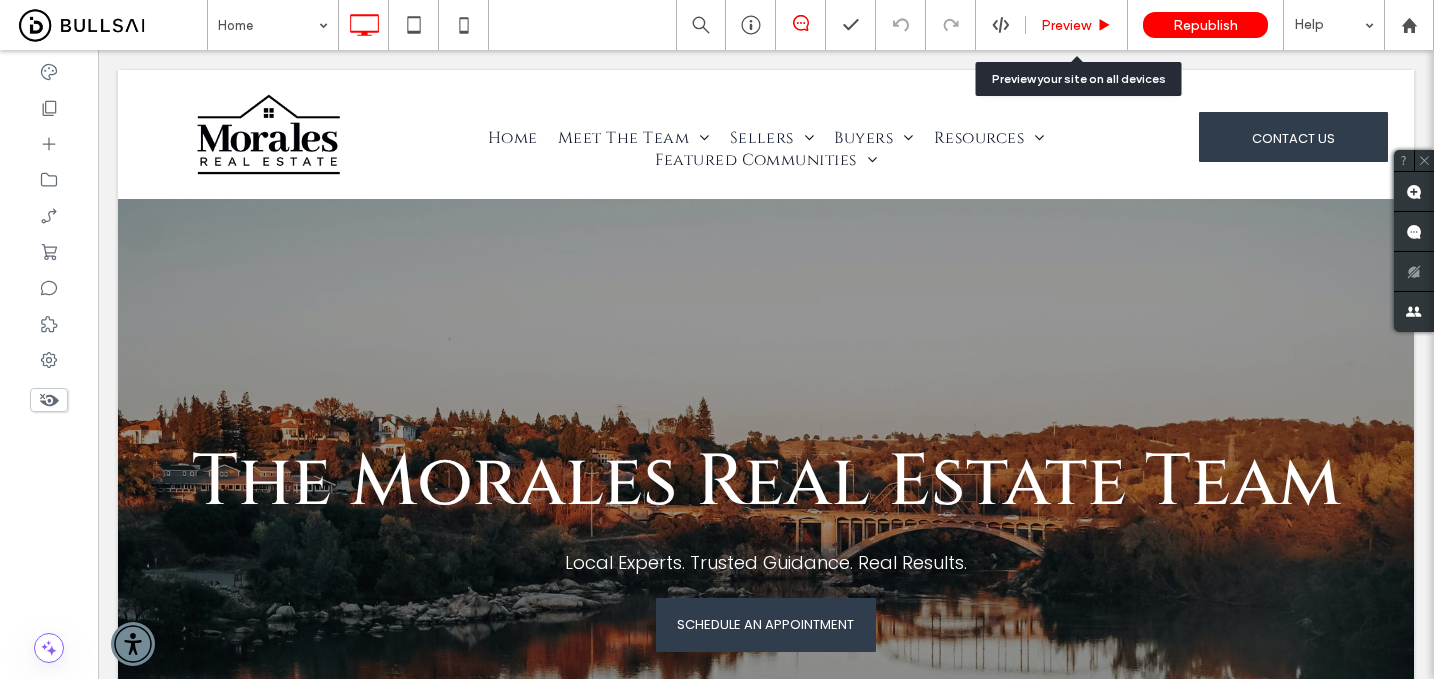 click on "Preview" at bounding box center (1077, 25) 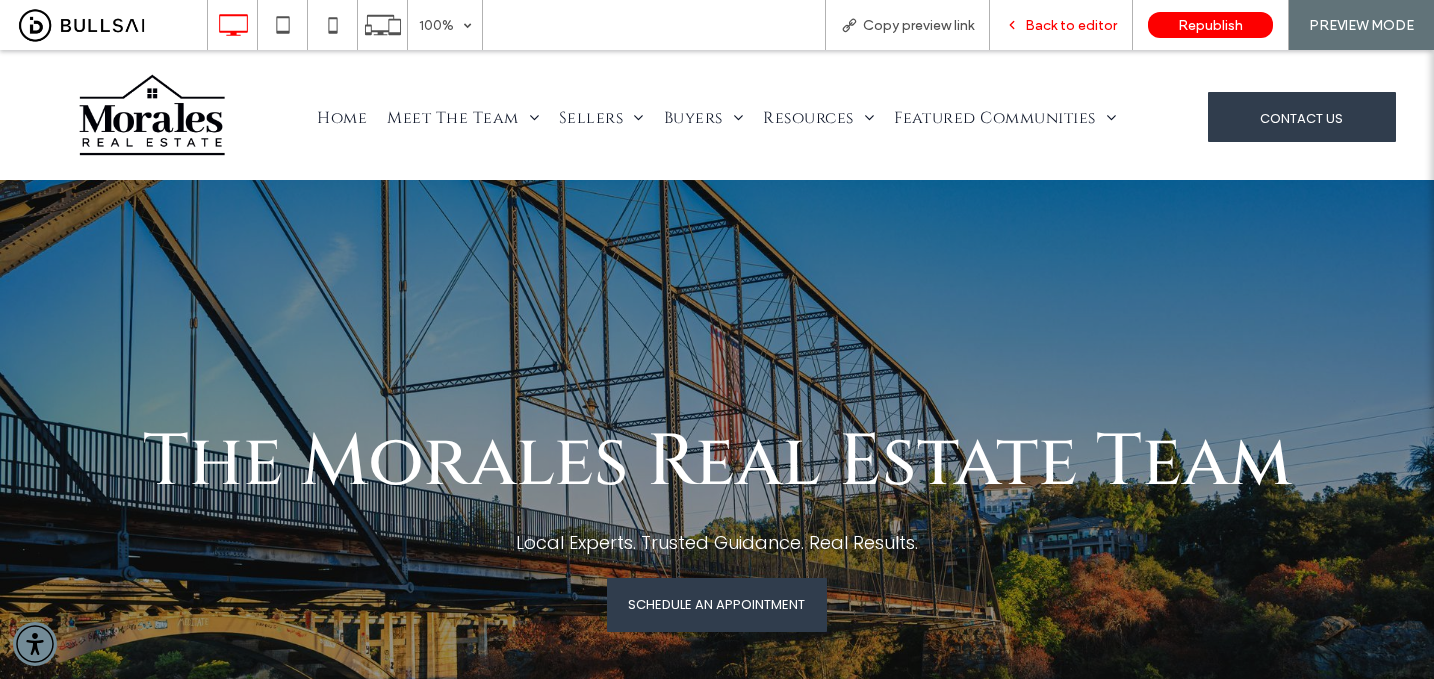 click on "Back to editor" at bounding box center (1071, 25) 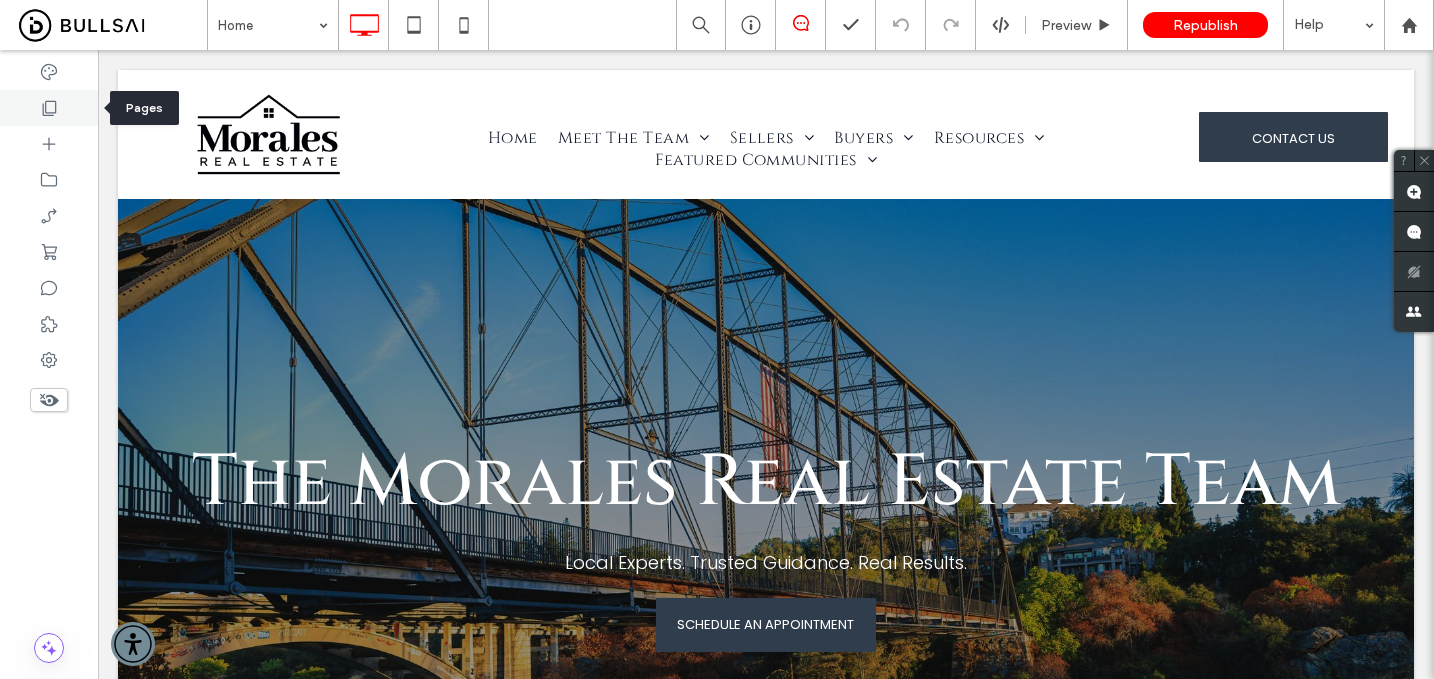 click 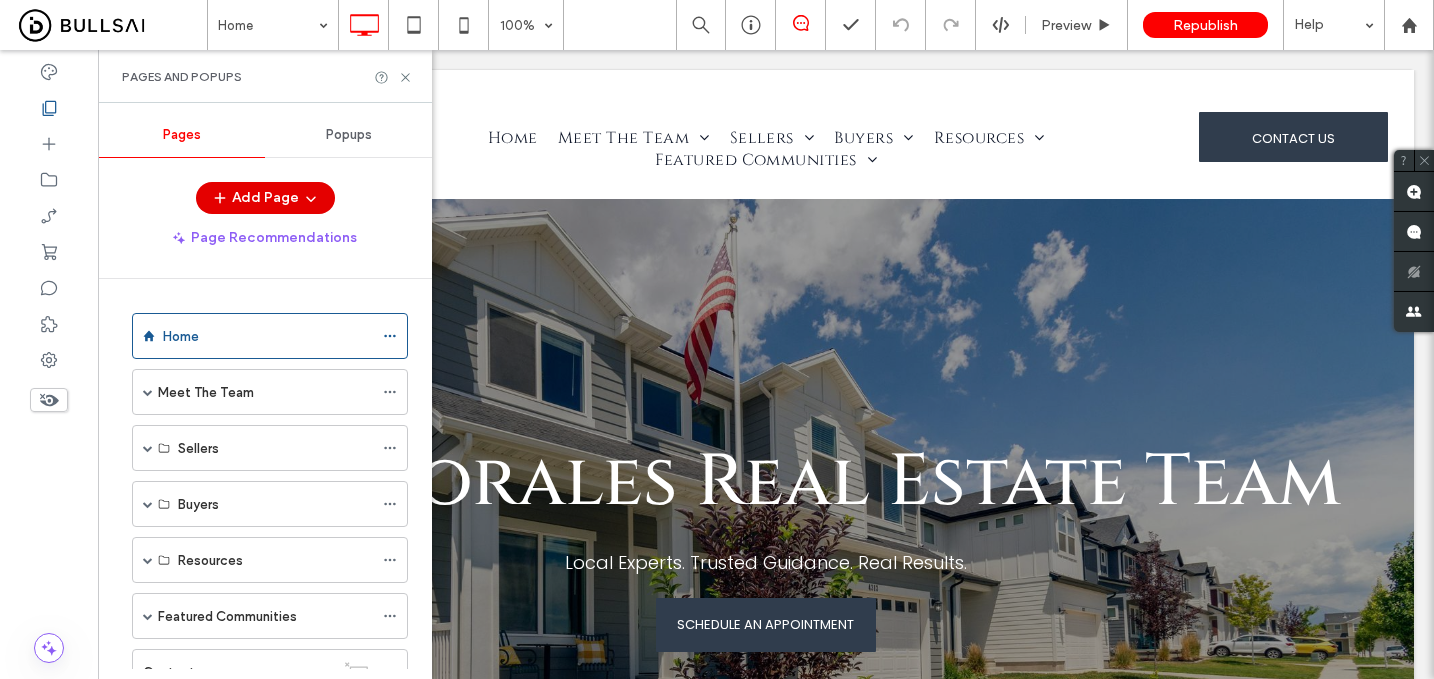 click on "Add Page" at bounding box center (265, 198) 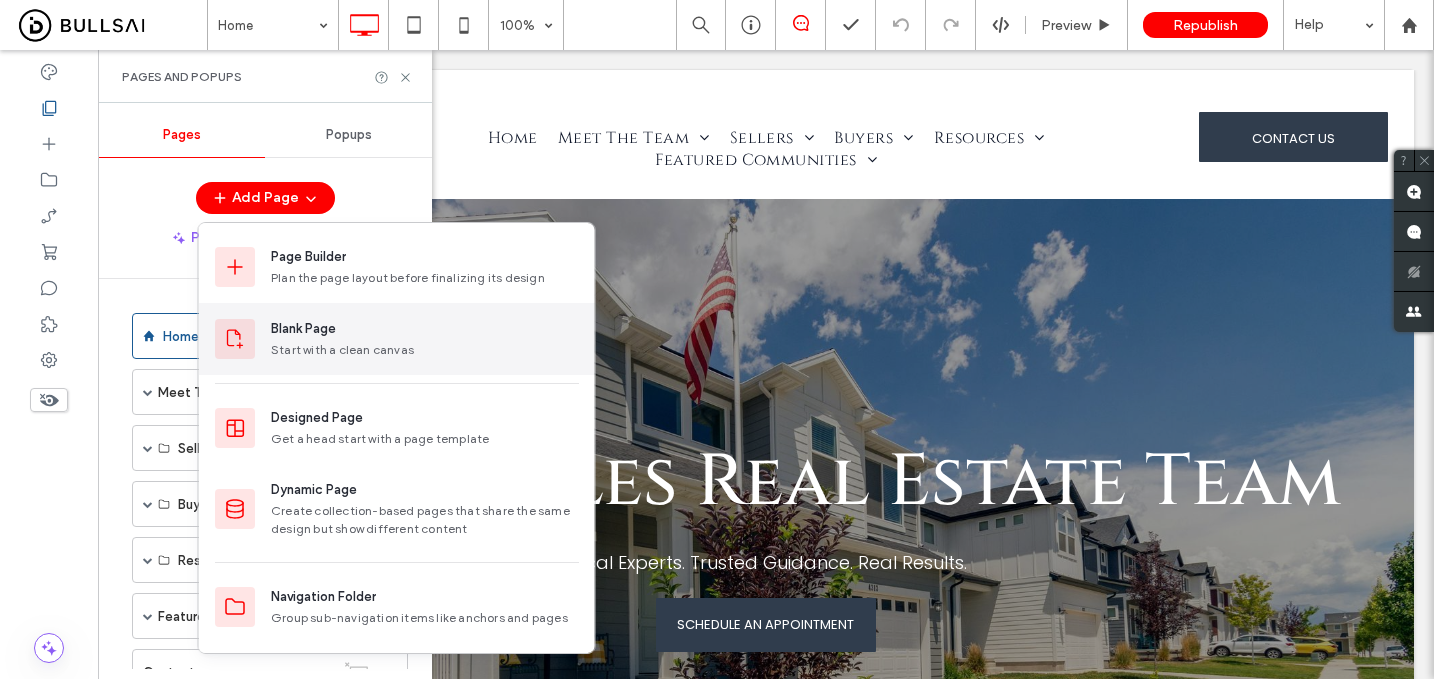 click on "Blank Page" at bounding box center [303, 329] 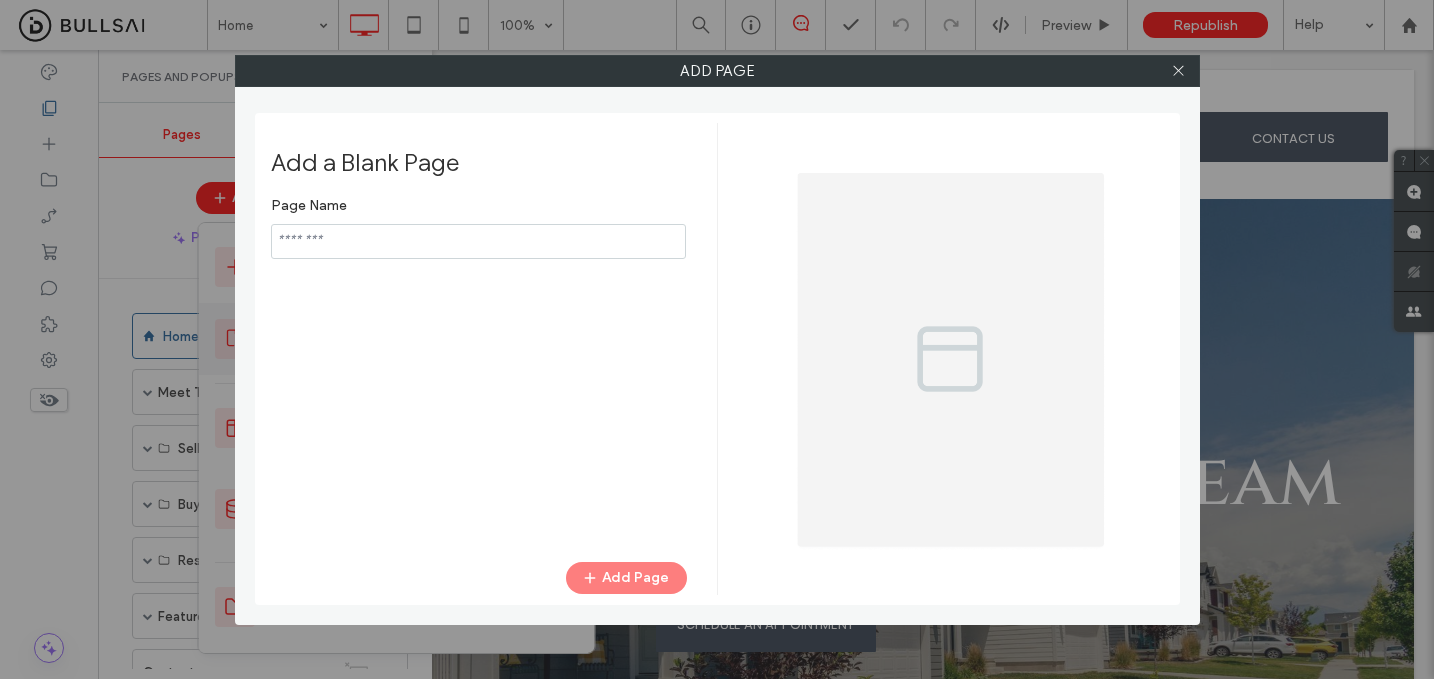 type on "**********" 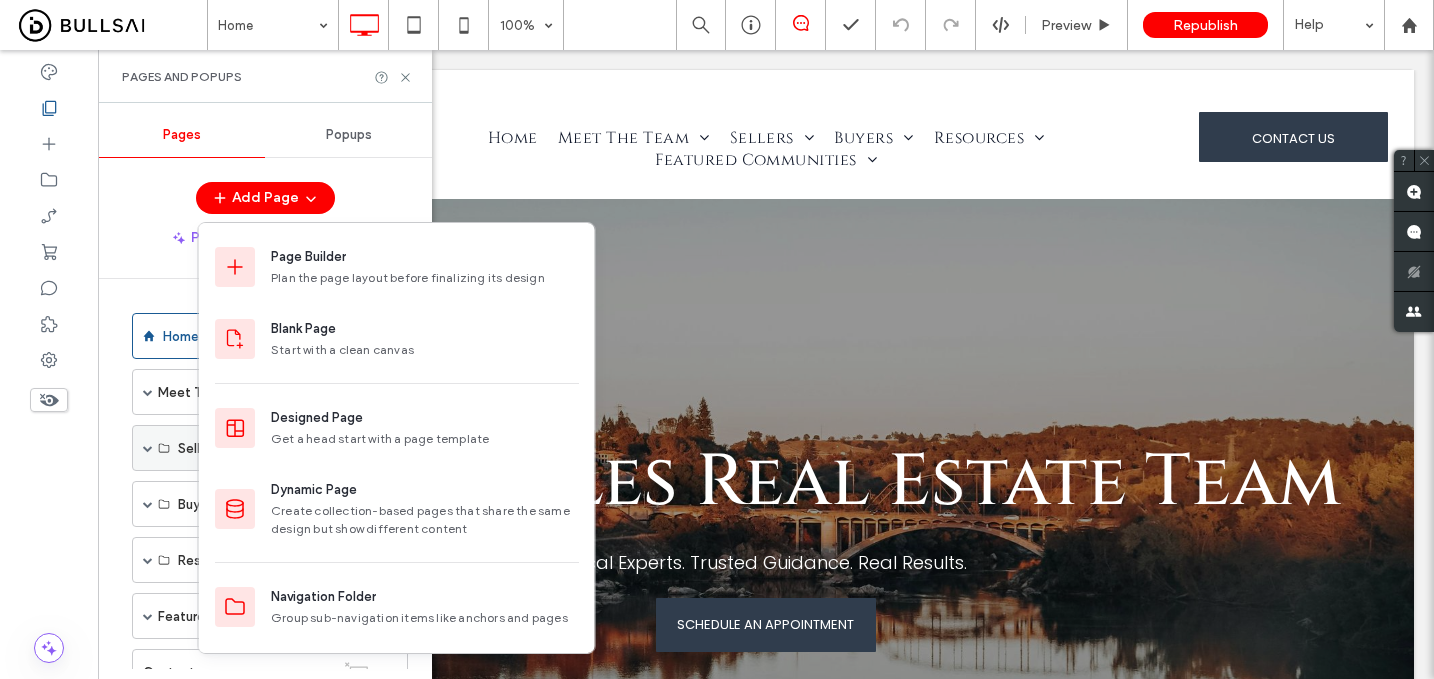 click at bounding box center [148, 448] 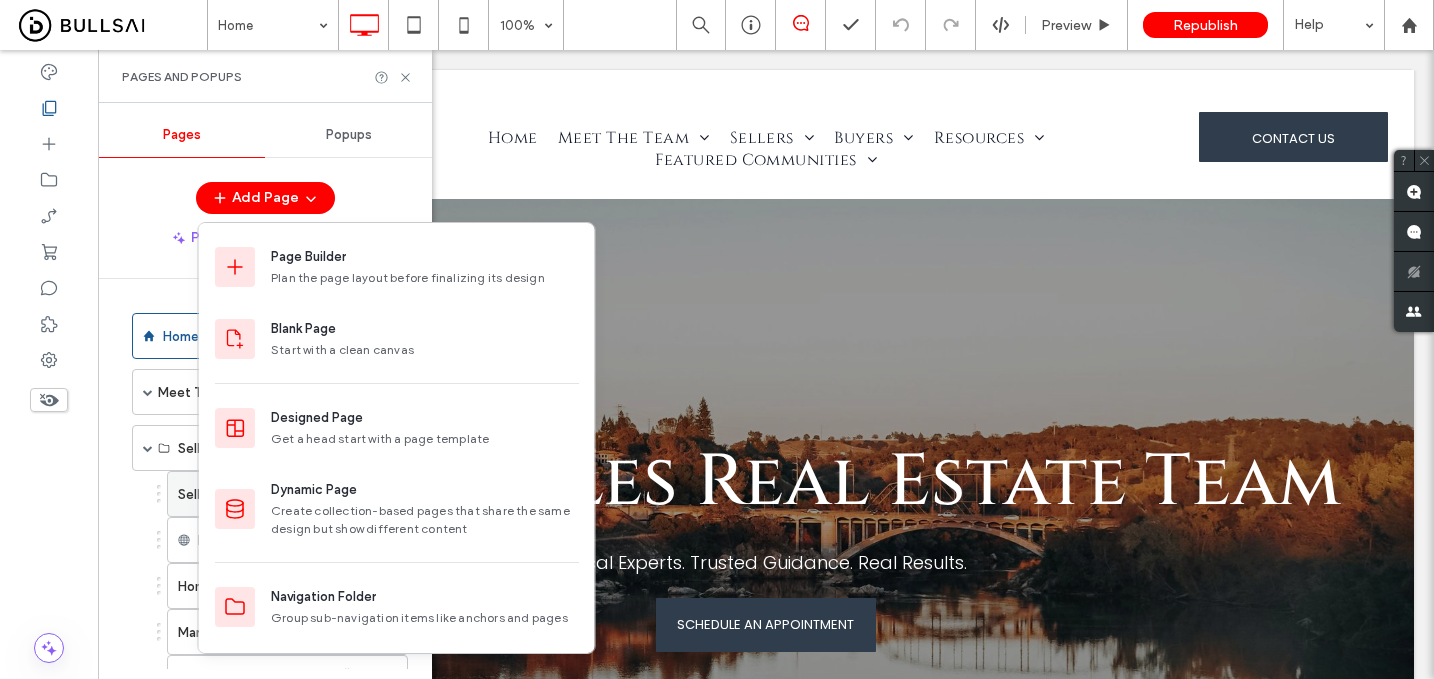 click on "Sellers Guide" at bounding box center (287, 494) 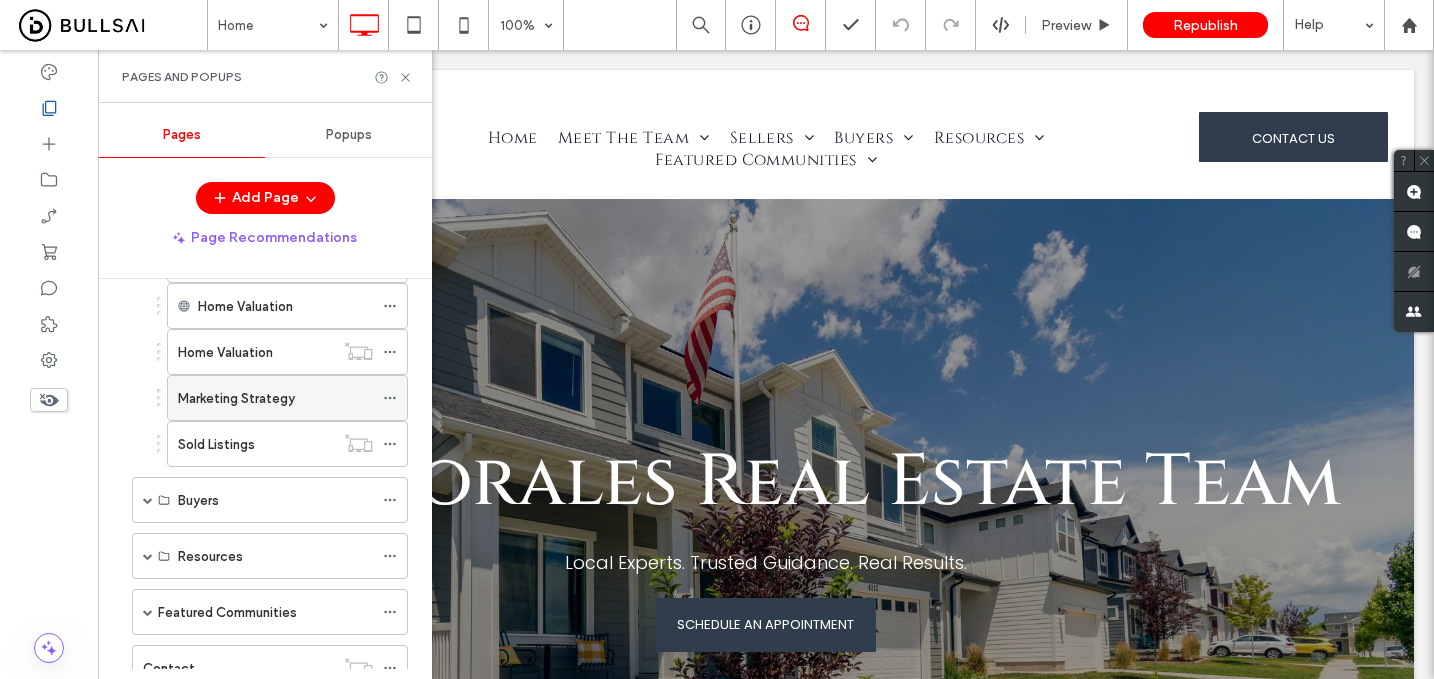 scroll, scrollTop: 262, scrollLeft: 0, axis: vertical 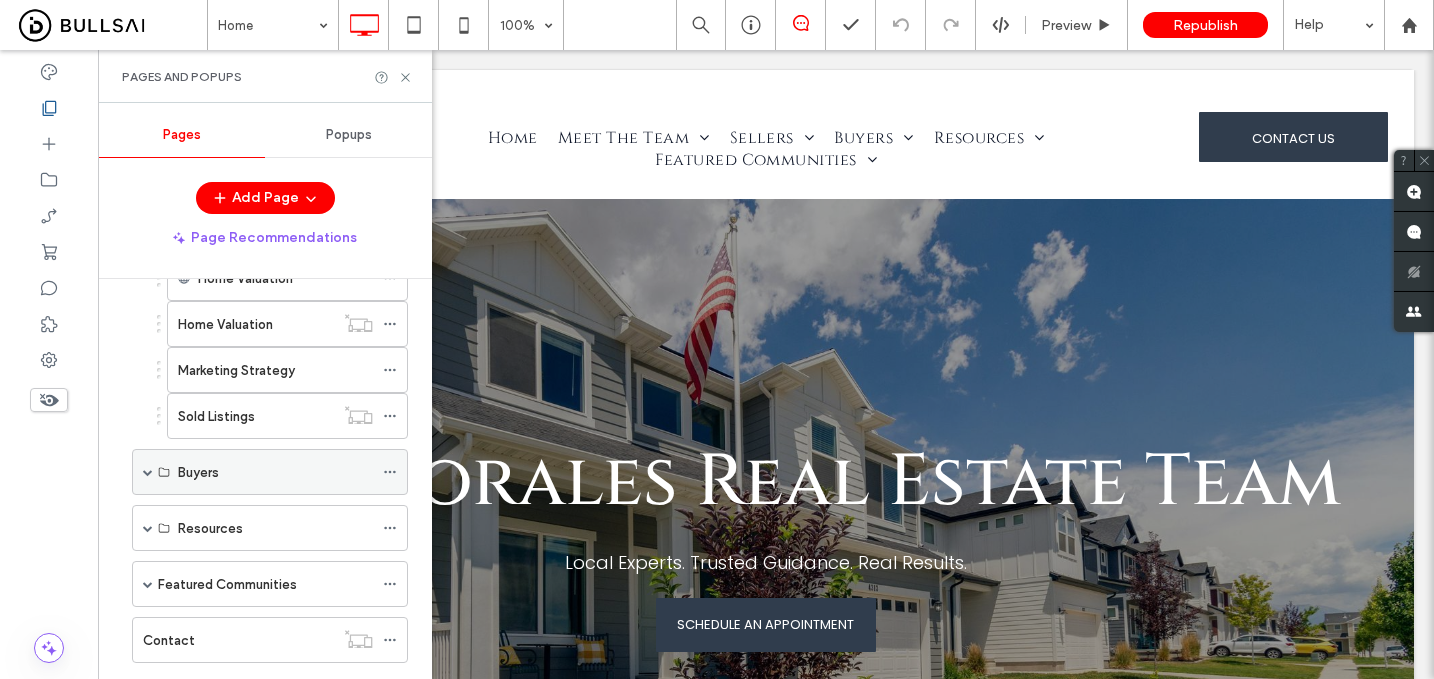 click on "Buyers" at bounding box center [270, 472] 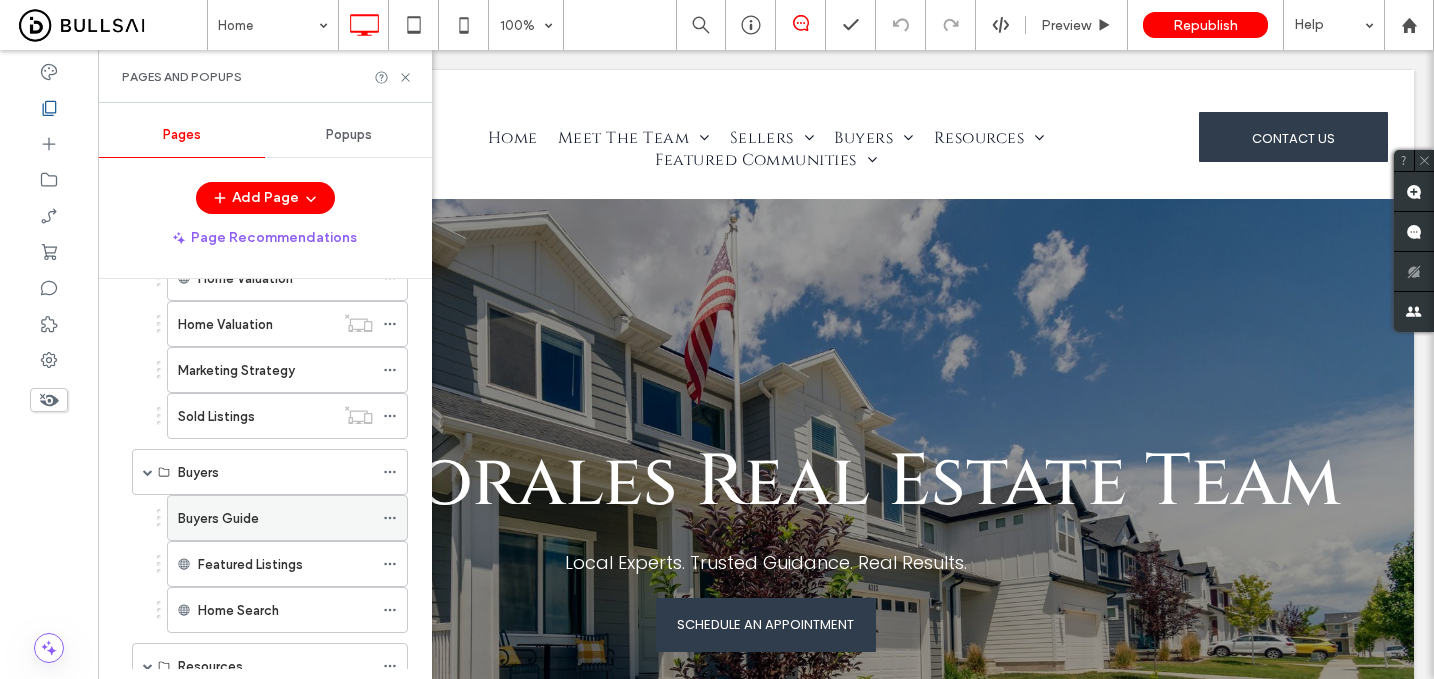 click on "Buyers Guide" at bounding box center (218, 518) 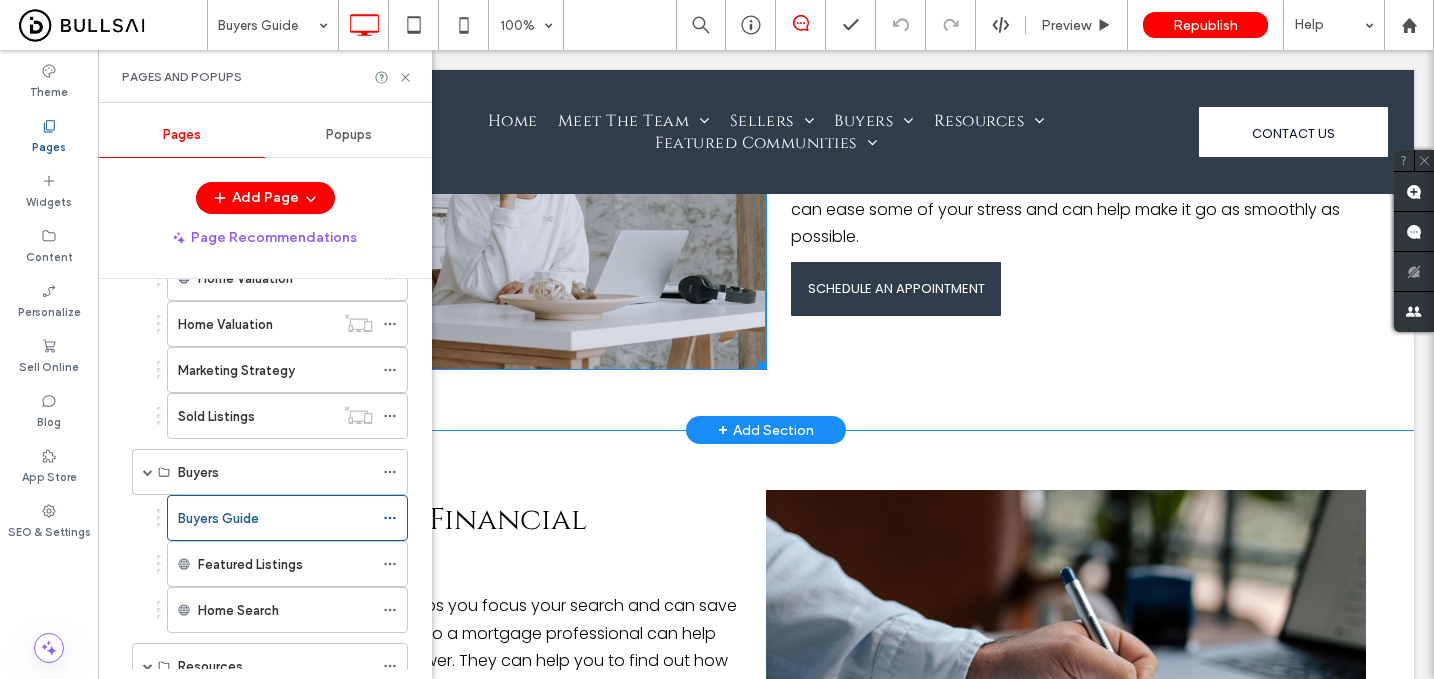 scroll, scrollTop: 1325, scrollLeft: 0, axis: vertical 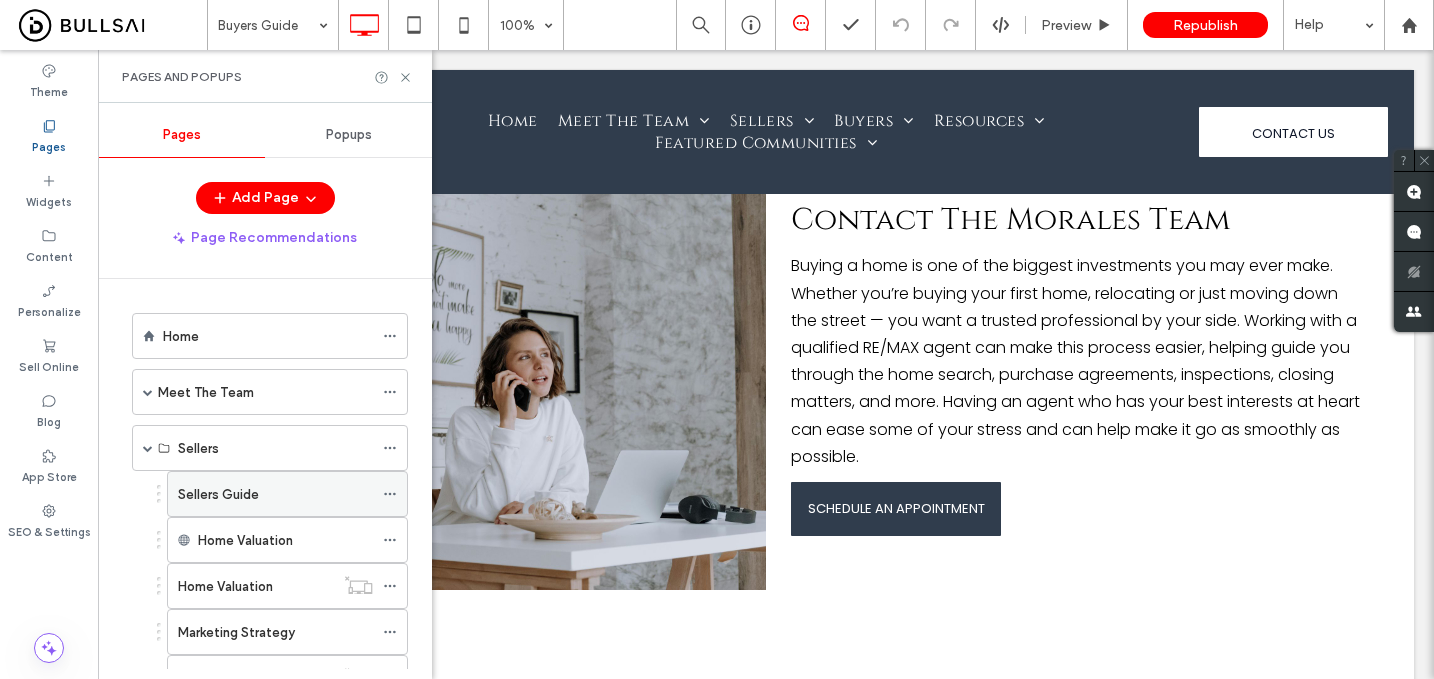 click on "Sellers Guide" at bounding box center [218, 494] 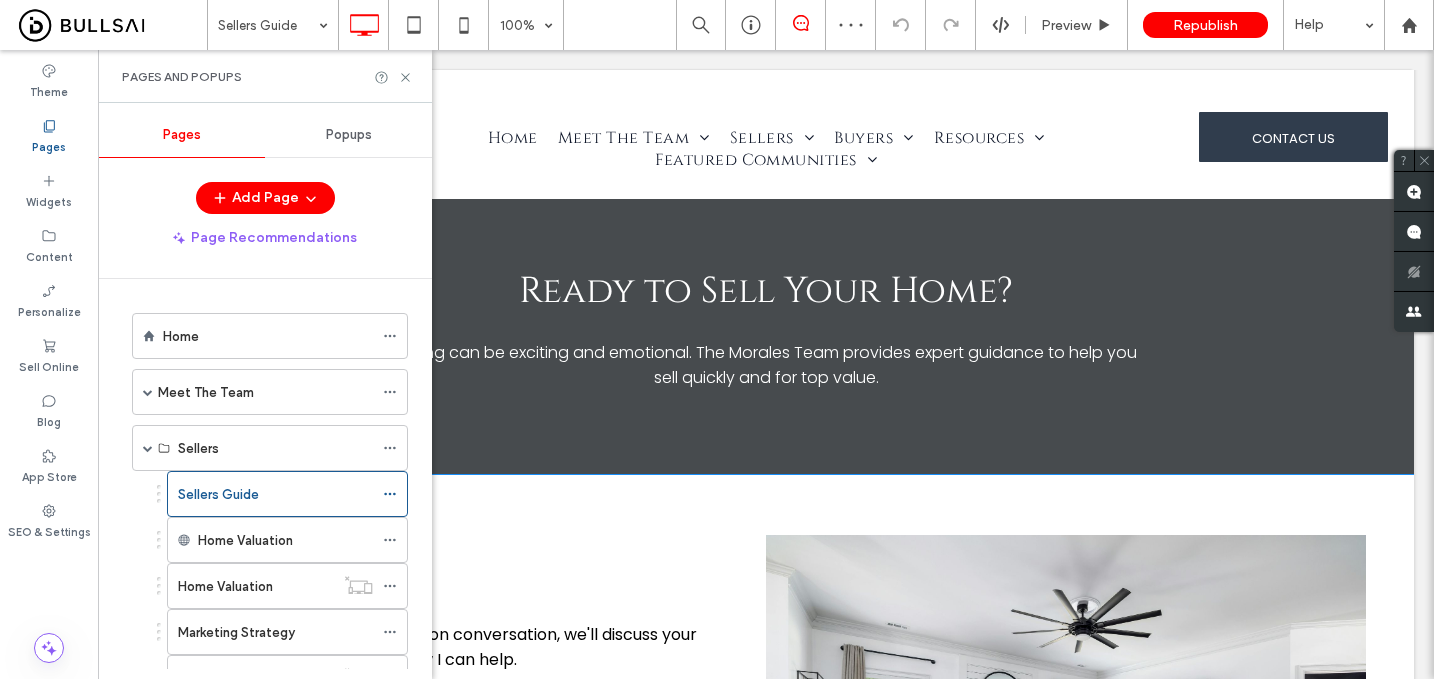 scroll, scrollTop: 0, scrollLeft: 0, axis: both 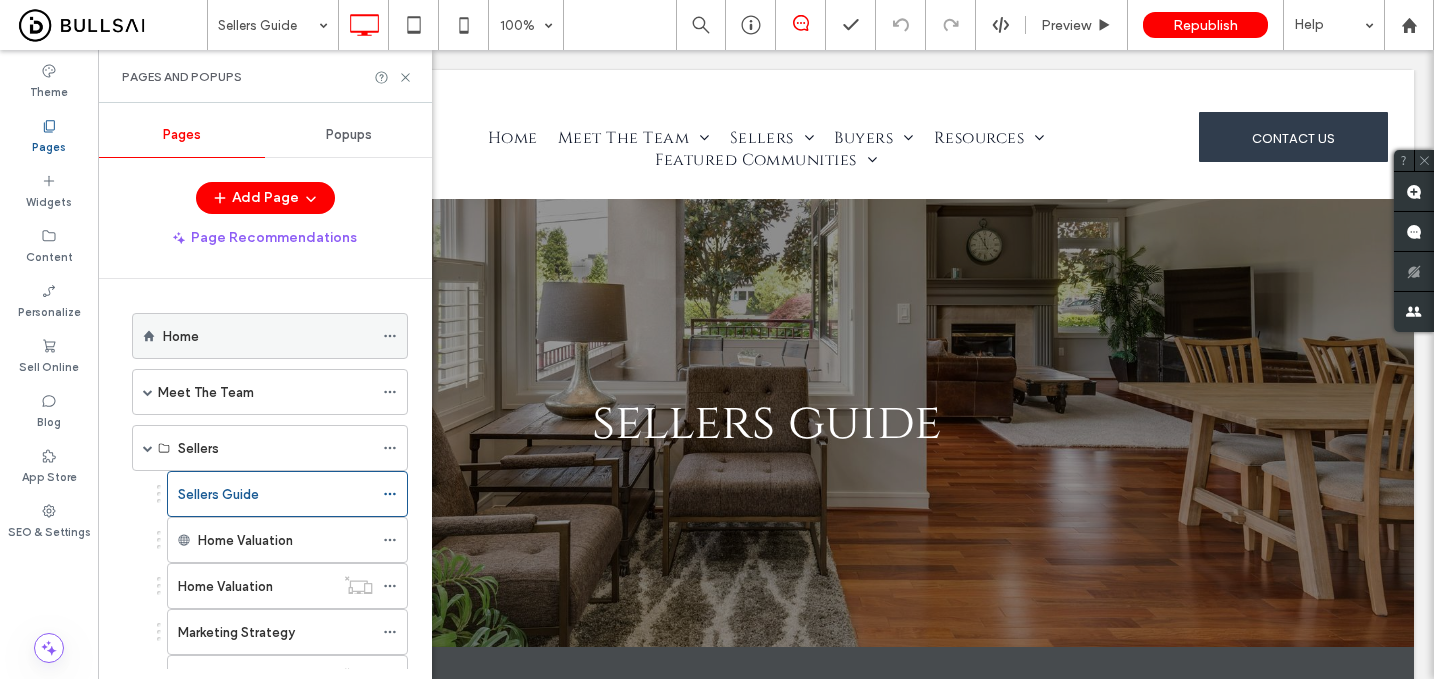 click on "Home" at bounding box center [268, 336] 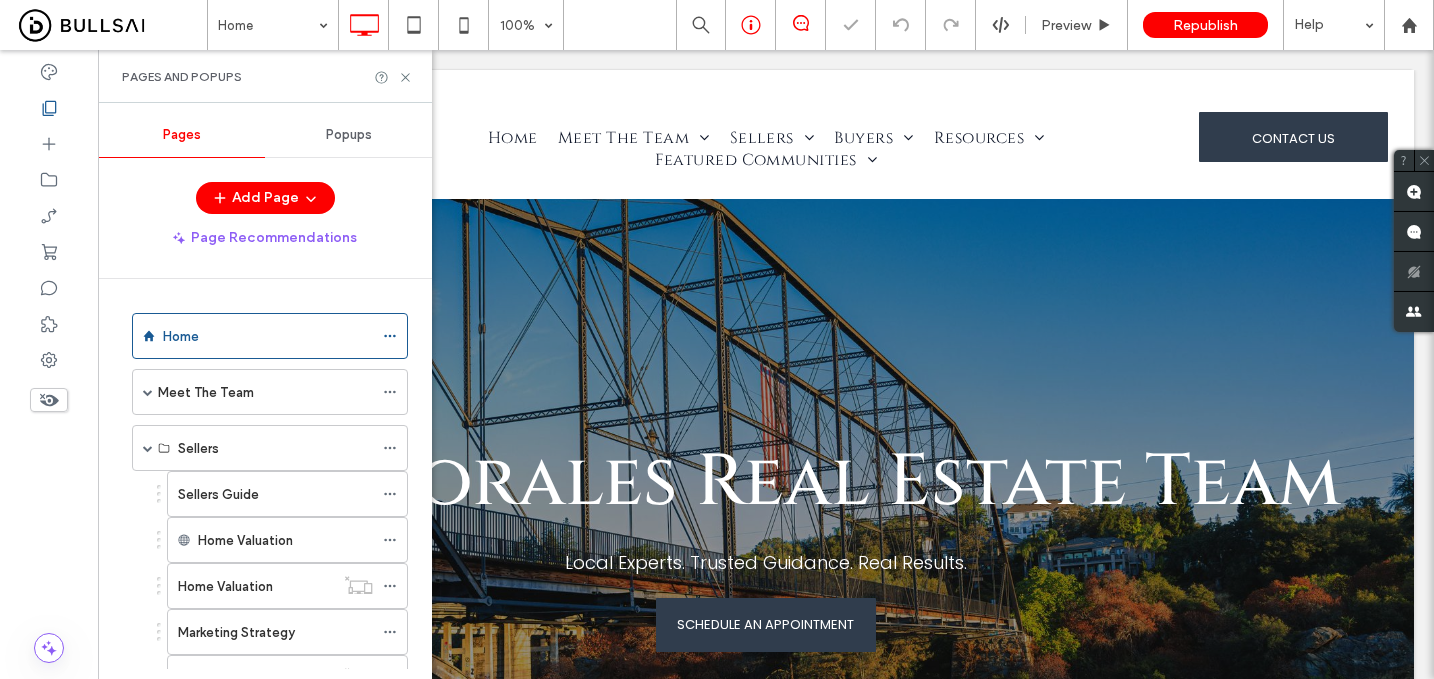 scroll, scrollTop: 0, scrollLeft: 0, axis: both 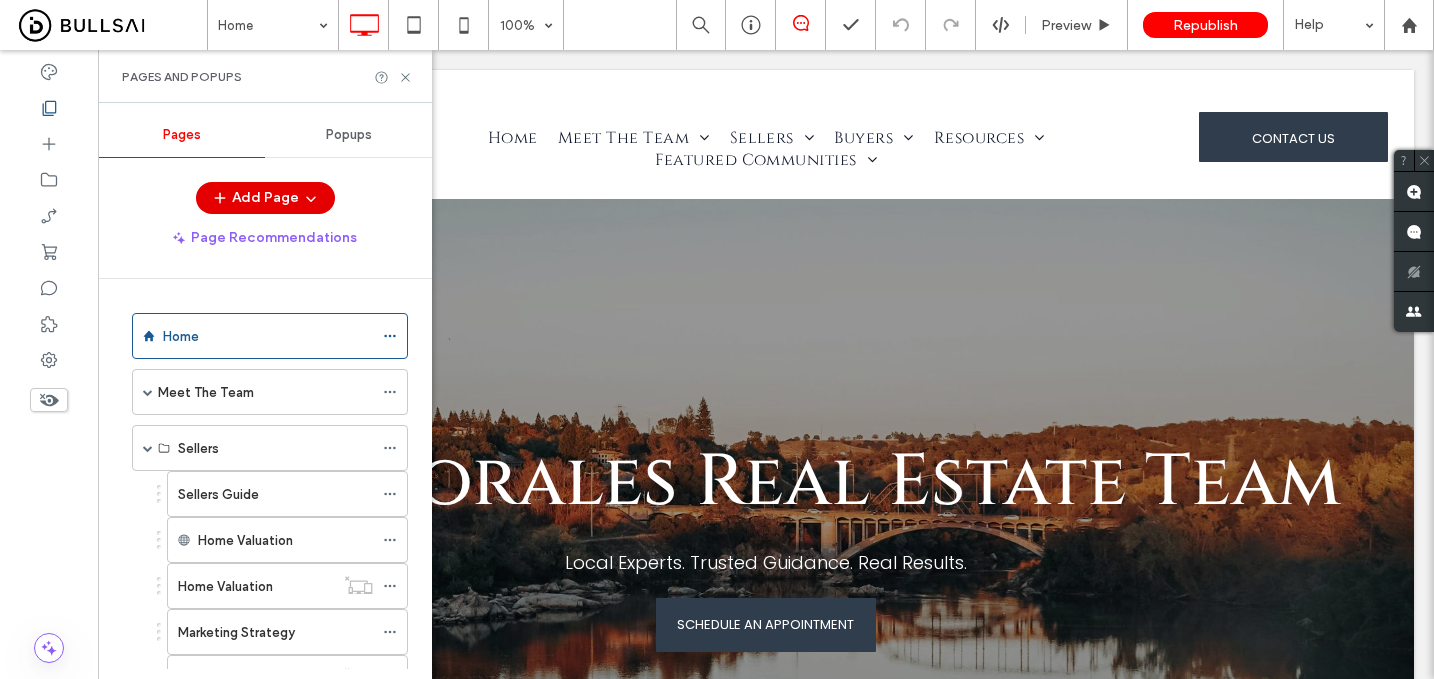 click at bounding box center (309, 198) 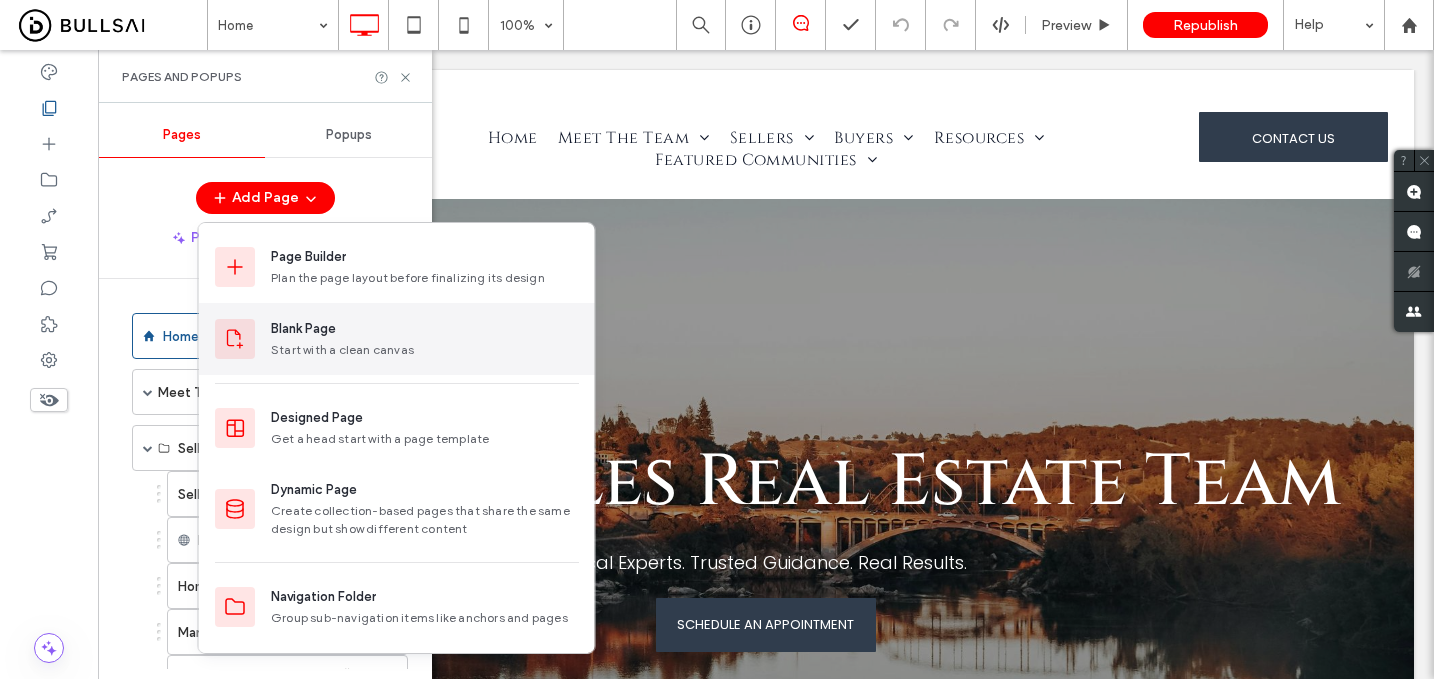 click on "Start with a clean canvas" at bounding box center [425, 350] 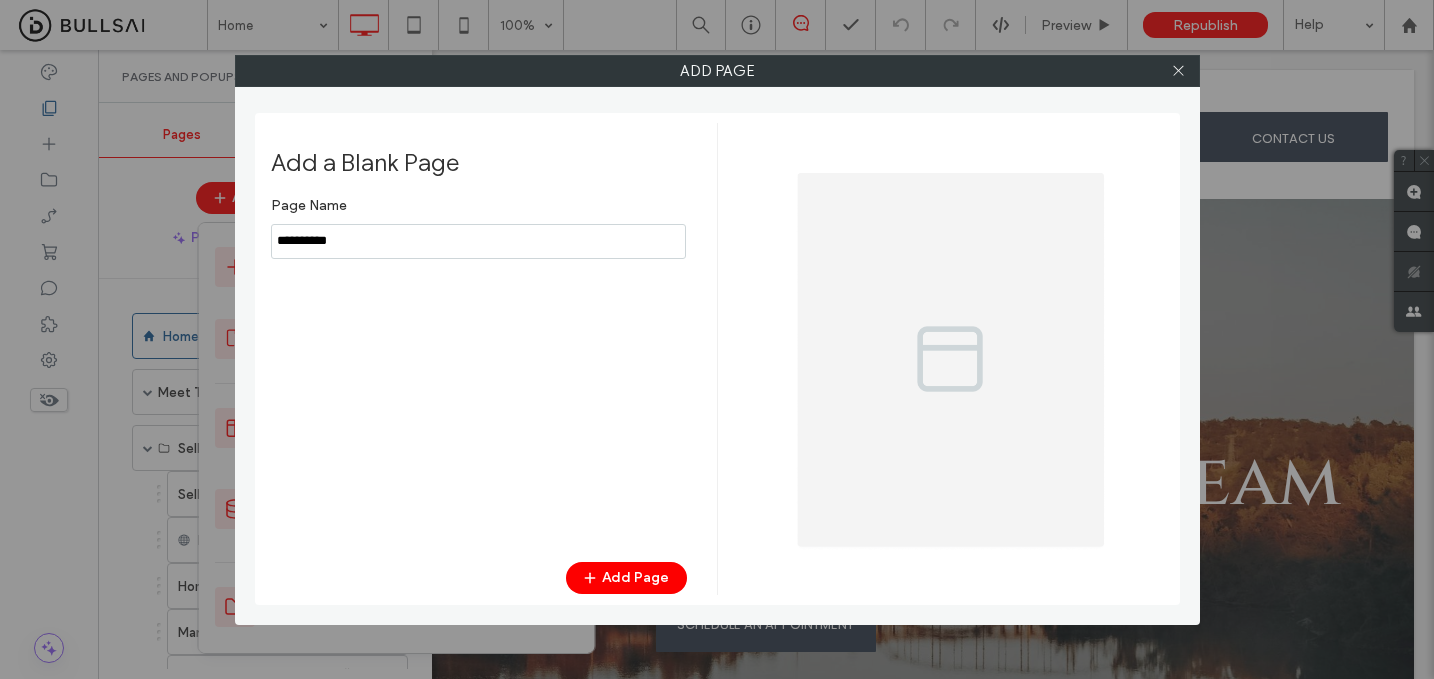 click on "Page Name" at bounding box center [479, 205] 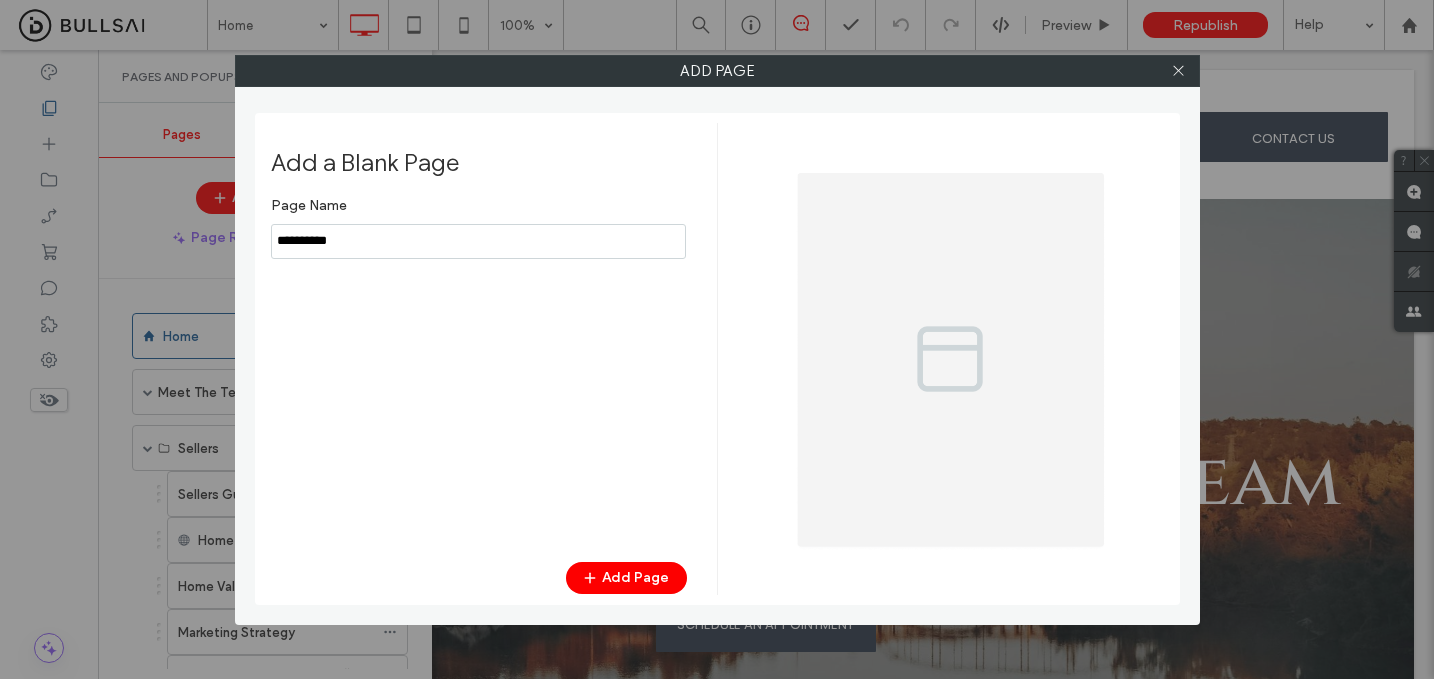 click at bounding box center [478, 241] 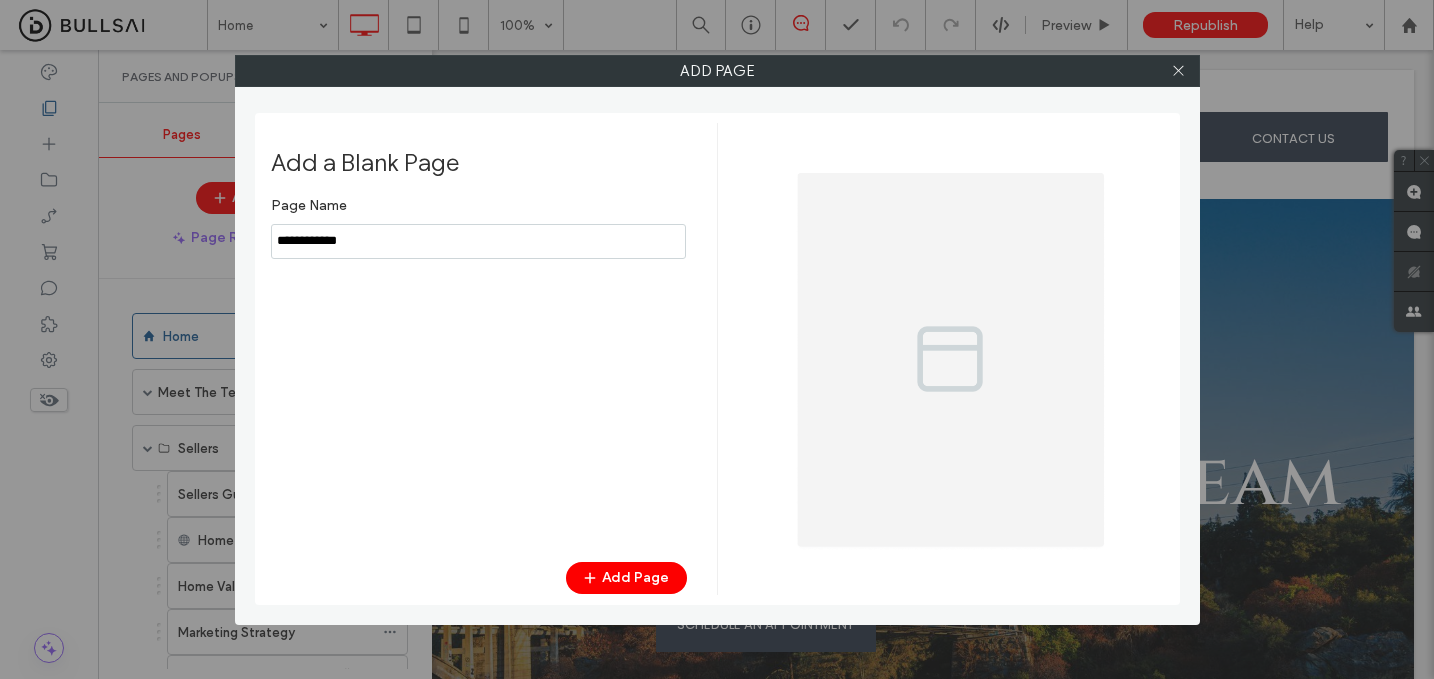type on "**********" 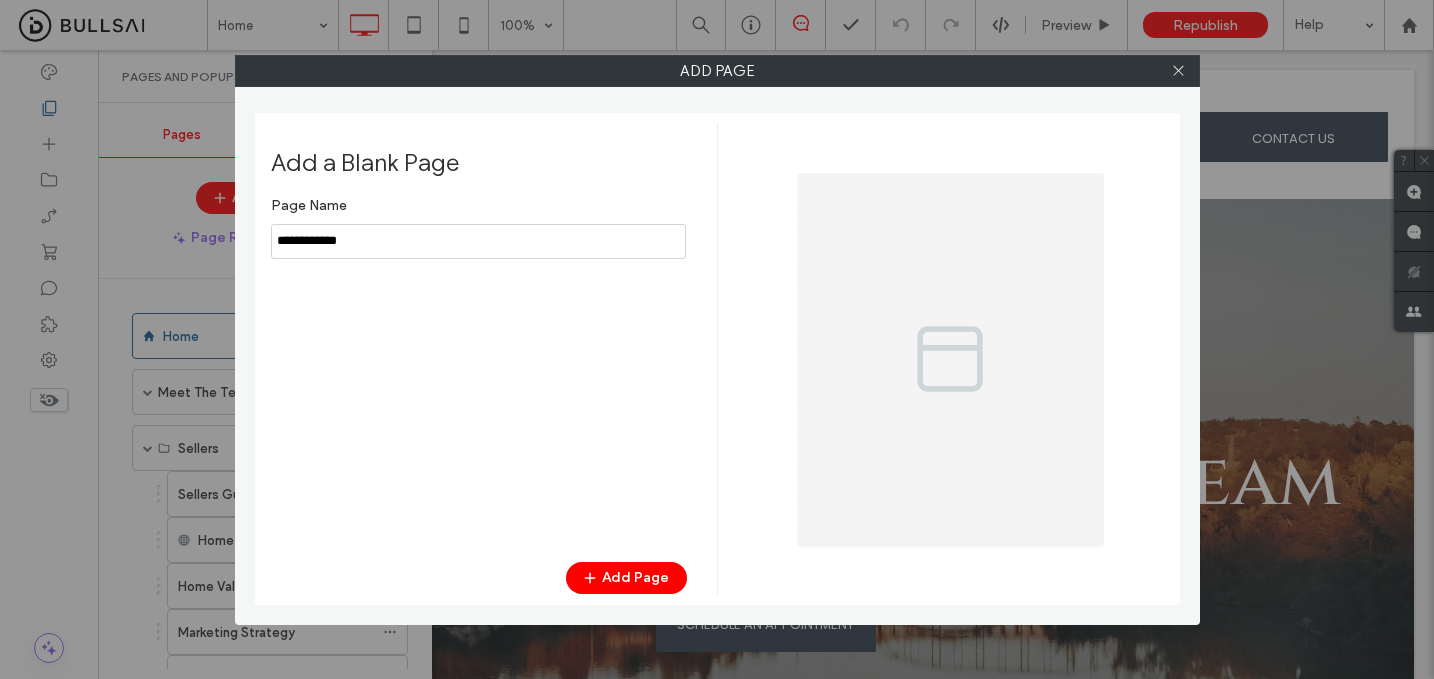click on "Add a Blank Page Page Name Add Page" at bounding box center (717, 359) 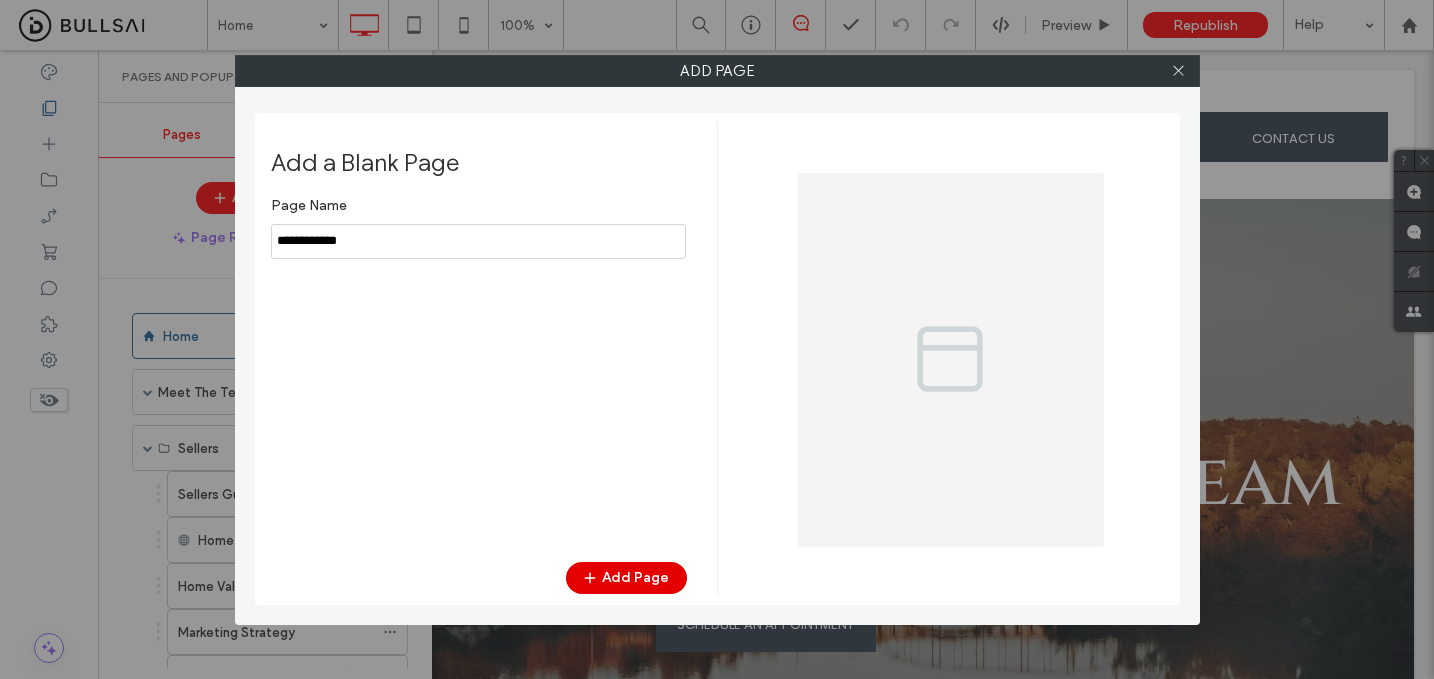 click on "Add Page" at bounding box center (626, 578) 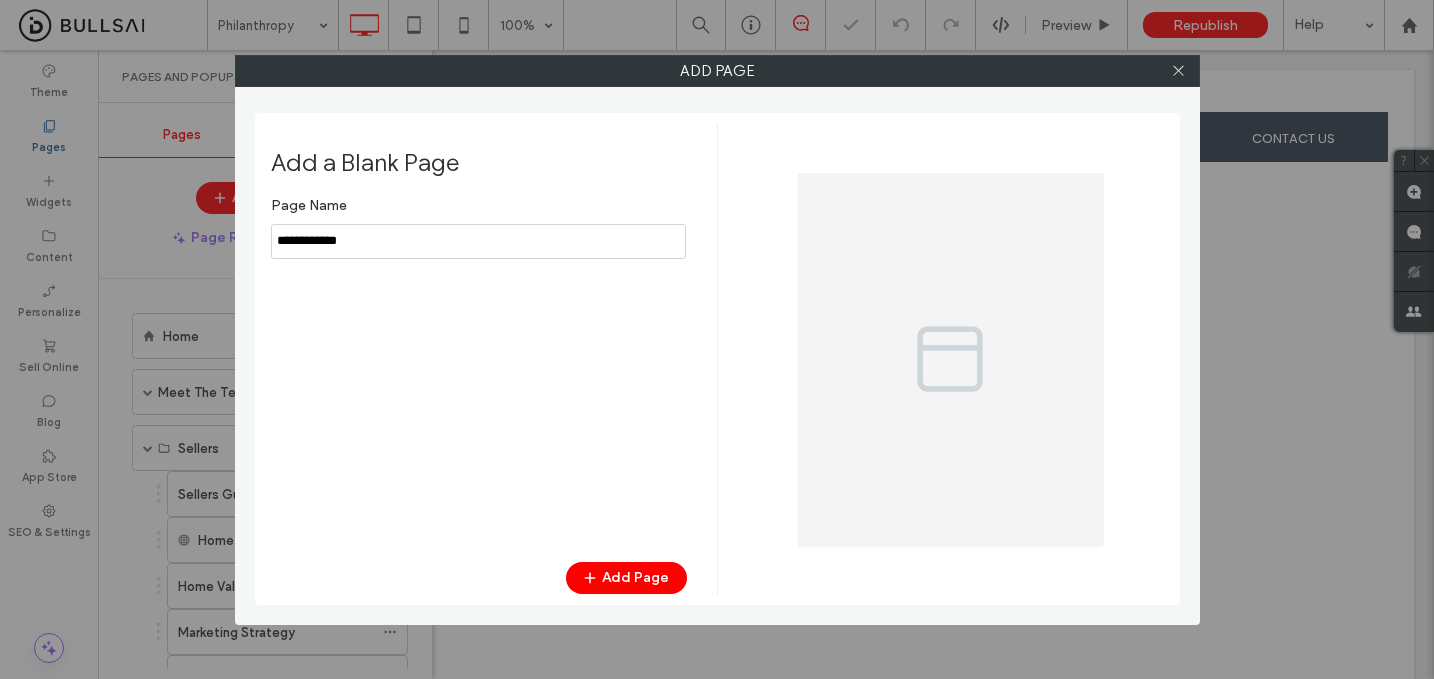 scroll, scrollTop: 0, scrollLeft: 0, axis: both 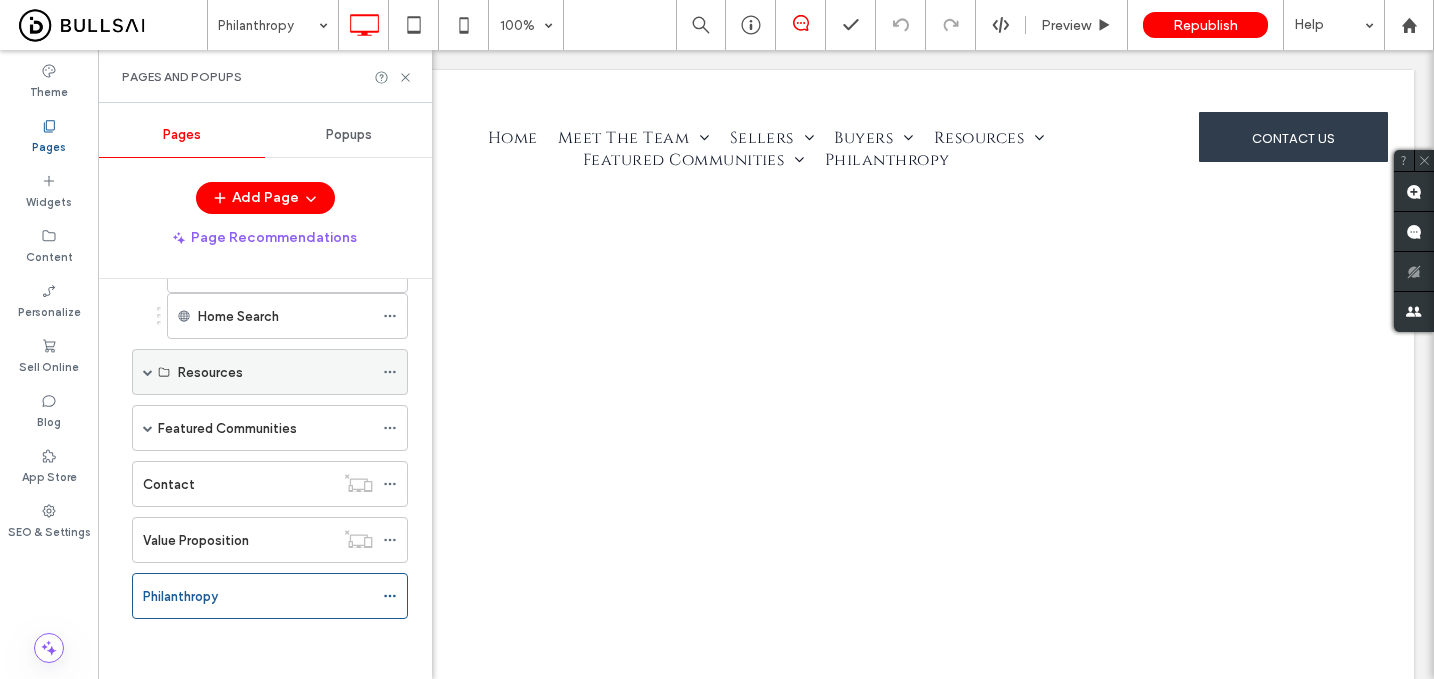 click at bounding box center (148, 372) 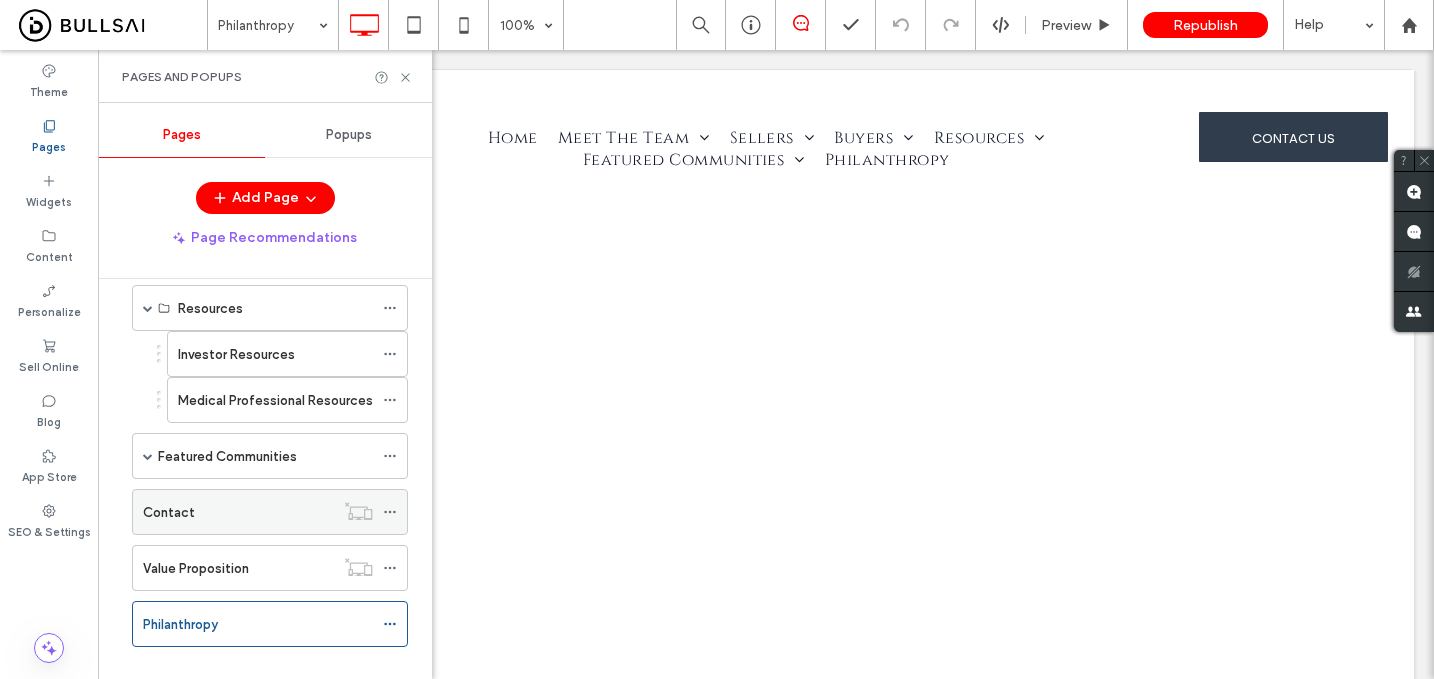 scroll, scrollTop: 625, scrollLeft: 0, axis: vertical 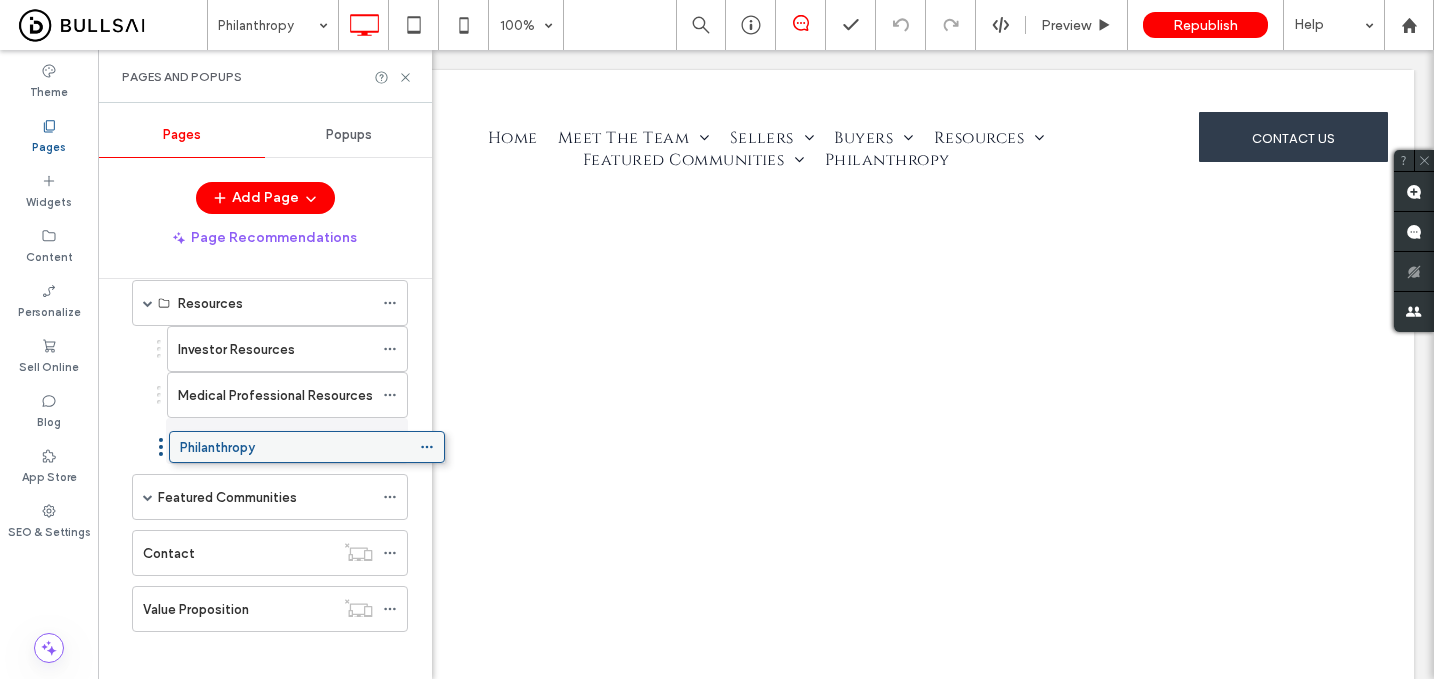 drag, startPoint x: 212, startPoint y: 624, endPoint x: 248, endPoint y: 459, distance: 168.88162 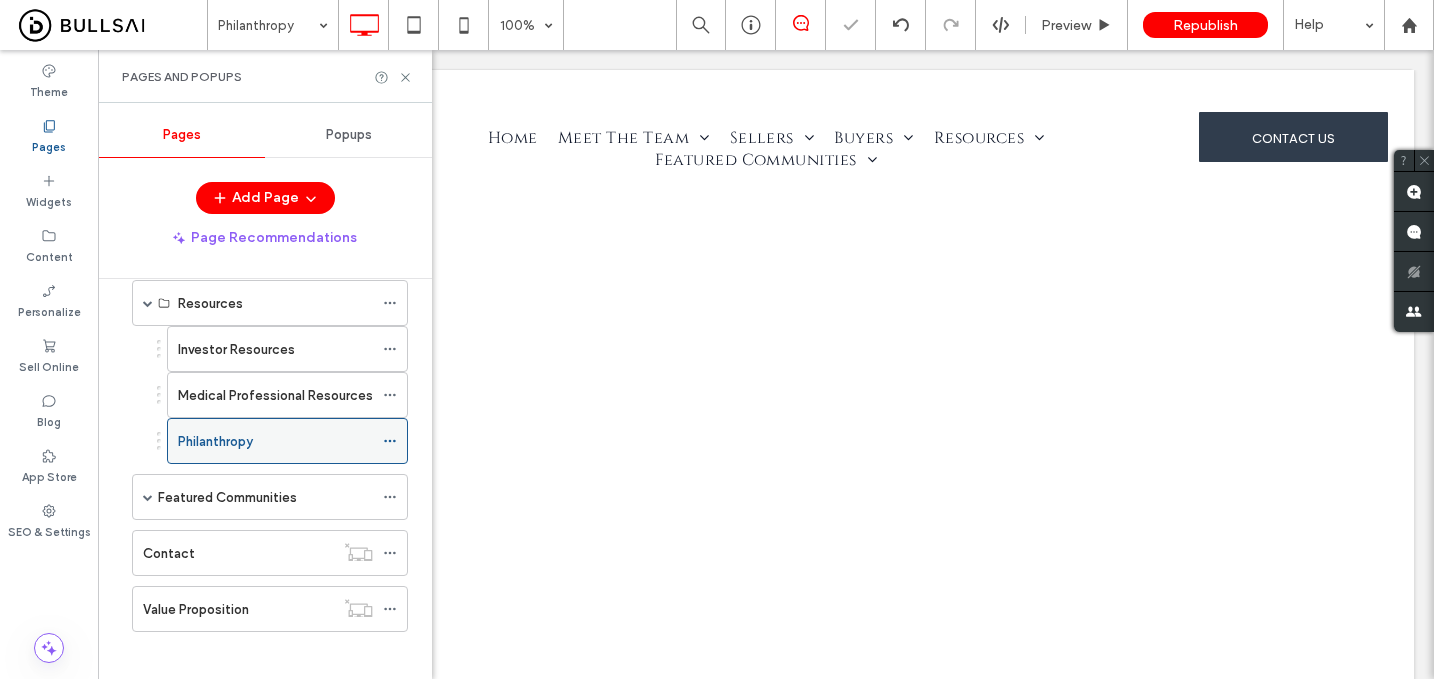 click on "Philanthropy" at bounding box center (275, 441) 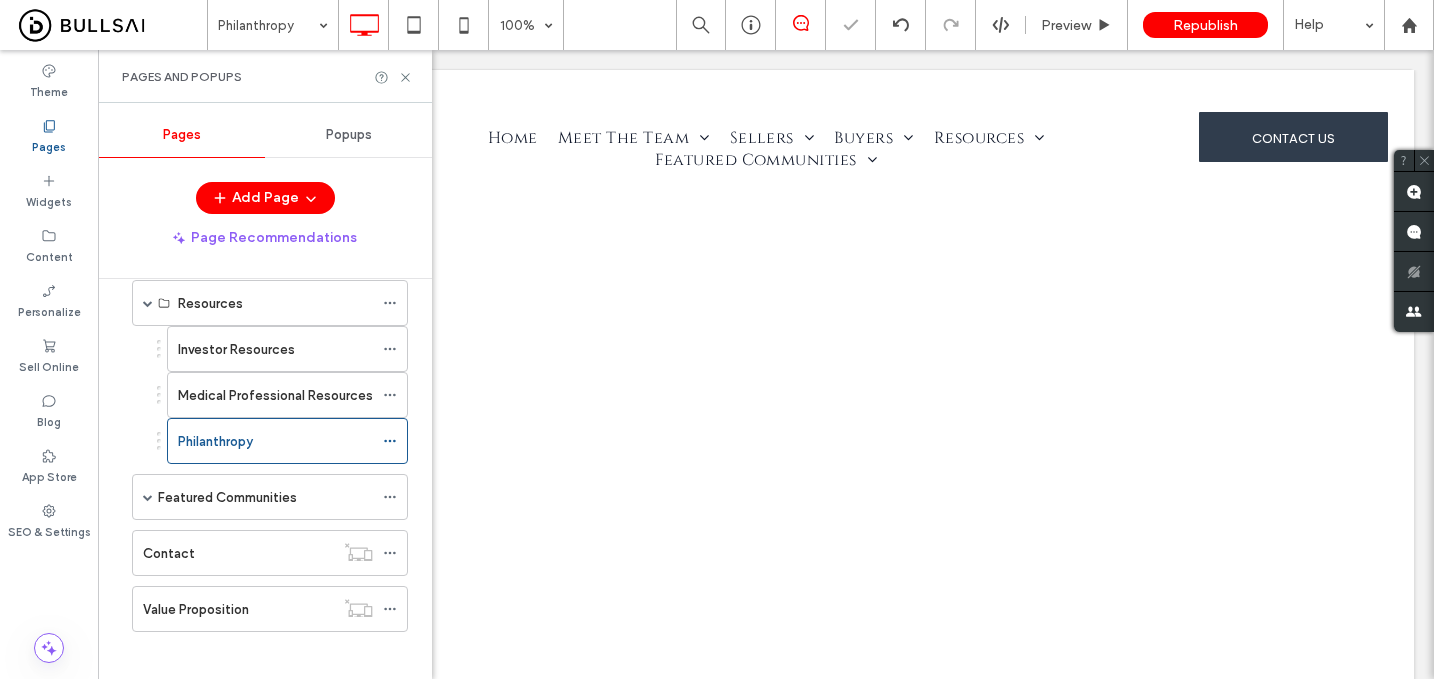 scroll, scrollTop: 0, scrollLeft: 0, axis: both 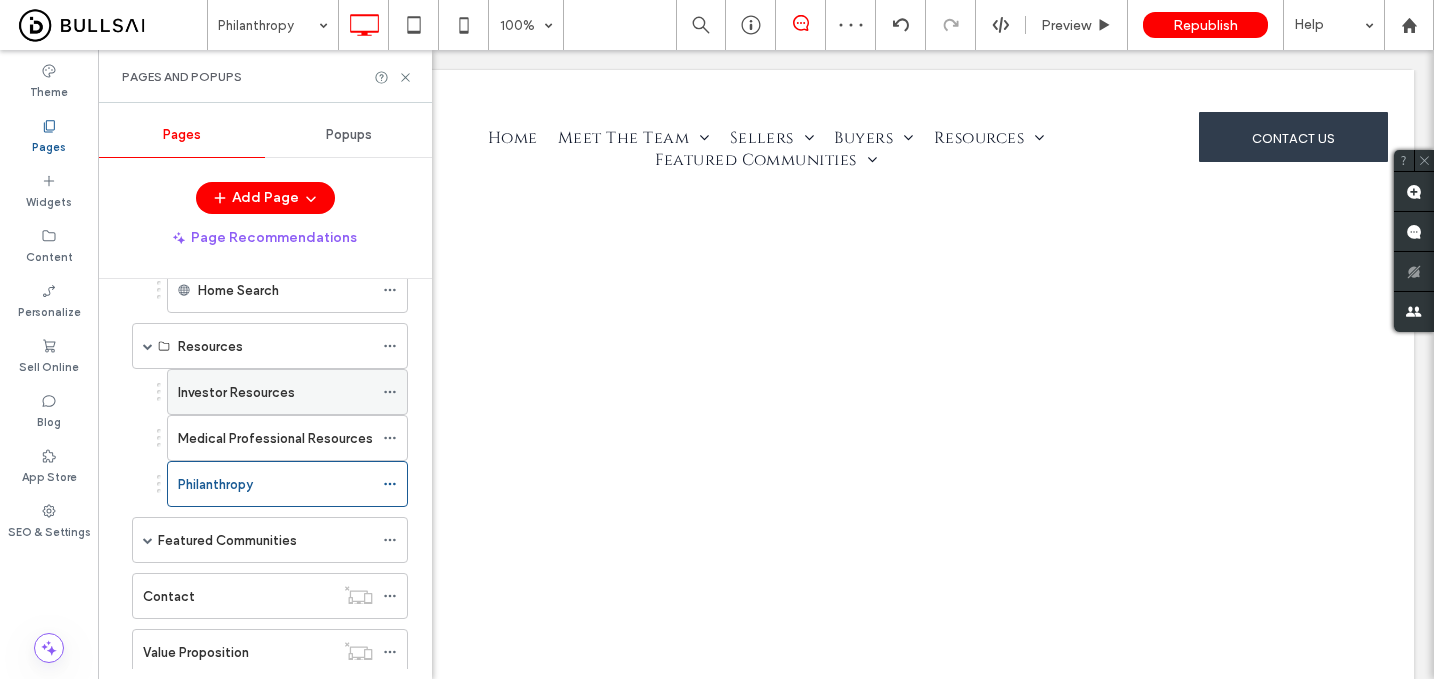 click on "Investor Resources" at bounding box center [275, 392] 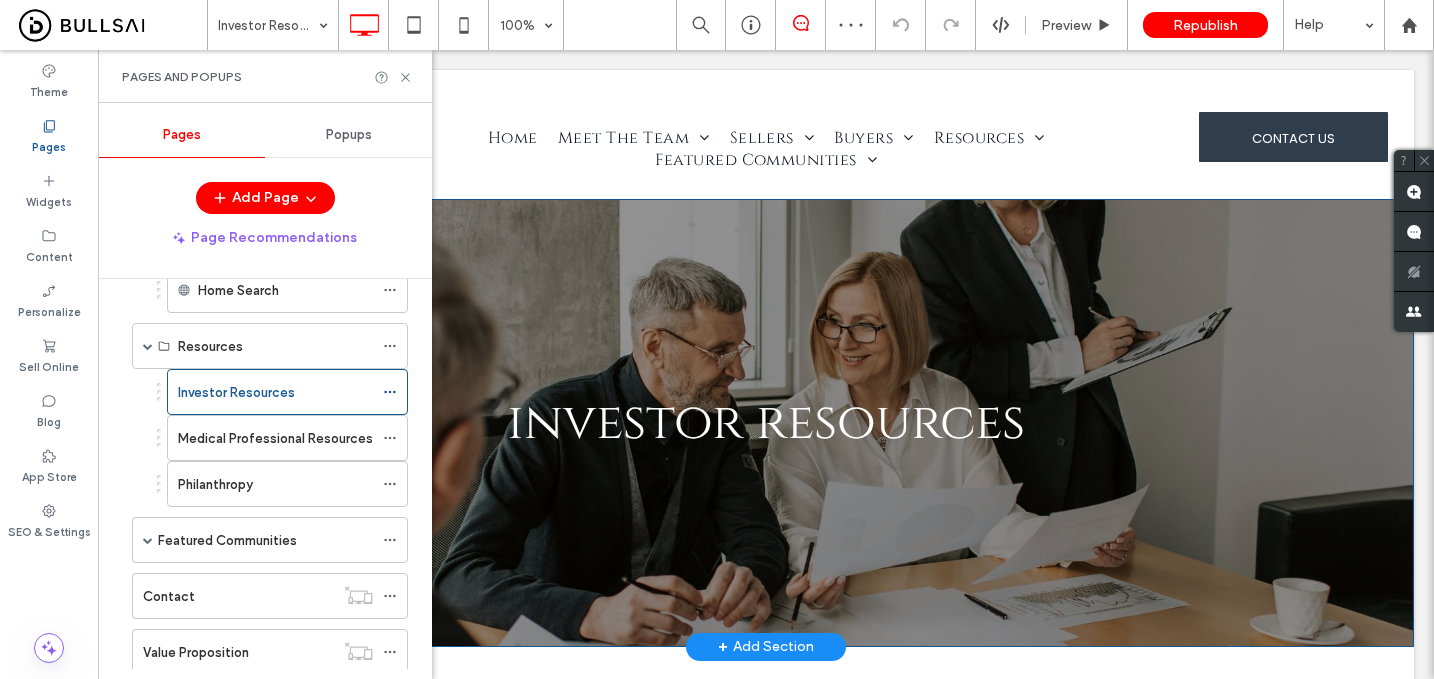 scroll, scrollTop: 0, scrollLeft: 0, axis: both 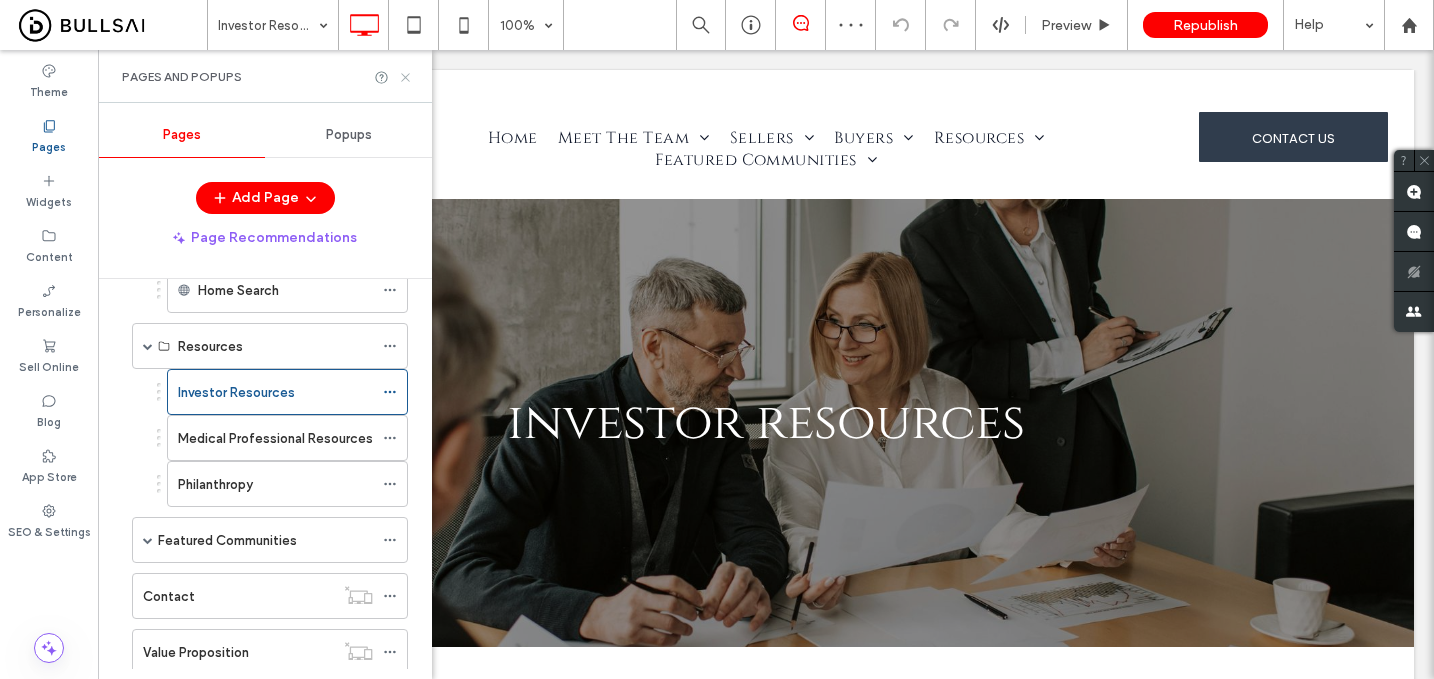 click 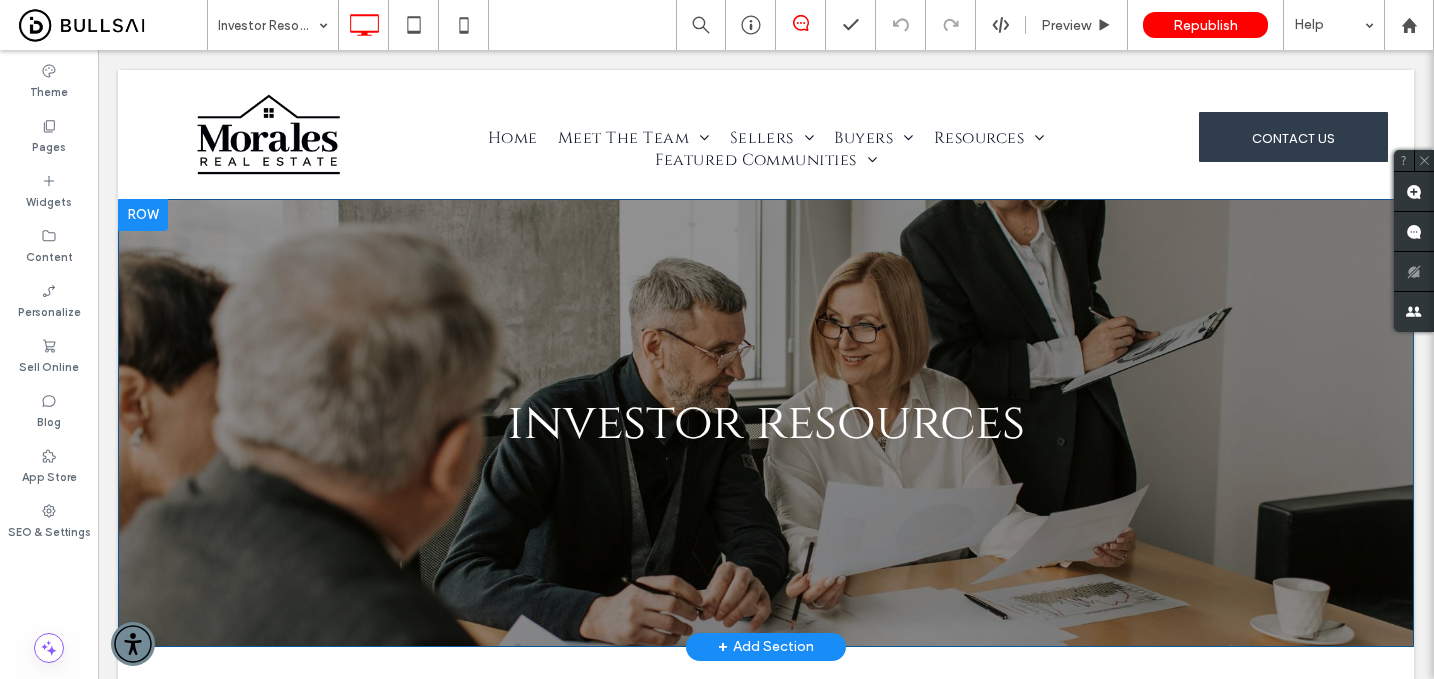 click at bounding box center [143, 215] 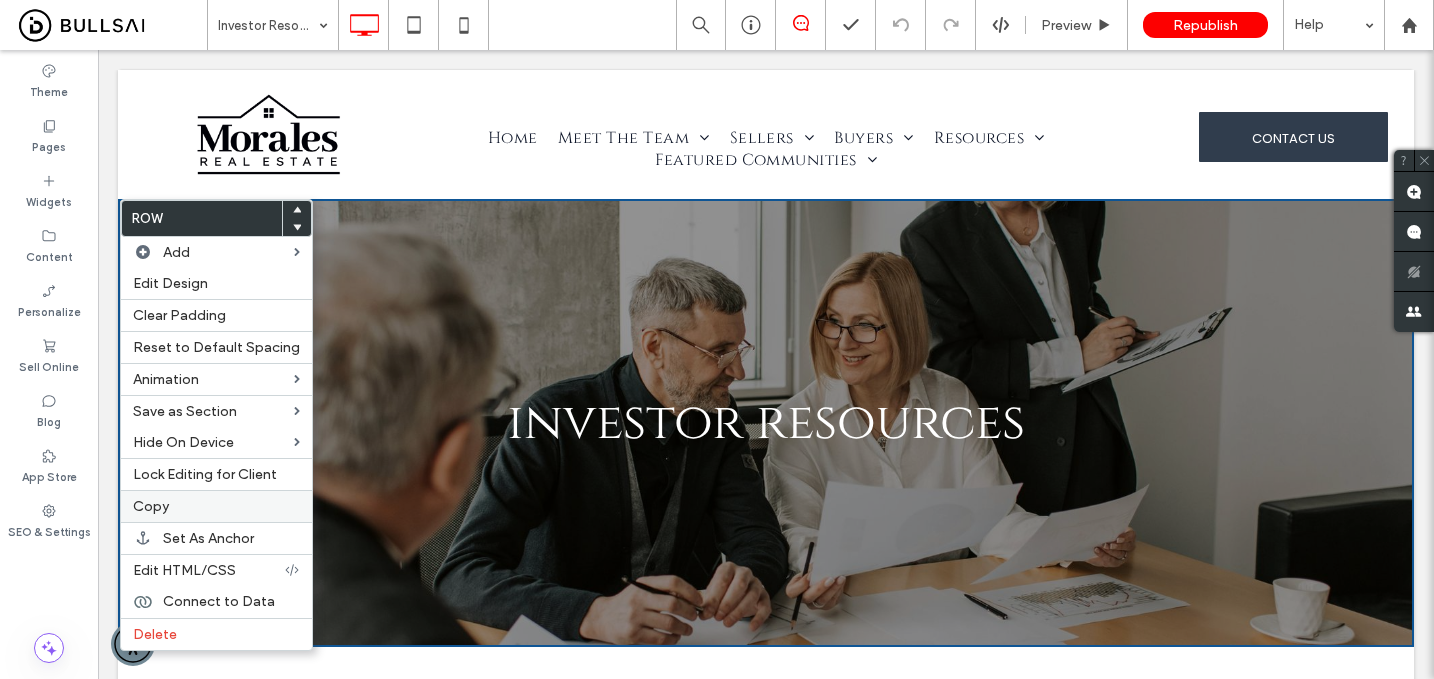 click on "Copy" at bounding box center (216, 506) 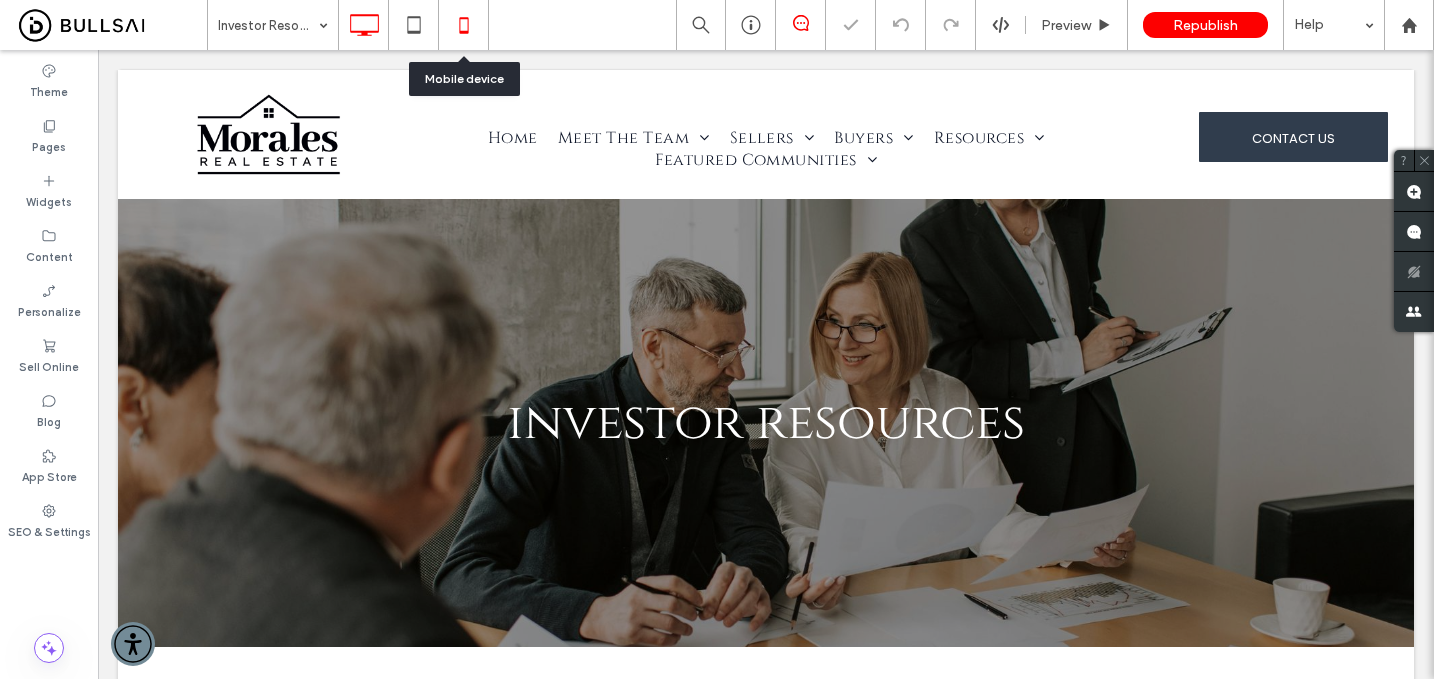 click 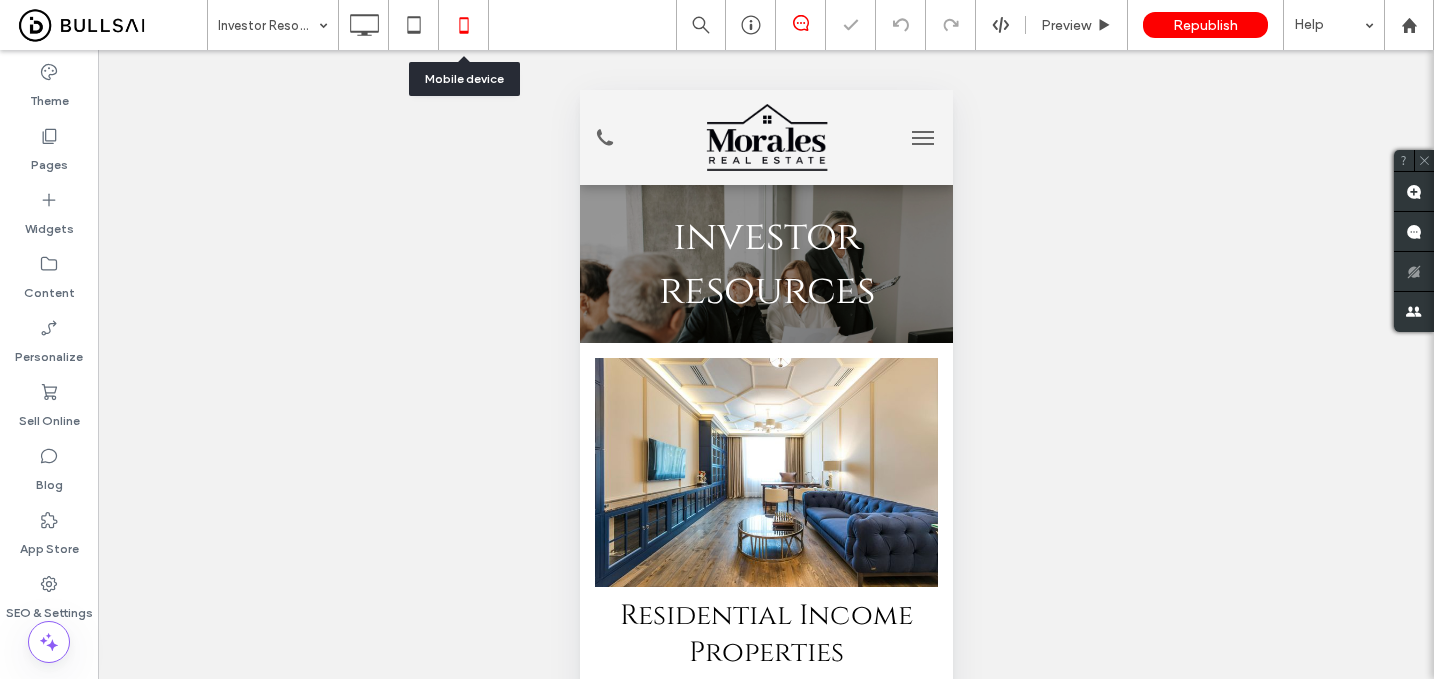 scroll, scrollTop: 0, scrollLeft: 0, axis: both 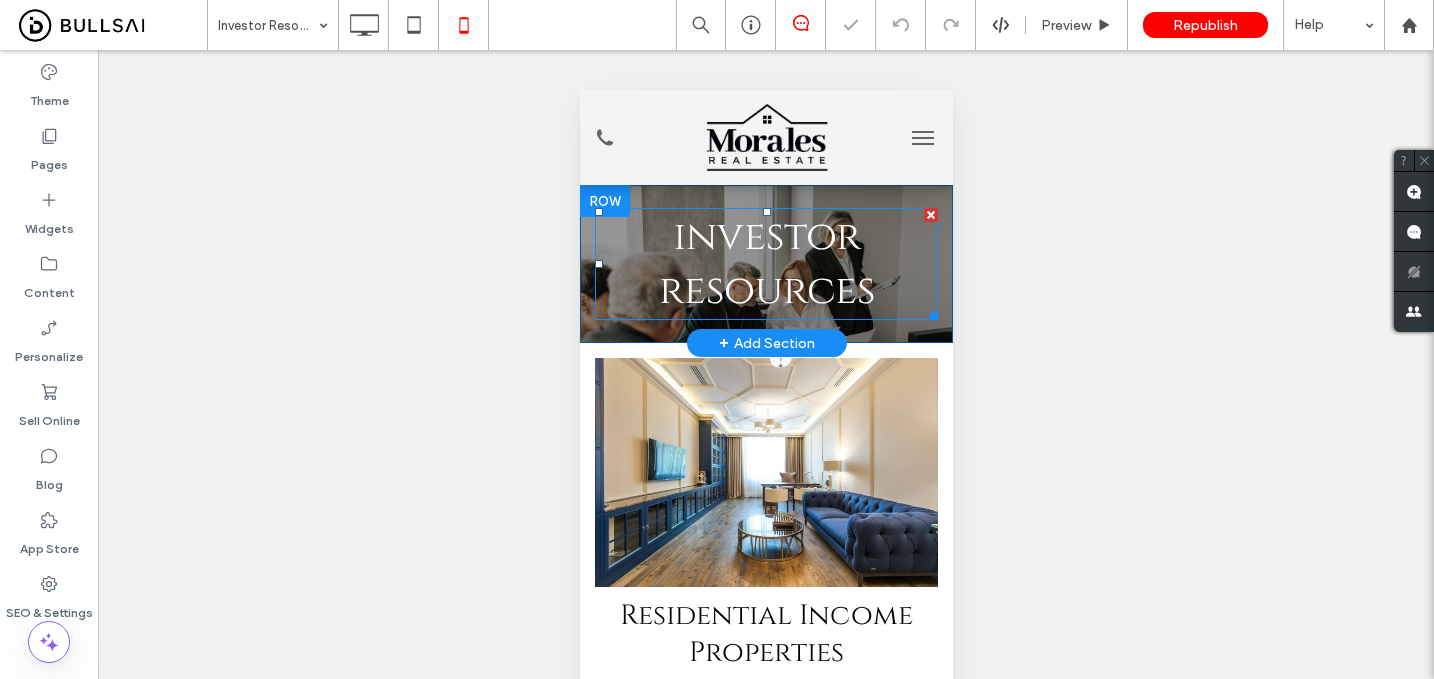click on "investor resources" at bounding box center (766, 264) 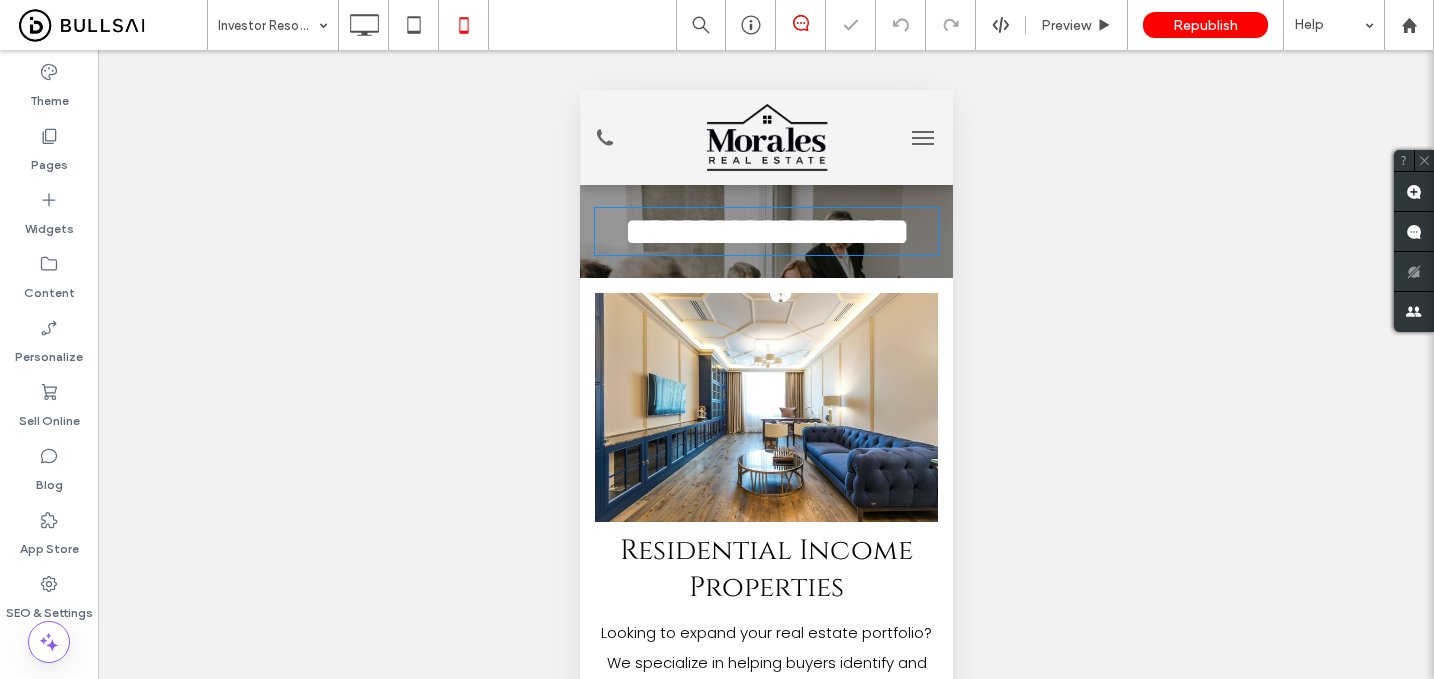 type on "******" 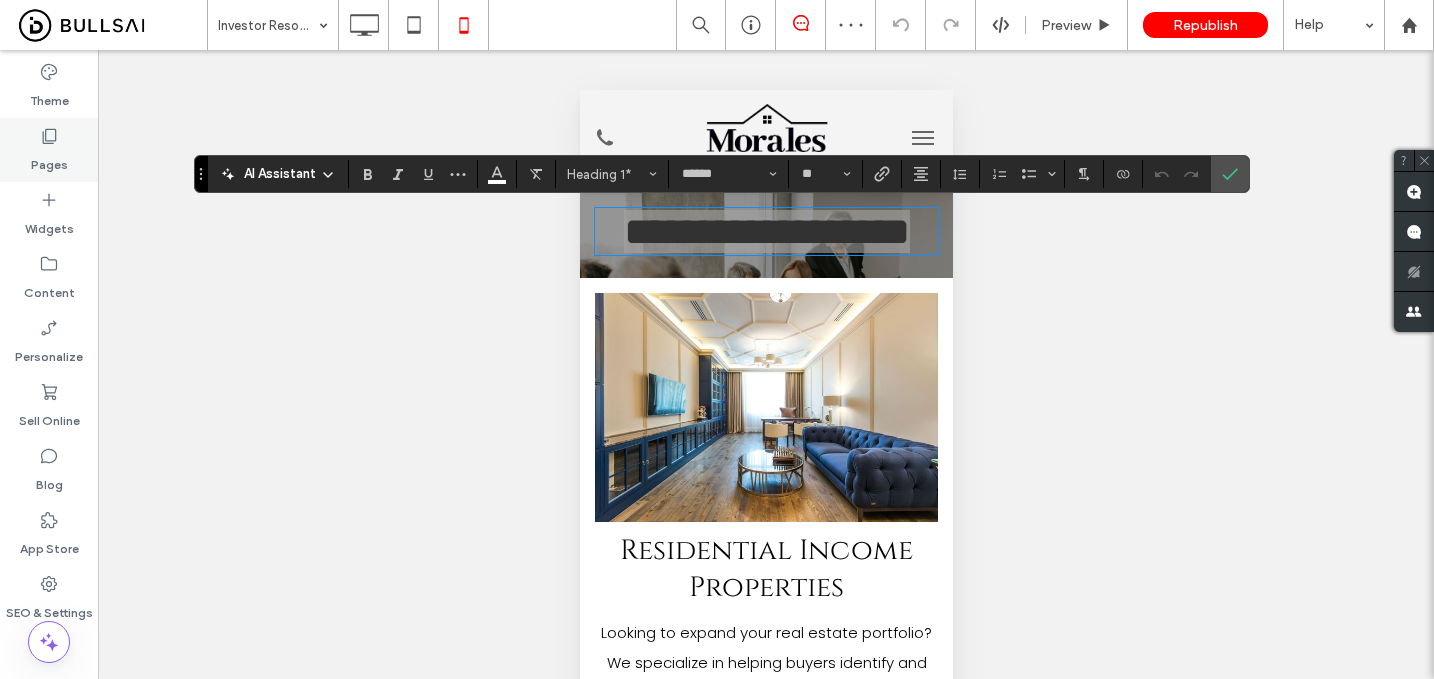 click 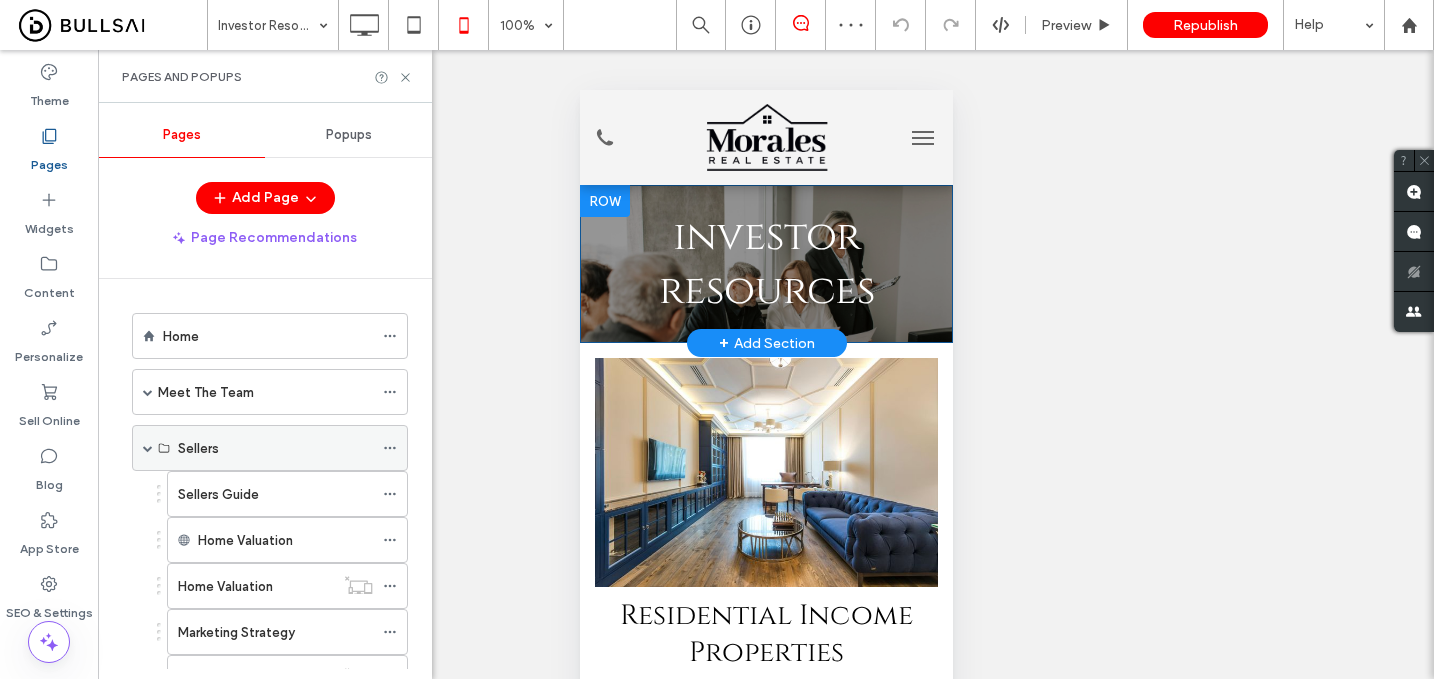 scroll, scrollTop: 638, scrollLeft: 0, axis: vertical 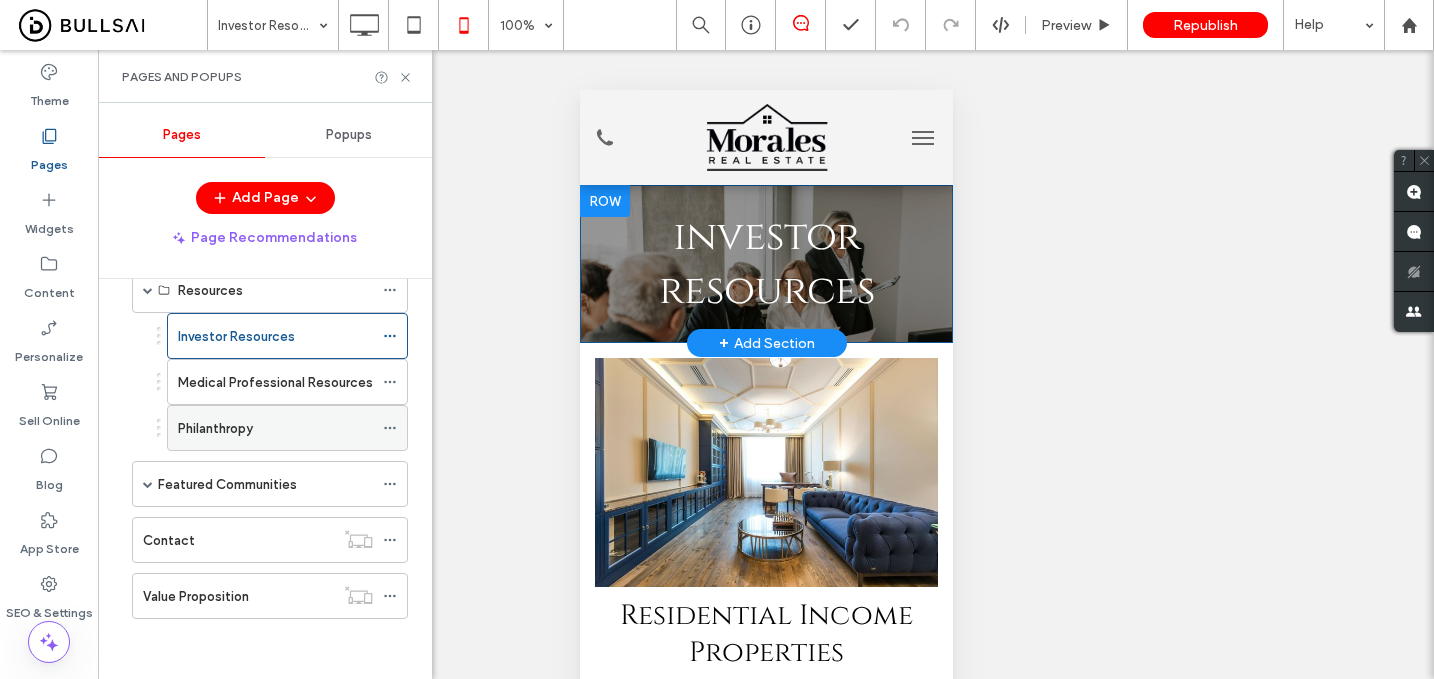 click on "Philanthropy" at bounding box center [275, 428] 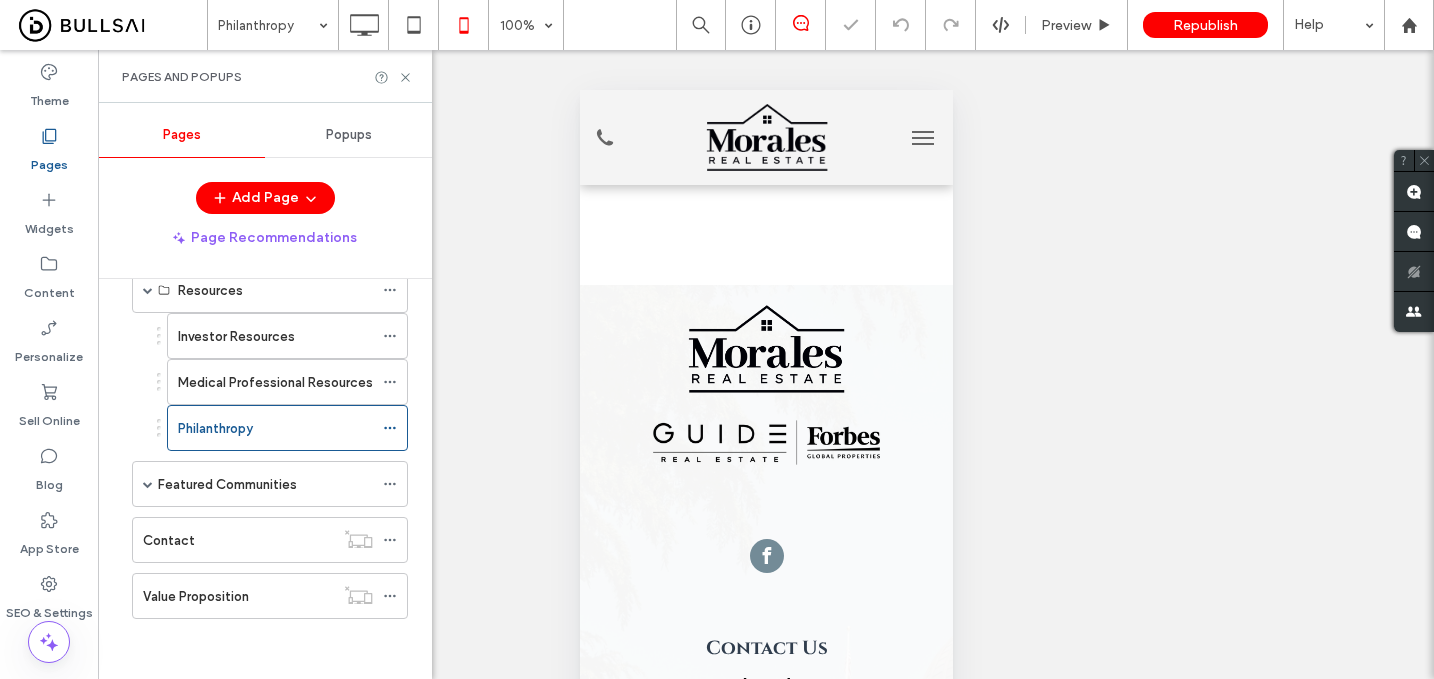 scroll, scrollTop: 0, scrollLeft: 0, axis: both 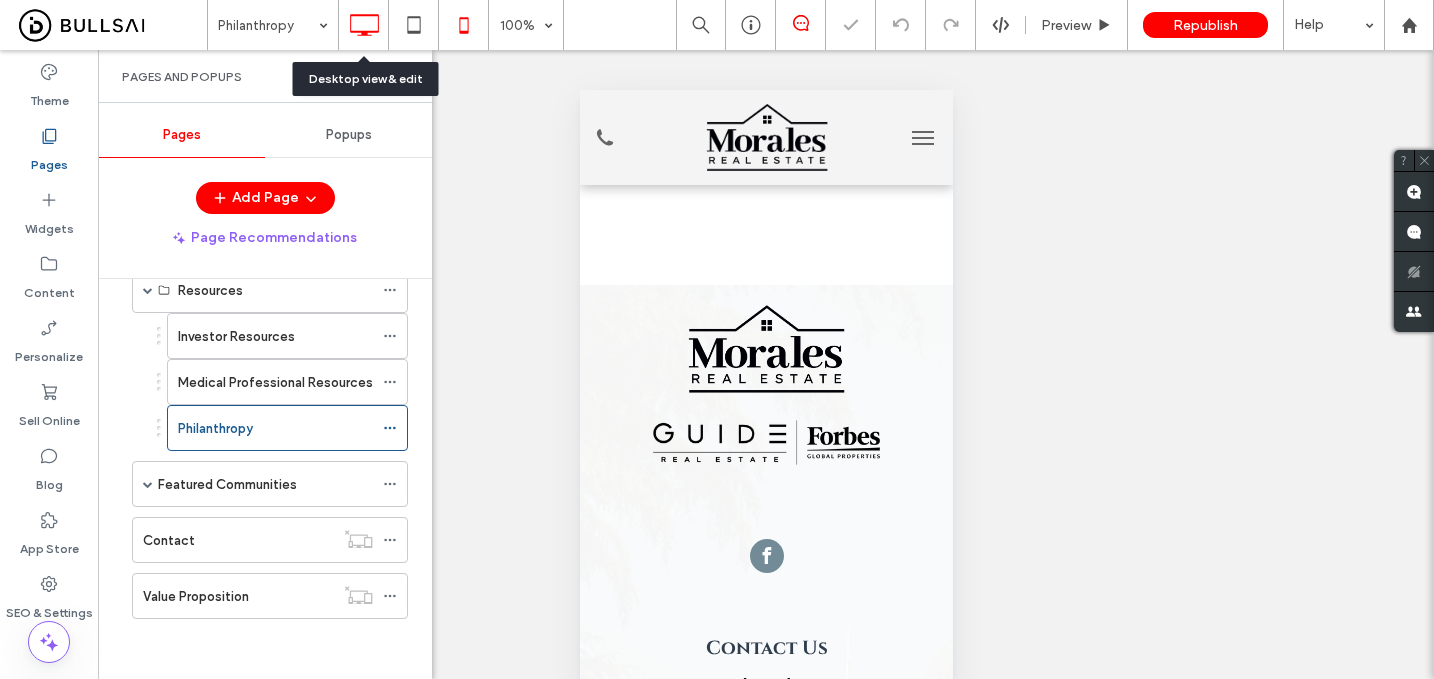 click 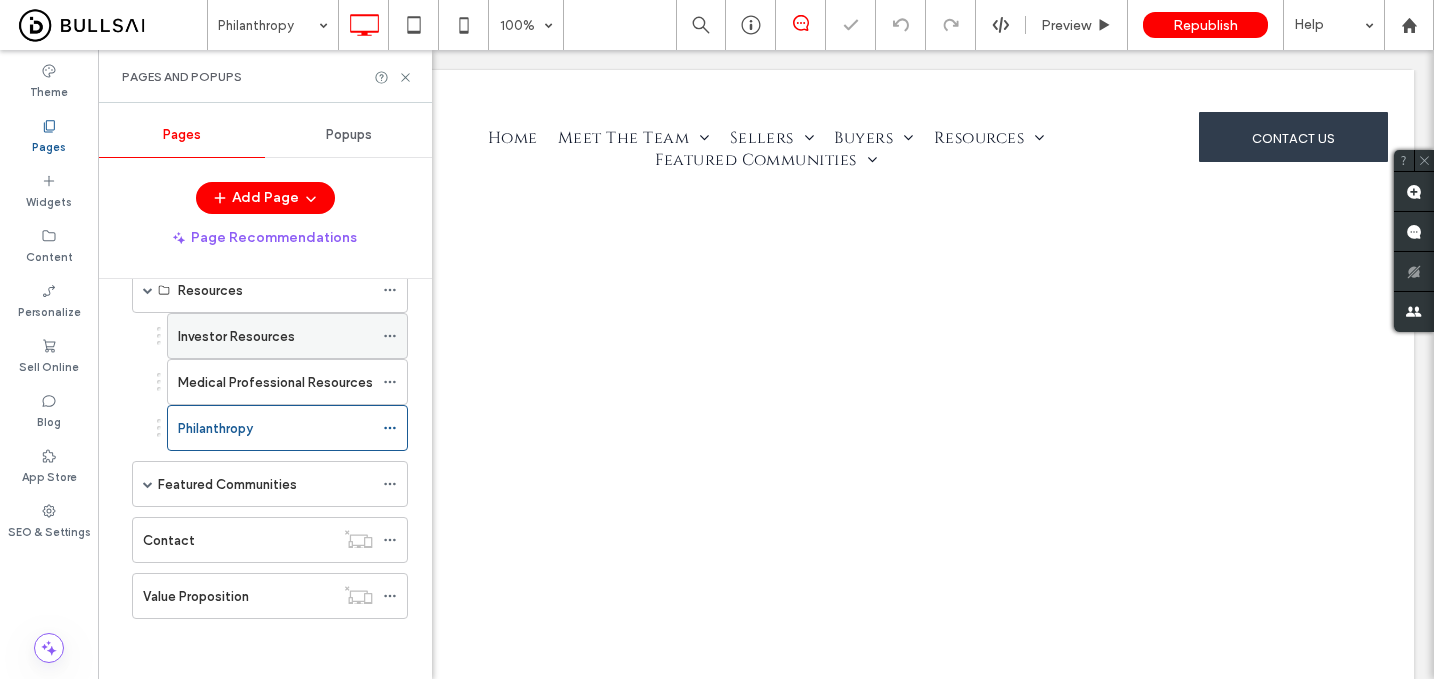 scroll, scrollTop: 0, scrollLeft: 0, axis: both 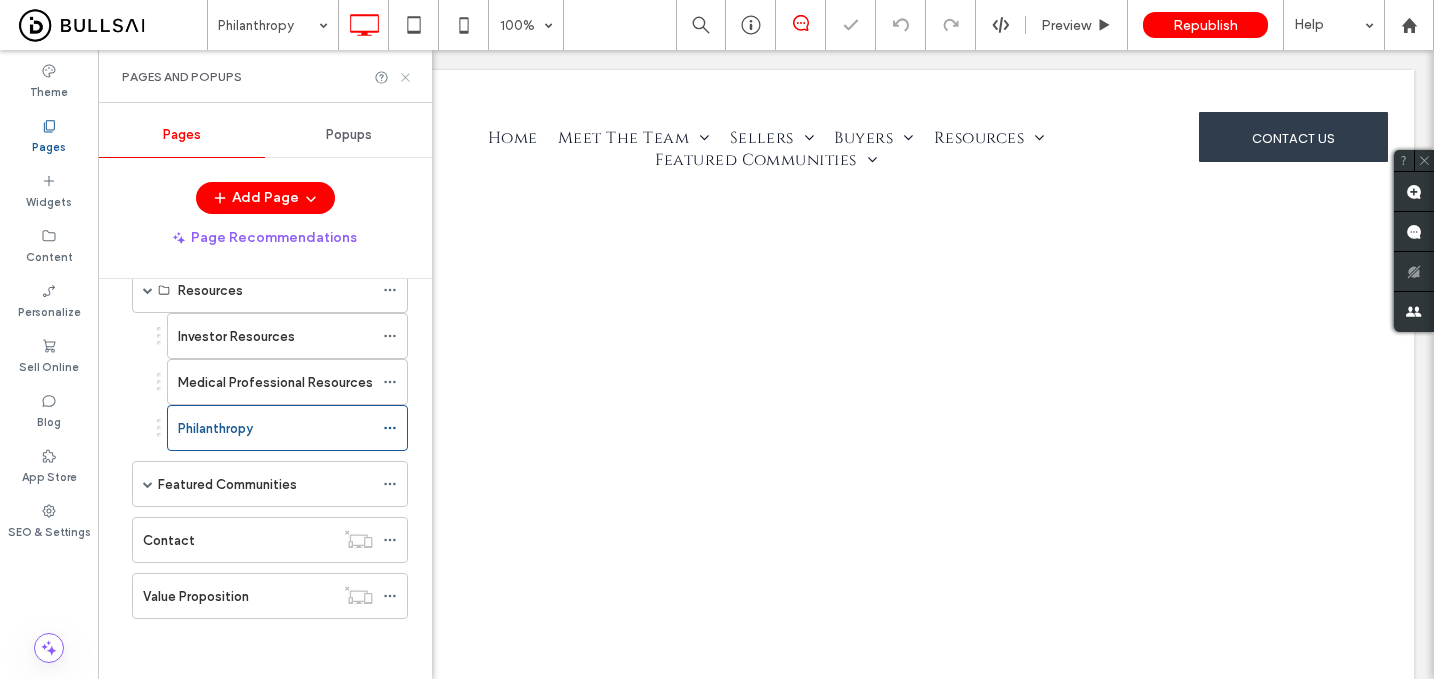 click 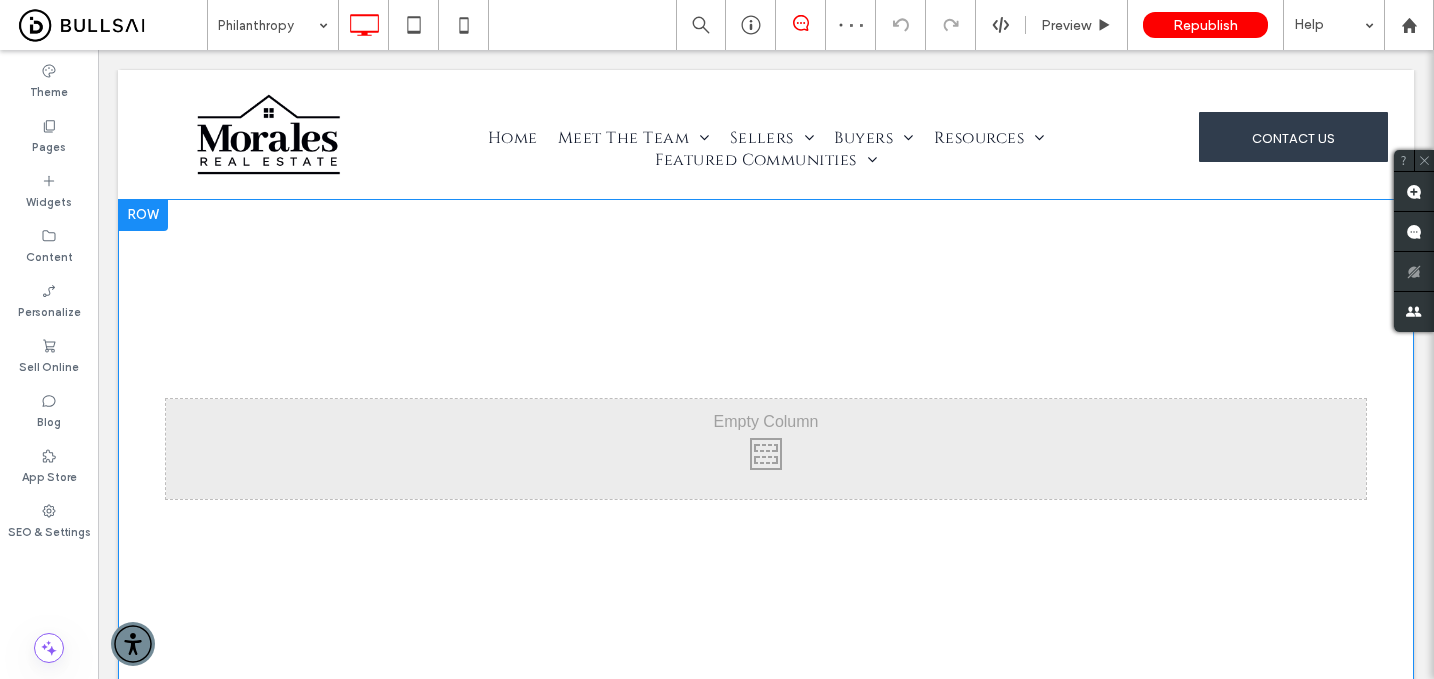 click at bounding box center [143, 215] 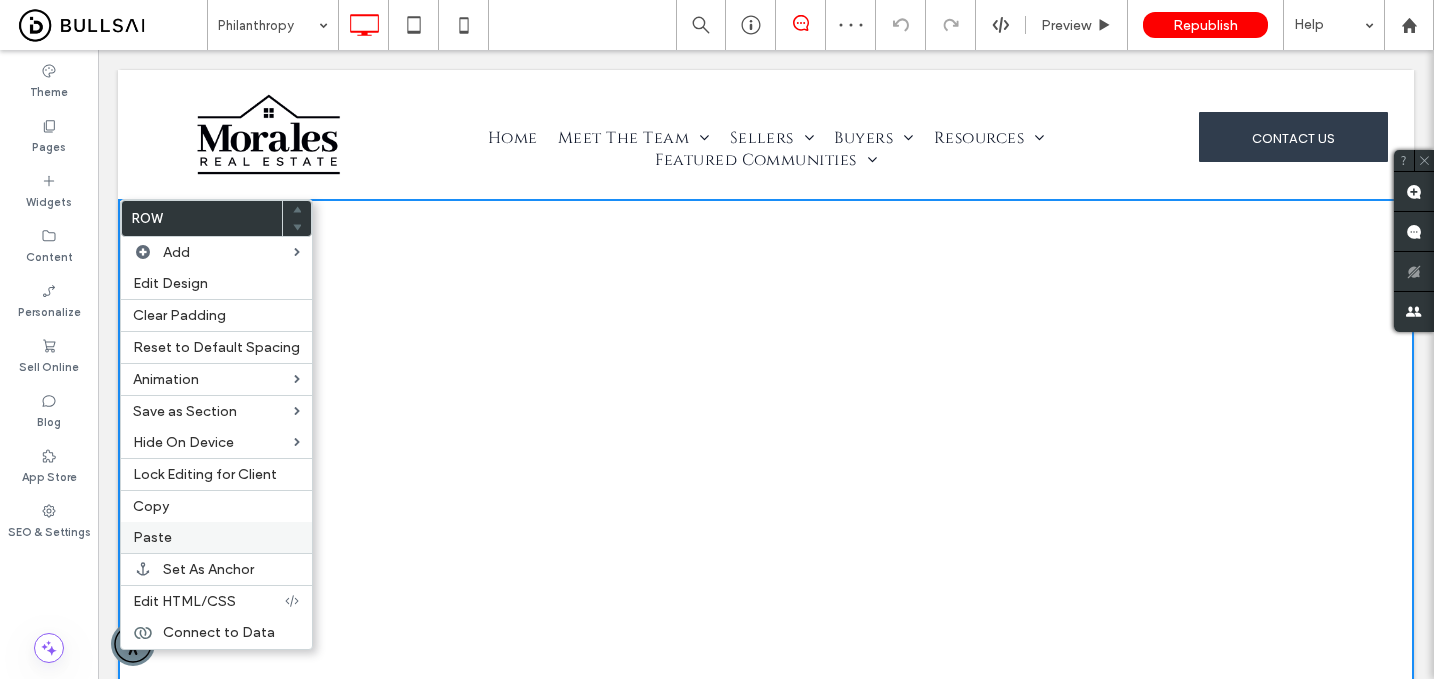 click on "Paste" at bounding box center (216, 537) 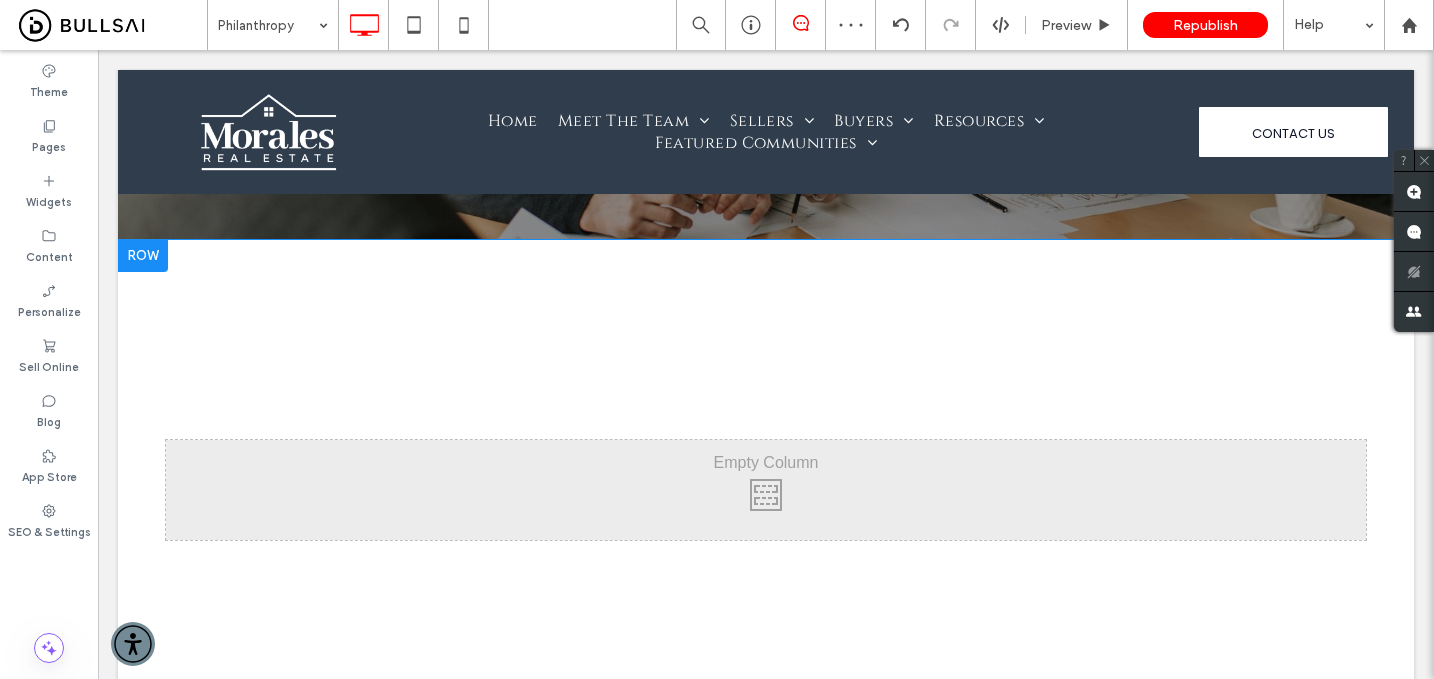 scroll, scrollTop: 402, scrollLeft: 0, axis: vertical 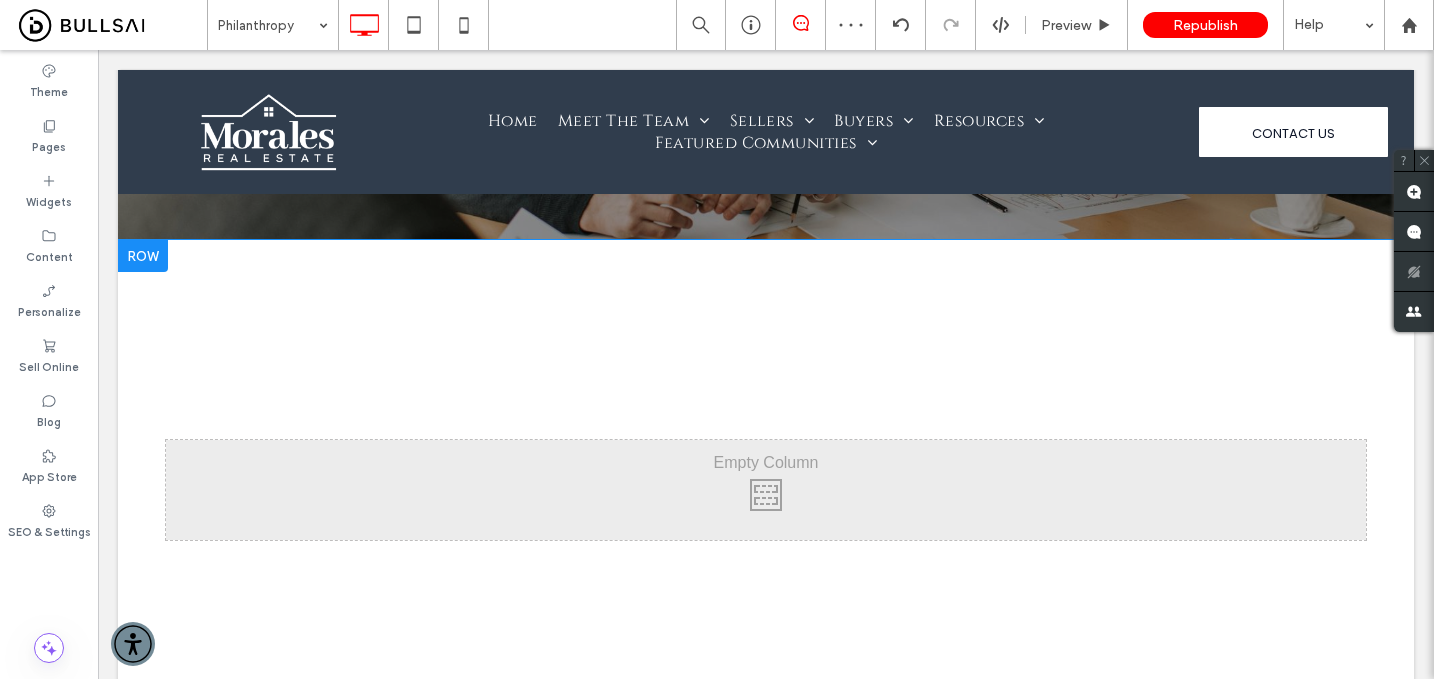 click at bounding box center (143, 256) 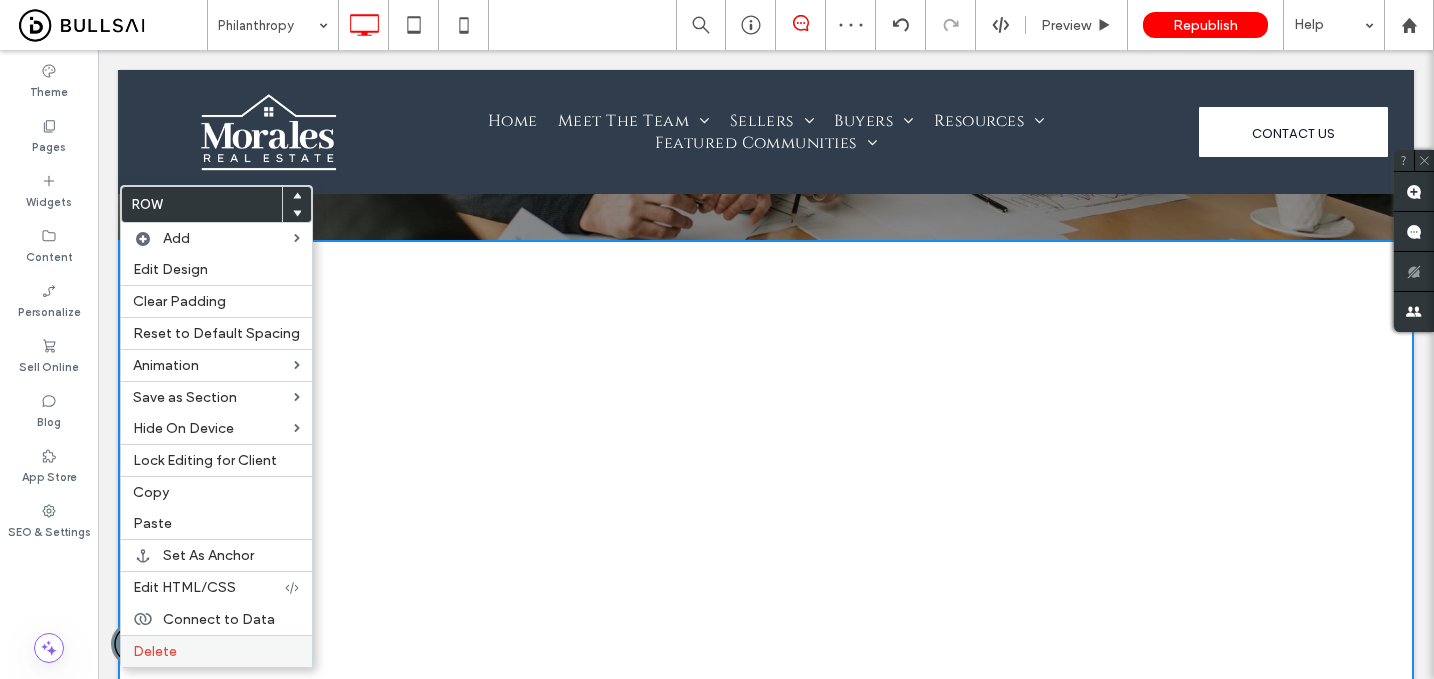 click on "Delete" at bounding box center (216, 651) 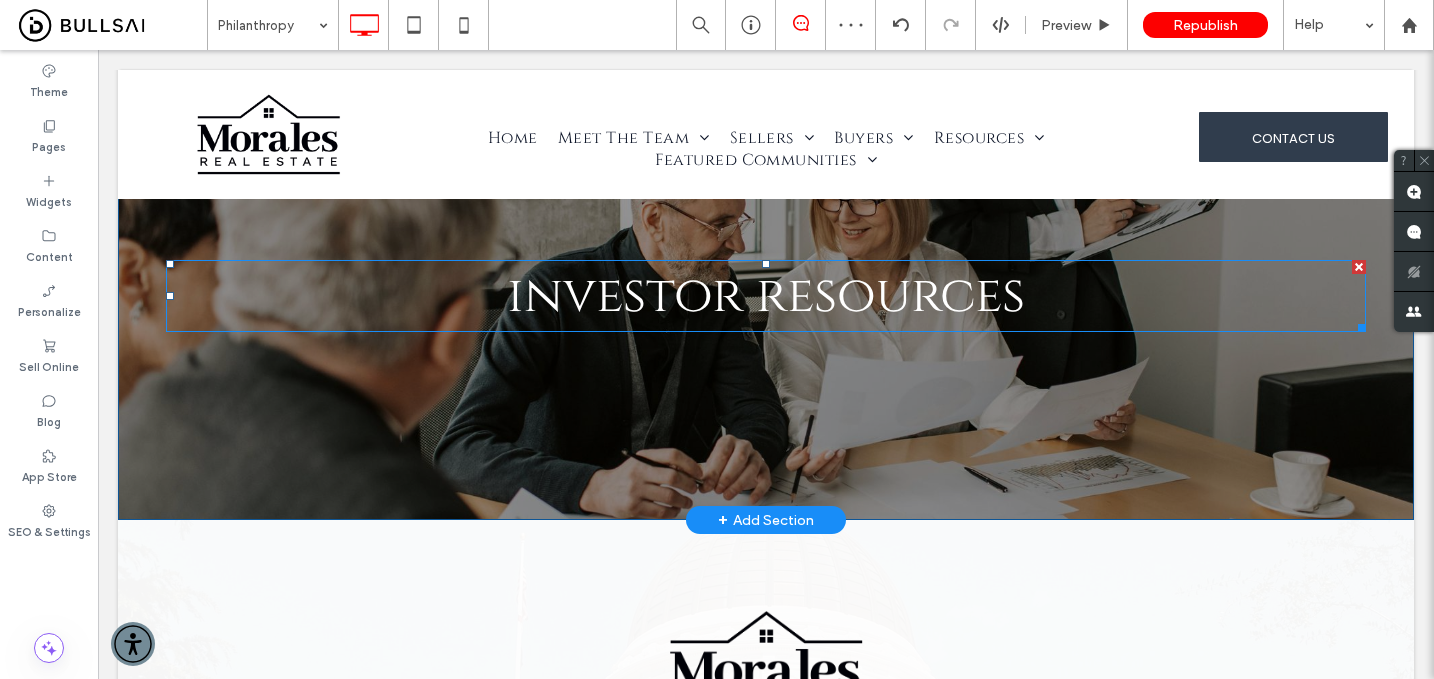 click on "investor resources" at bounding box center (766, 296) 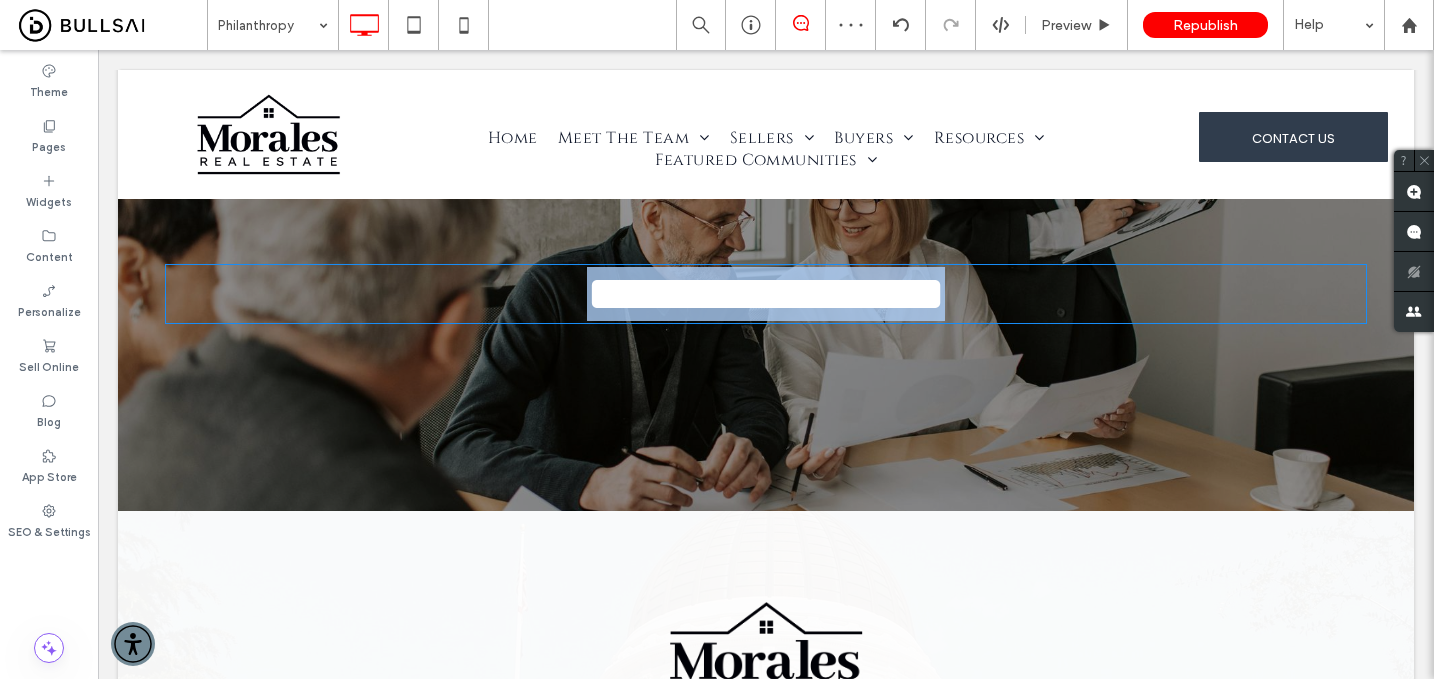 scroll, scrollTop: 127, scrollLeft: 0, axis: vertical 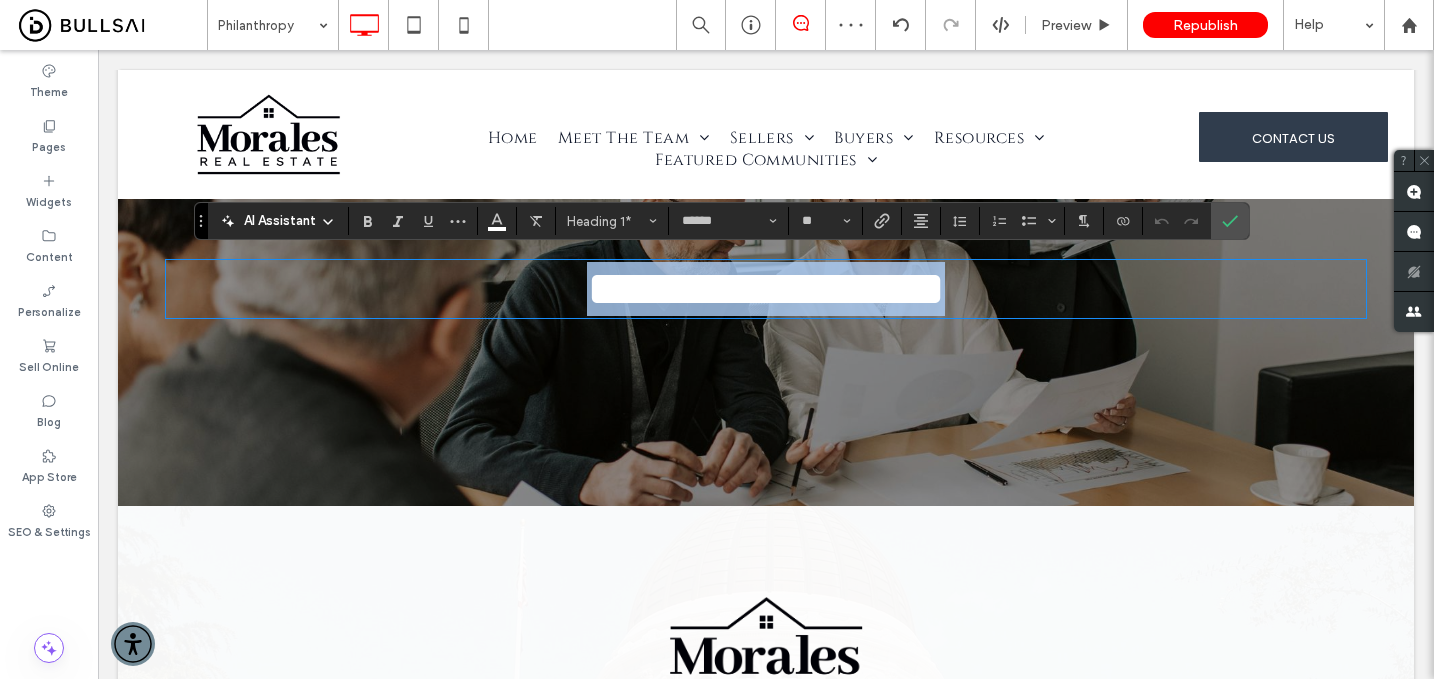 type 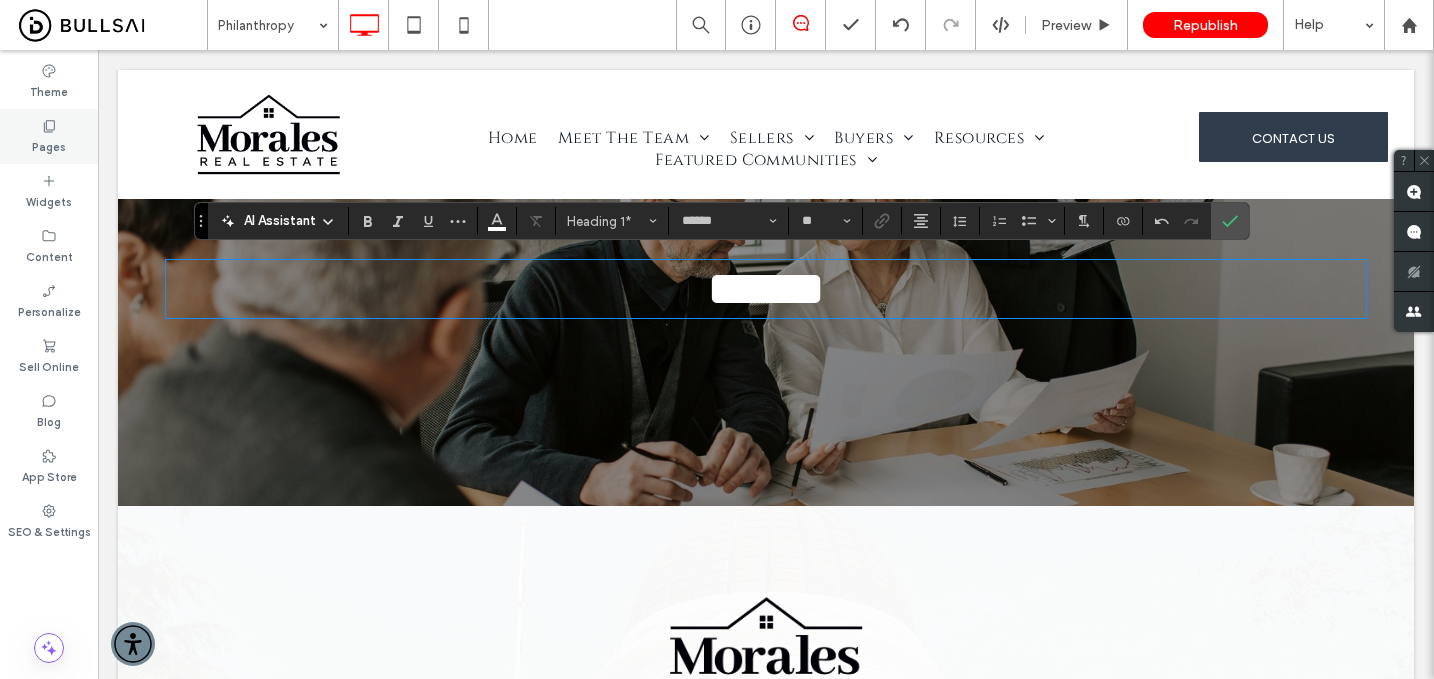click on "Pages" at bounding box center [49, 136] 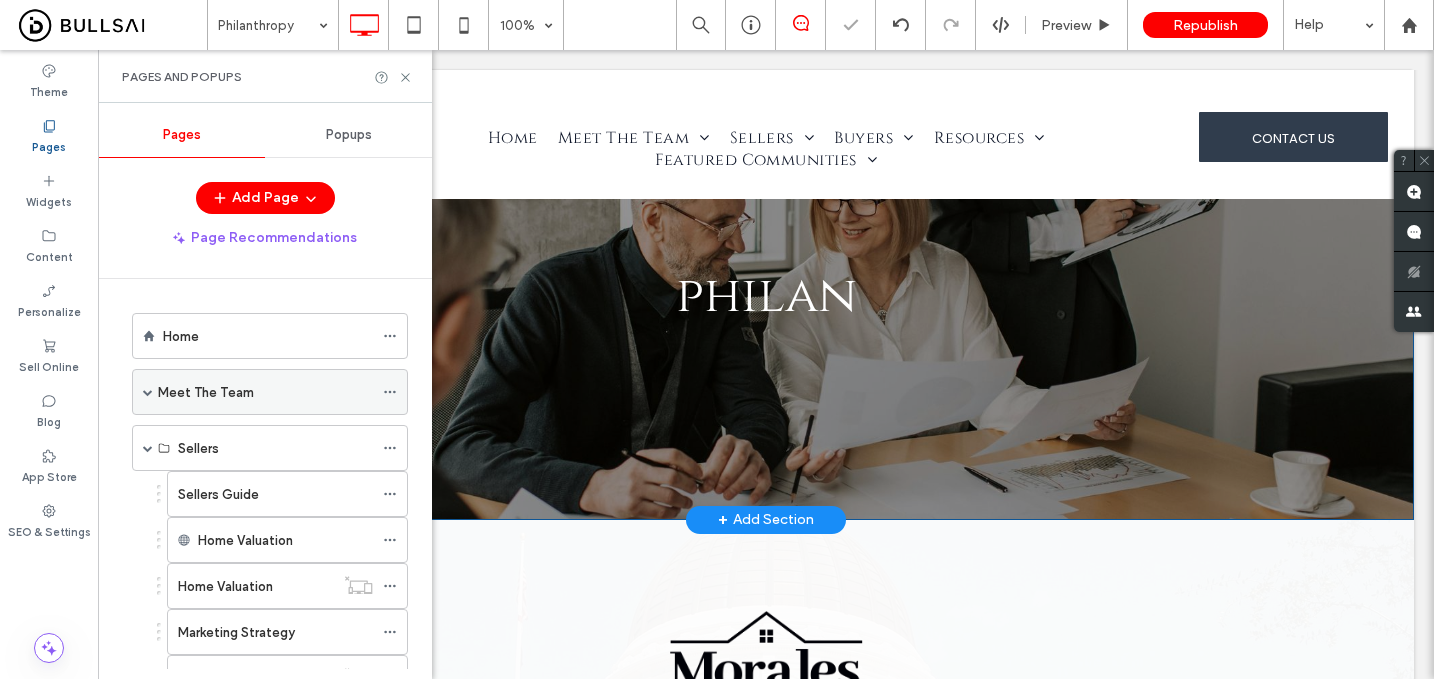 click at bounding box center [148, 392] 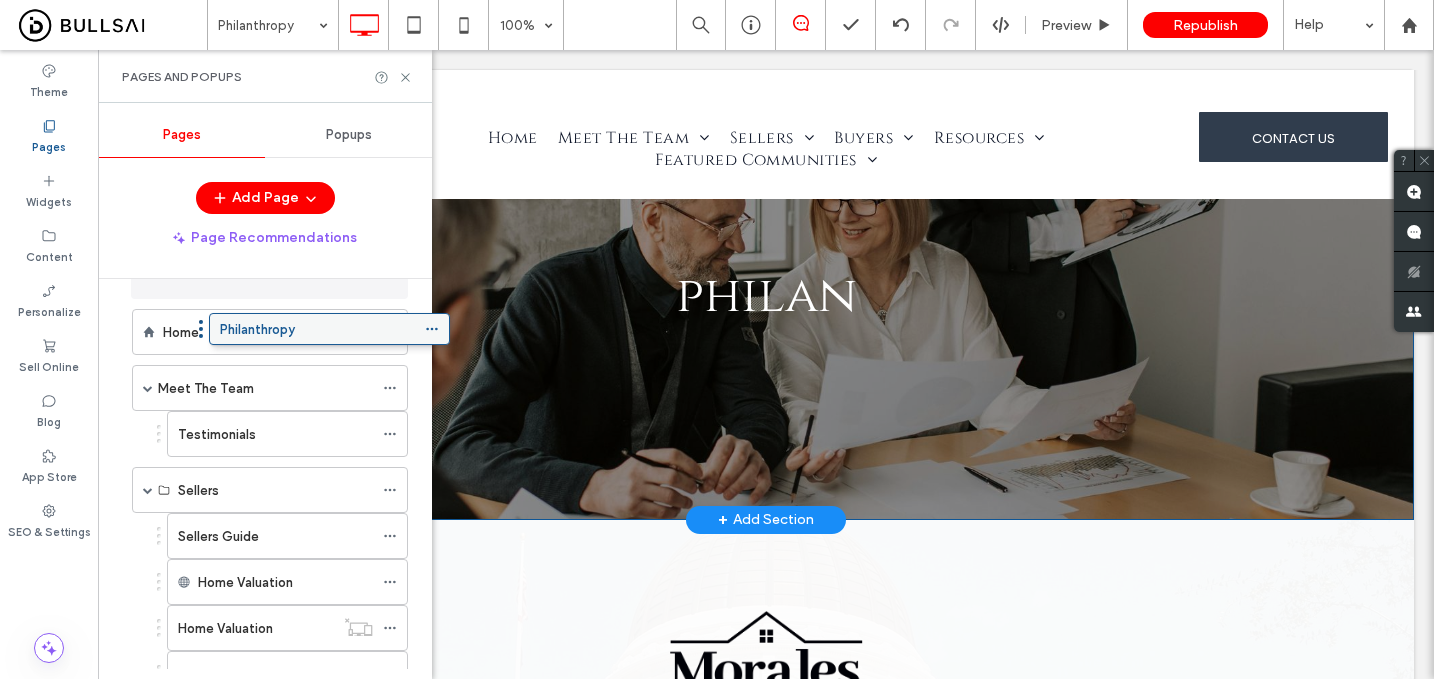 scroll, scrollTop: 4, scrollLeft: 0, axis: vertical 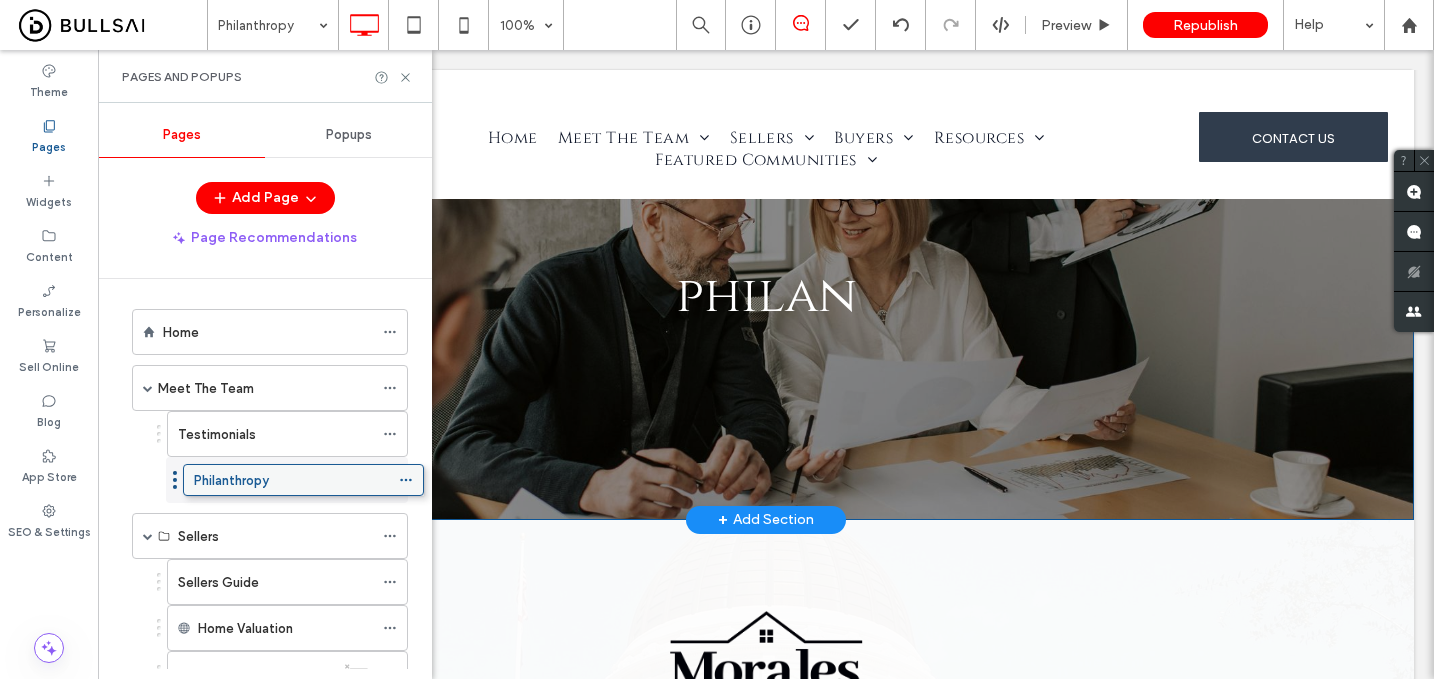 drag, startPoint x: 230, startPoint y: 526, endPoint x: 246, endPoint y: 473, distance: 55.362442 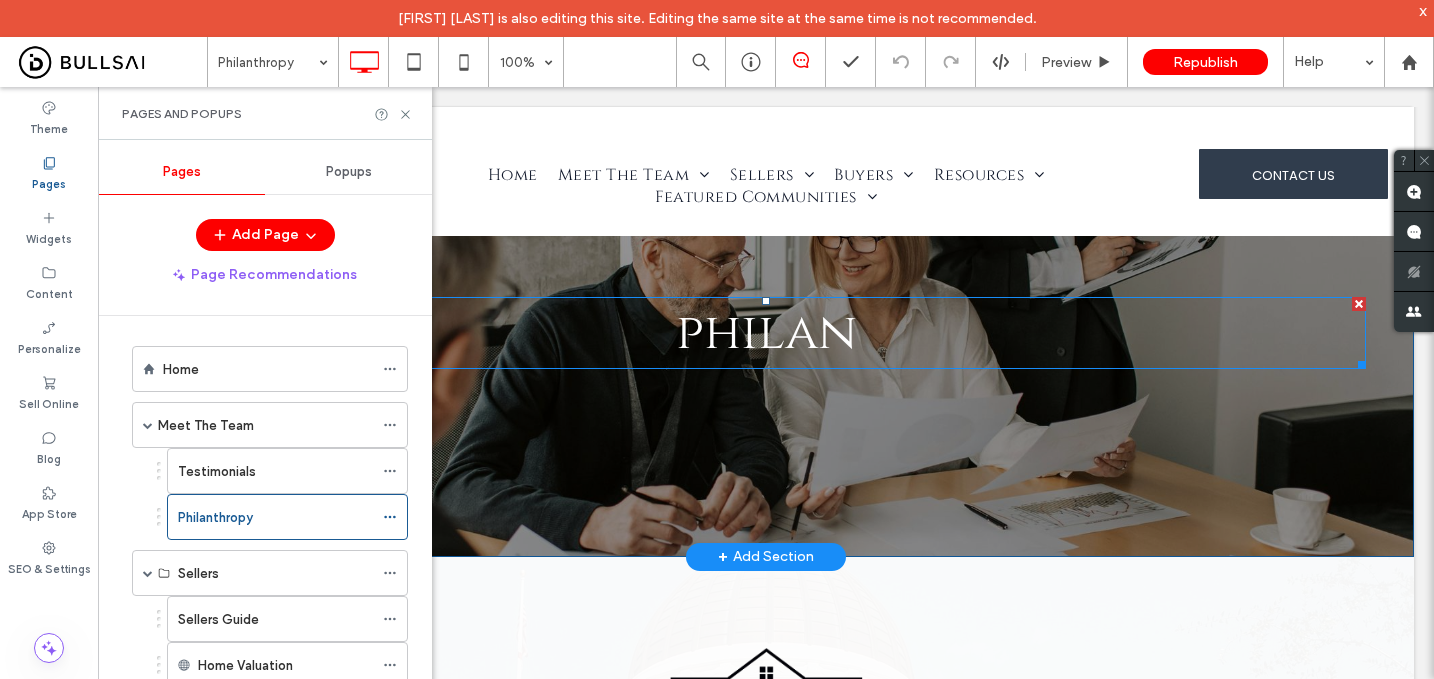 click on "philan" at bounding box center (766, 333) 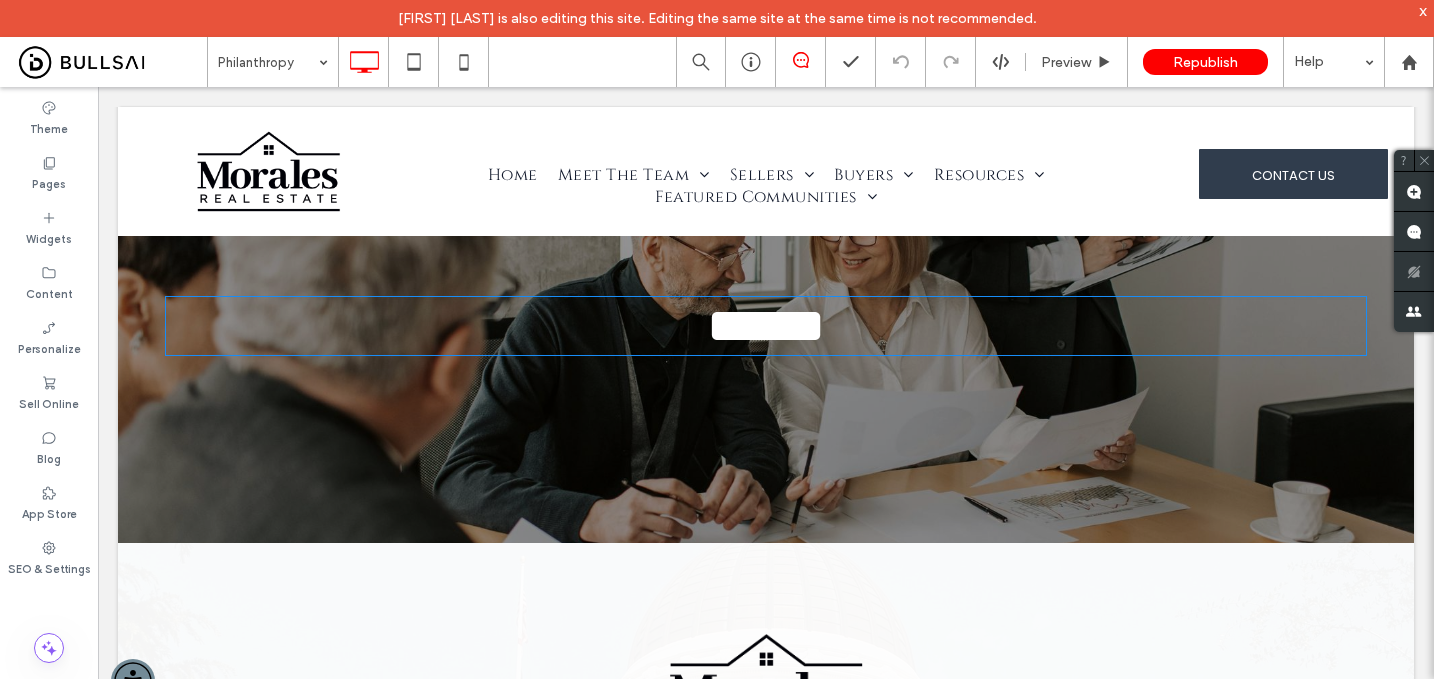 type on "******" 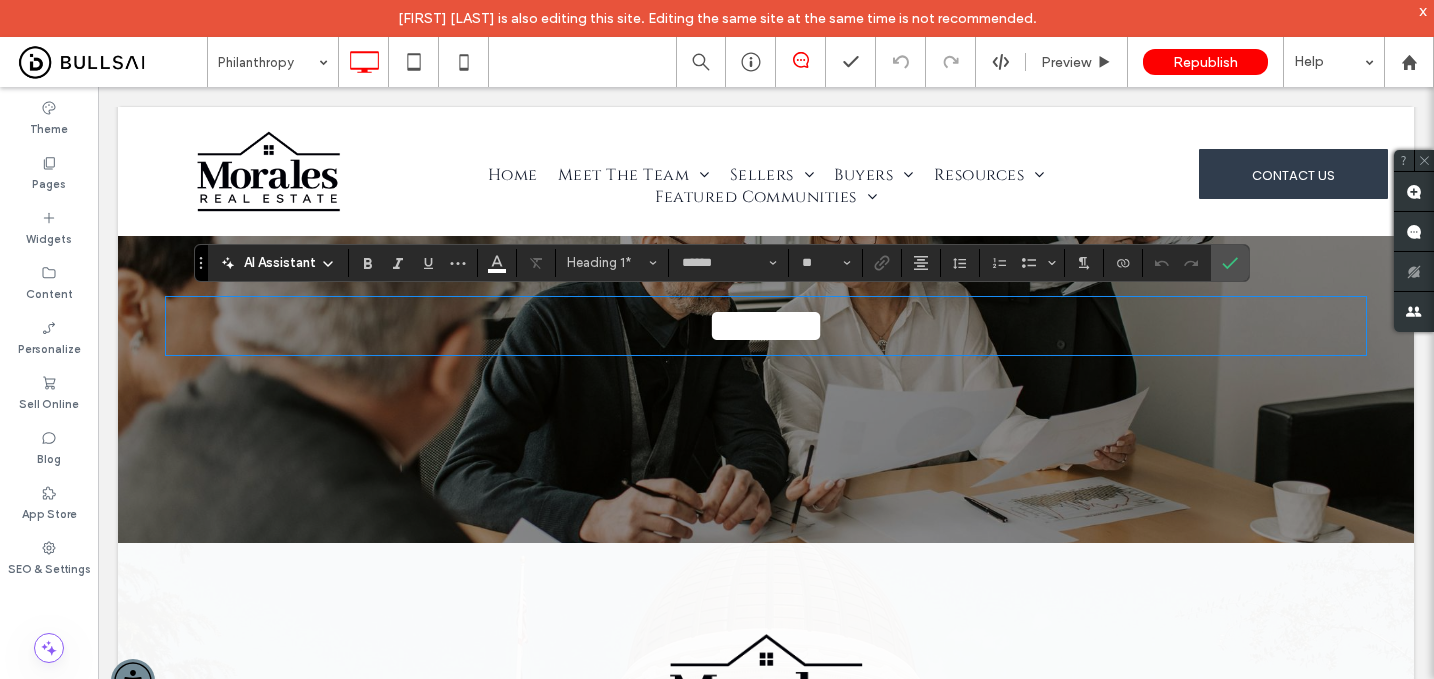 scroll, scrollTop: 0, scrollLeft: 0, axis: both 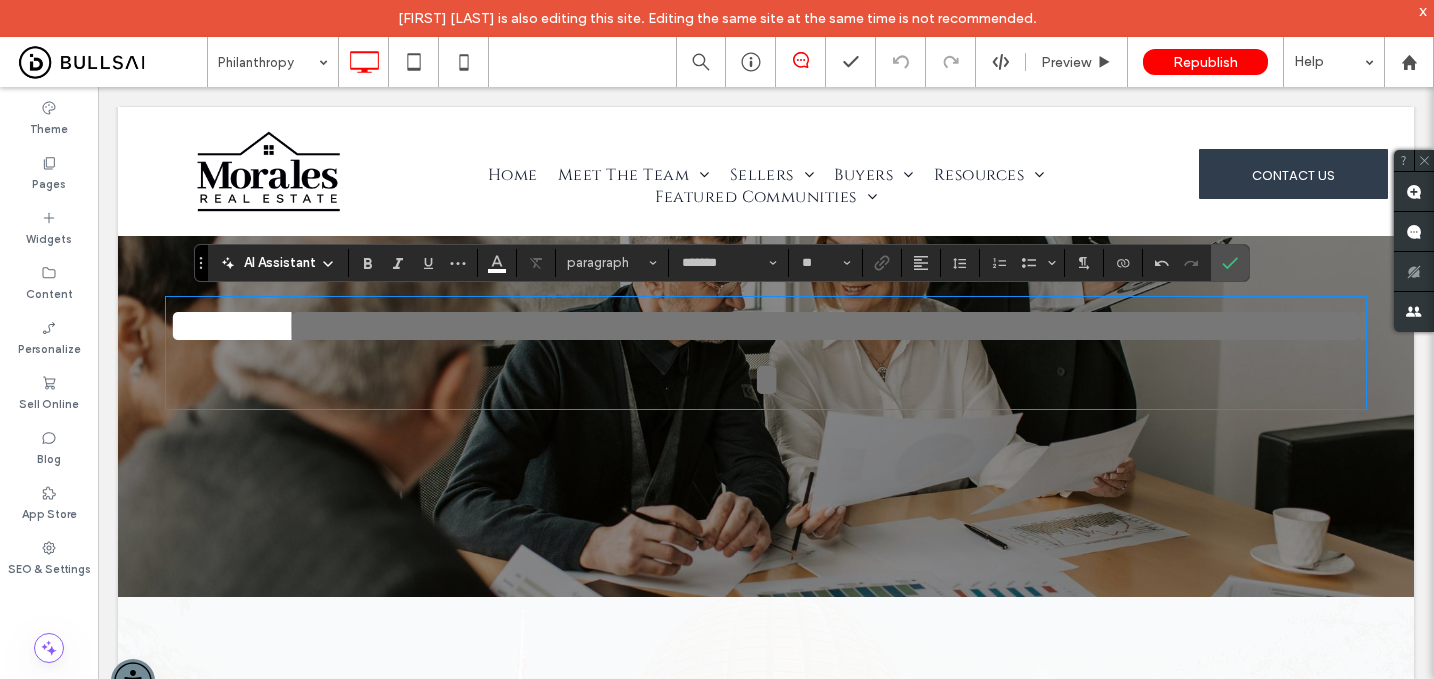 type on "******" 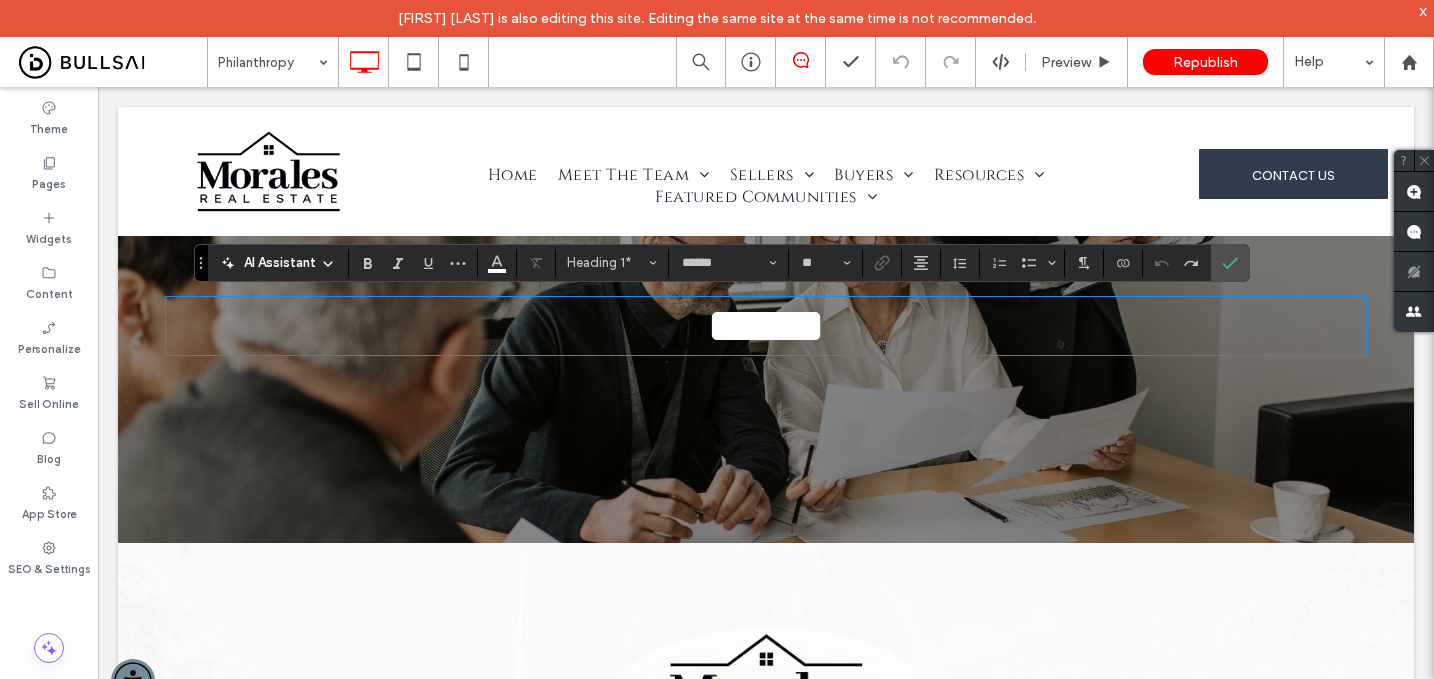 click on "******" at bounding box center (766, 326) 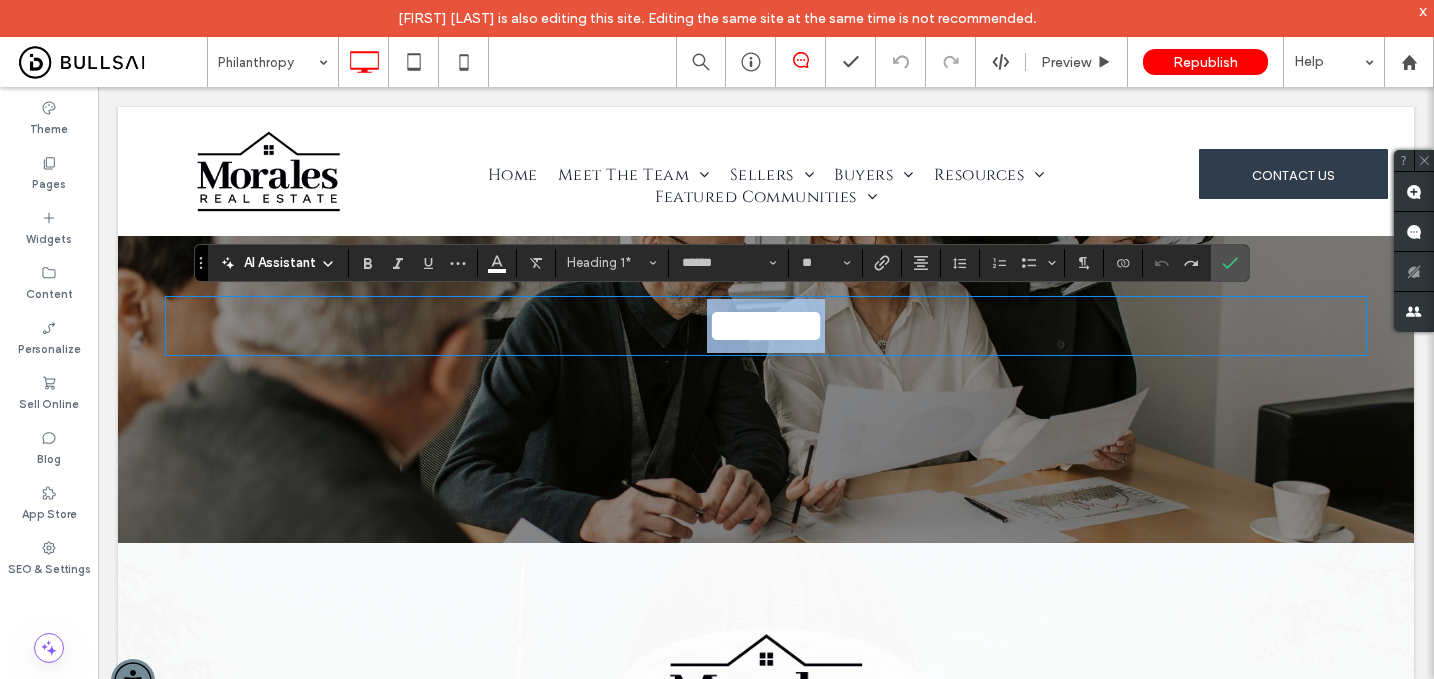 click on "******" at bounding box center (766, 326) 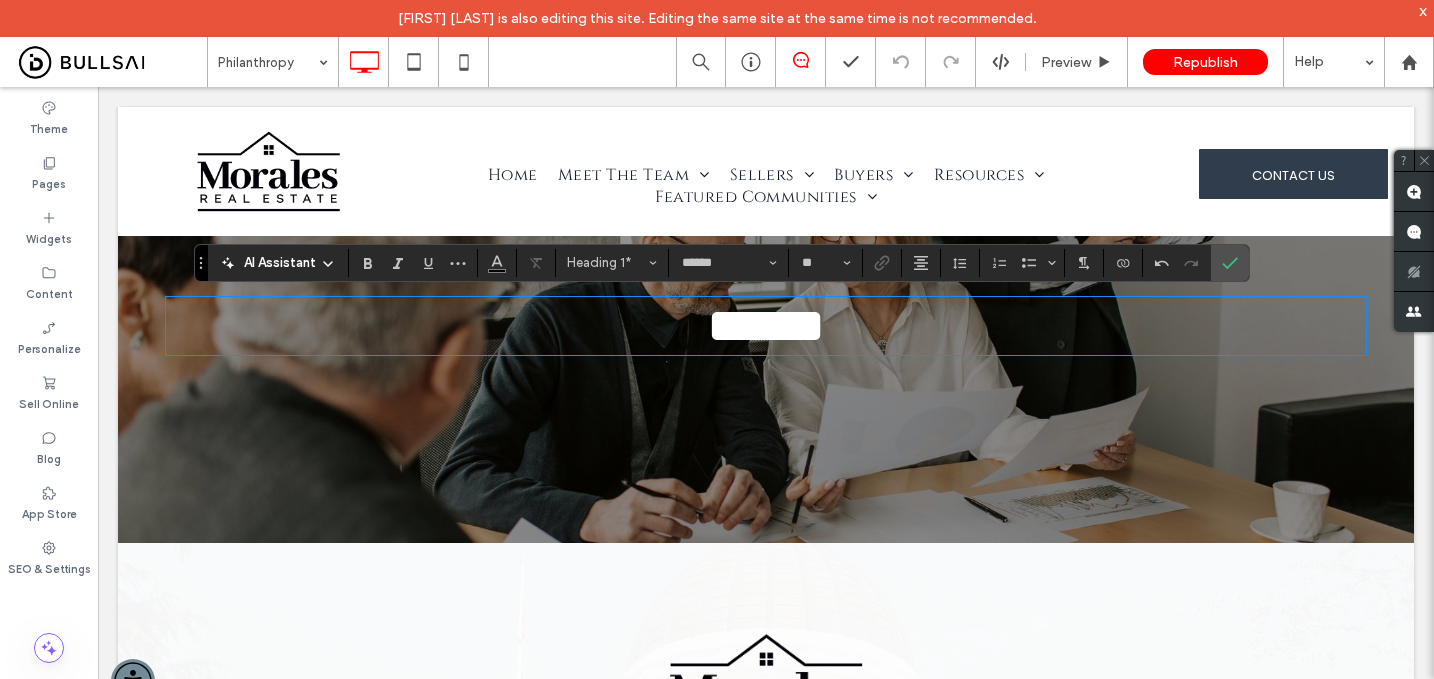 scroll, scrollTop: 0, scrollLeft: 0, axis: both 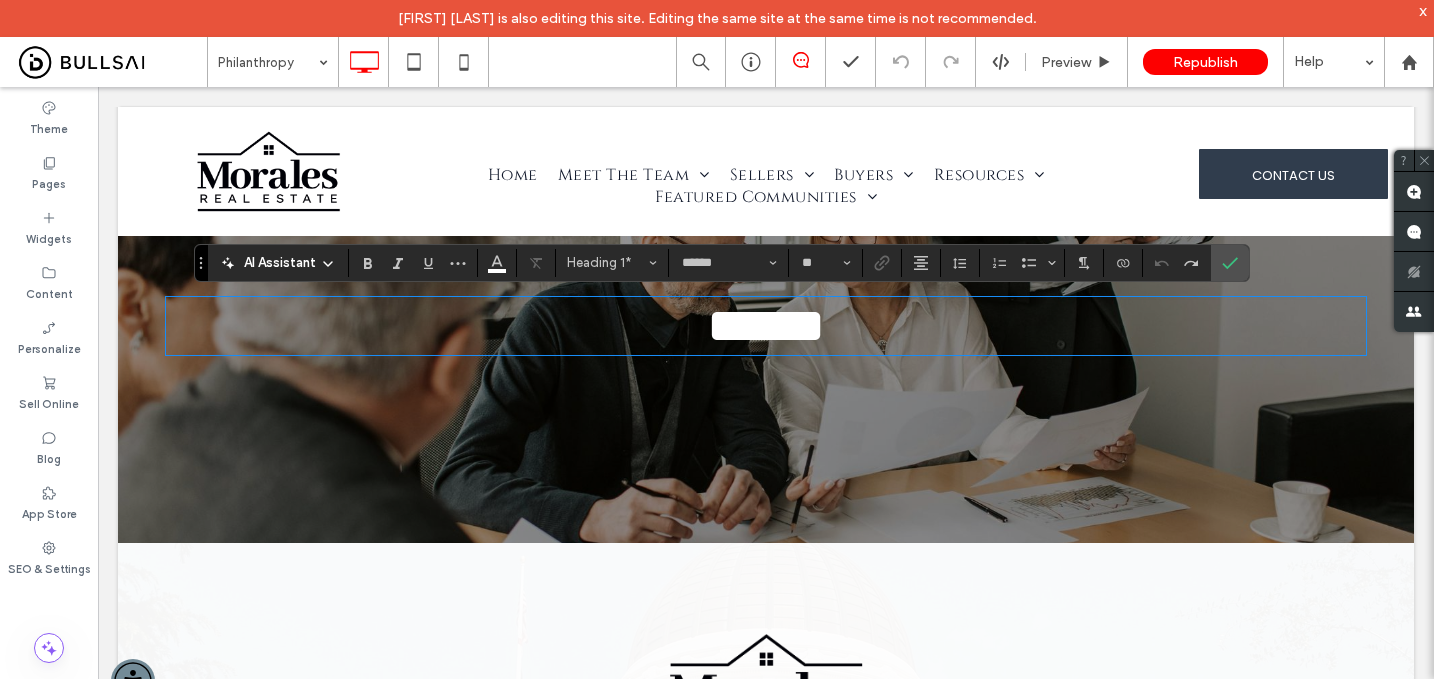 click on "******" at bounding box center [766, 326] 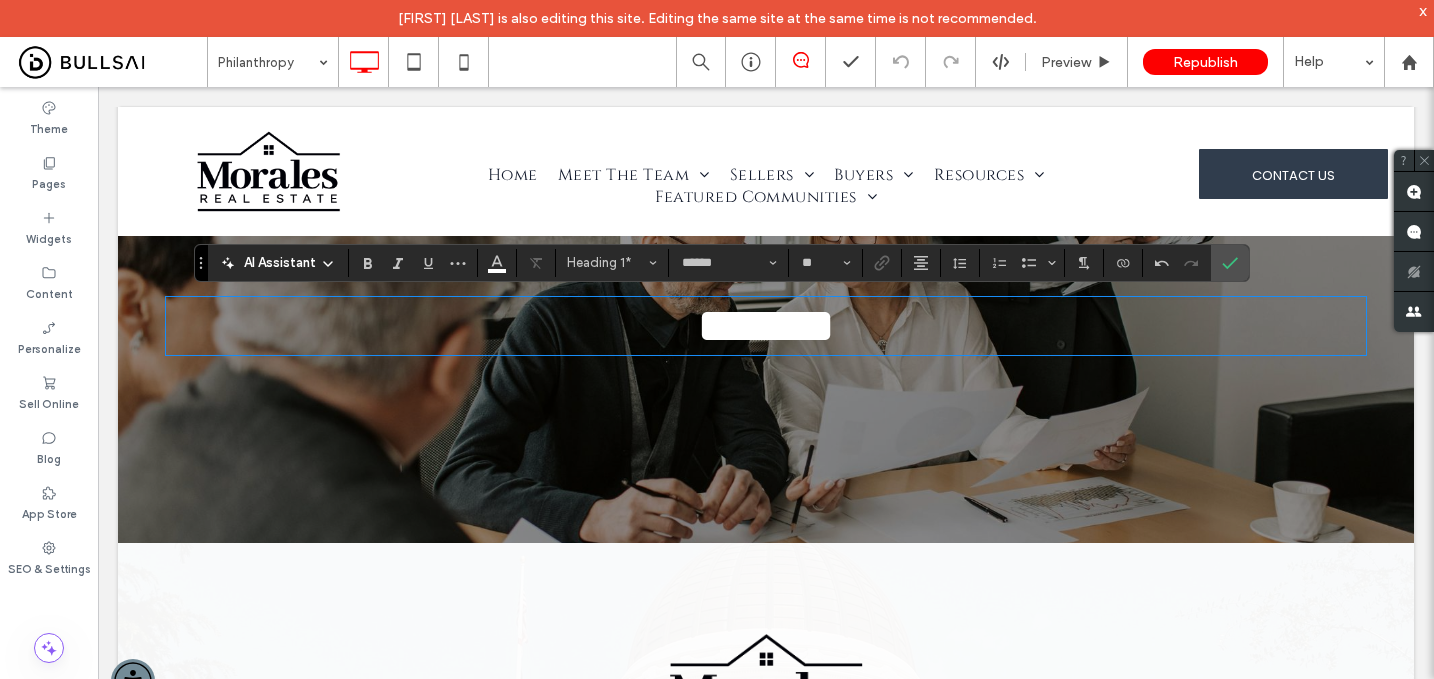 scroll, scrollTop: 0, scrollLeft: 0, axis: both 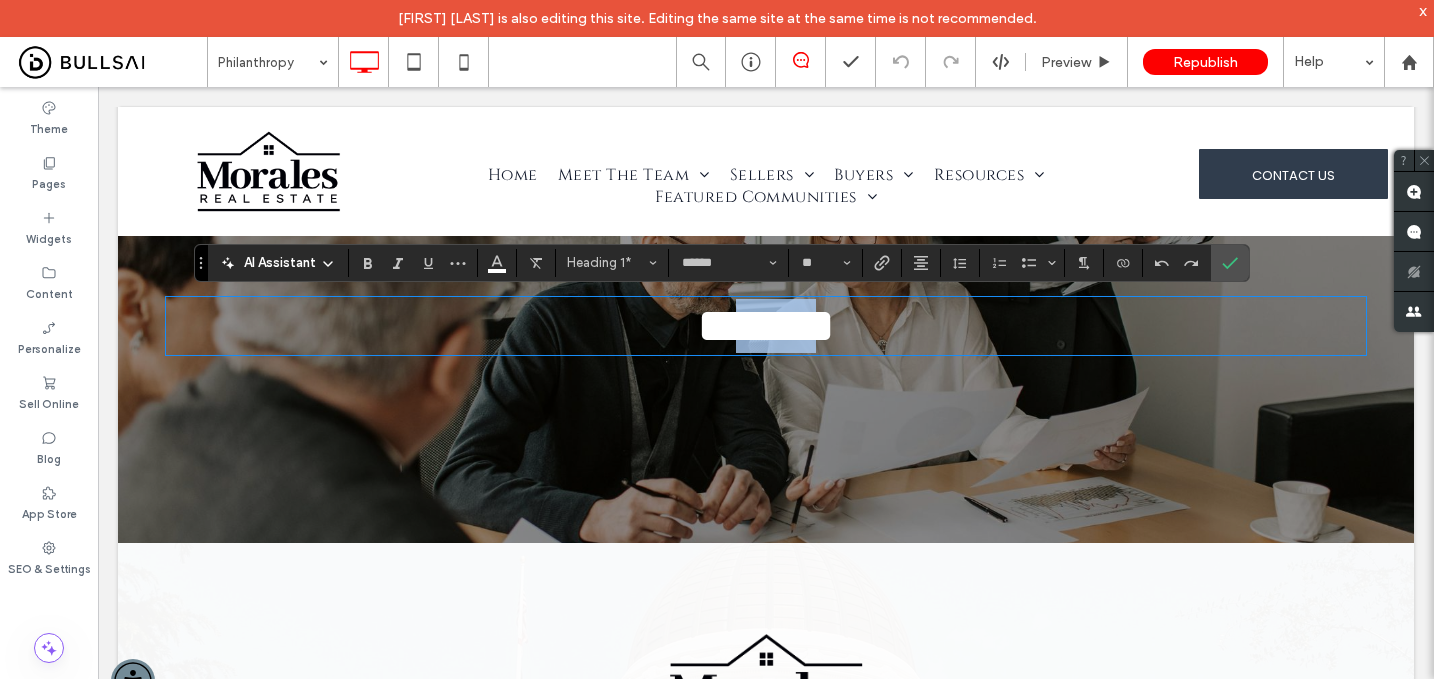 drag, startPoint x: 848, startPoint y: 341, endPoint x: 741, endPoint y: 341, distance: 107 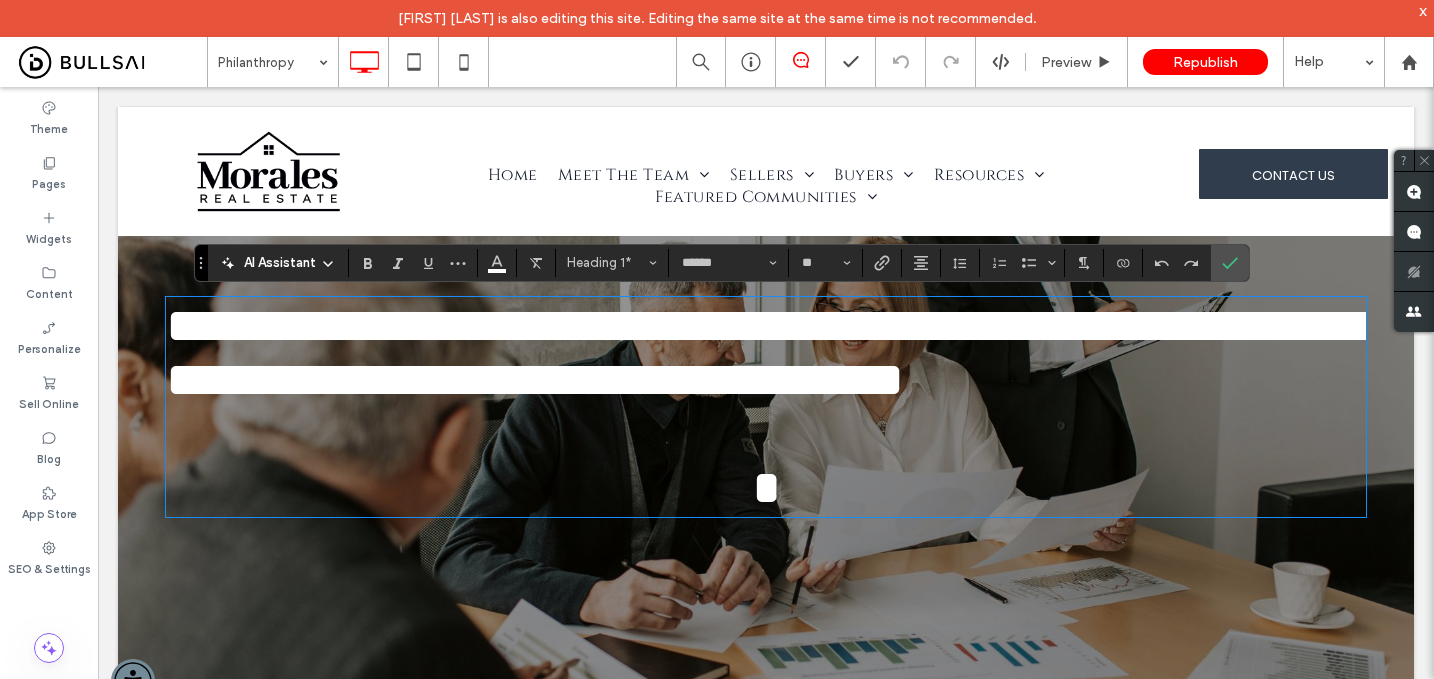 scroll, scrollTop: 0, scrollLeft: 0, axis: both 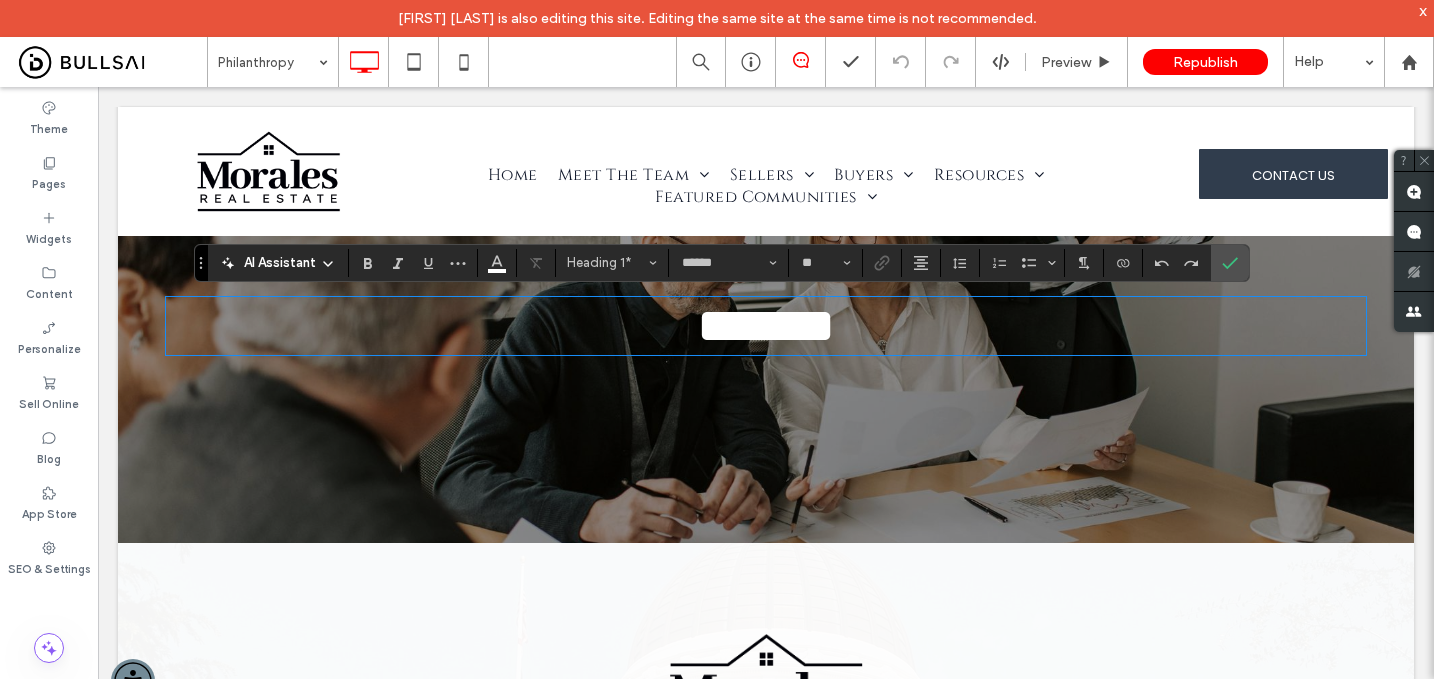 click on "******" at bounding box center [766, 325] 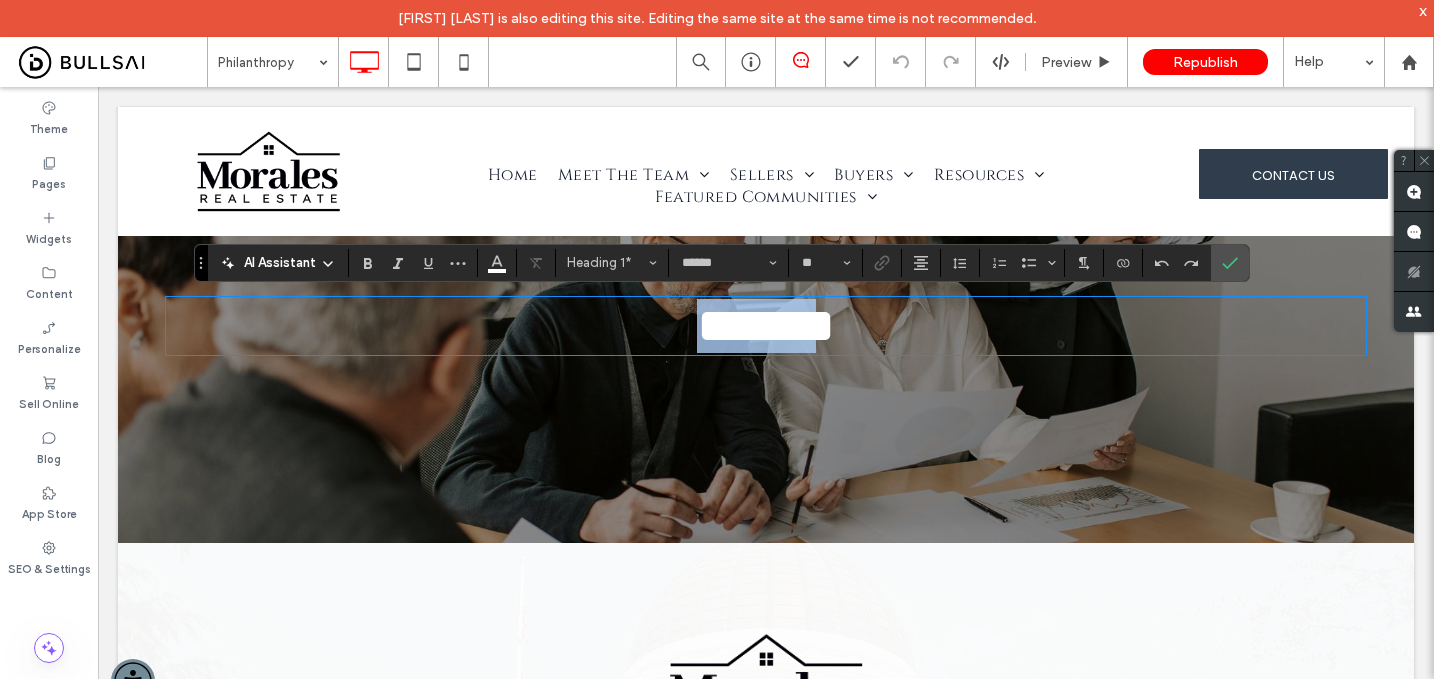 click on "******" at bounding box center [766, 325] 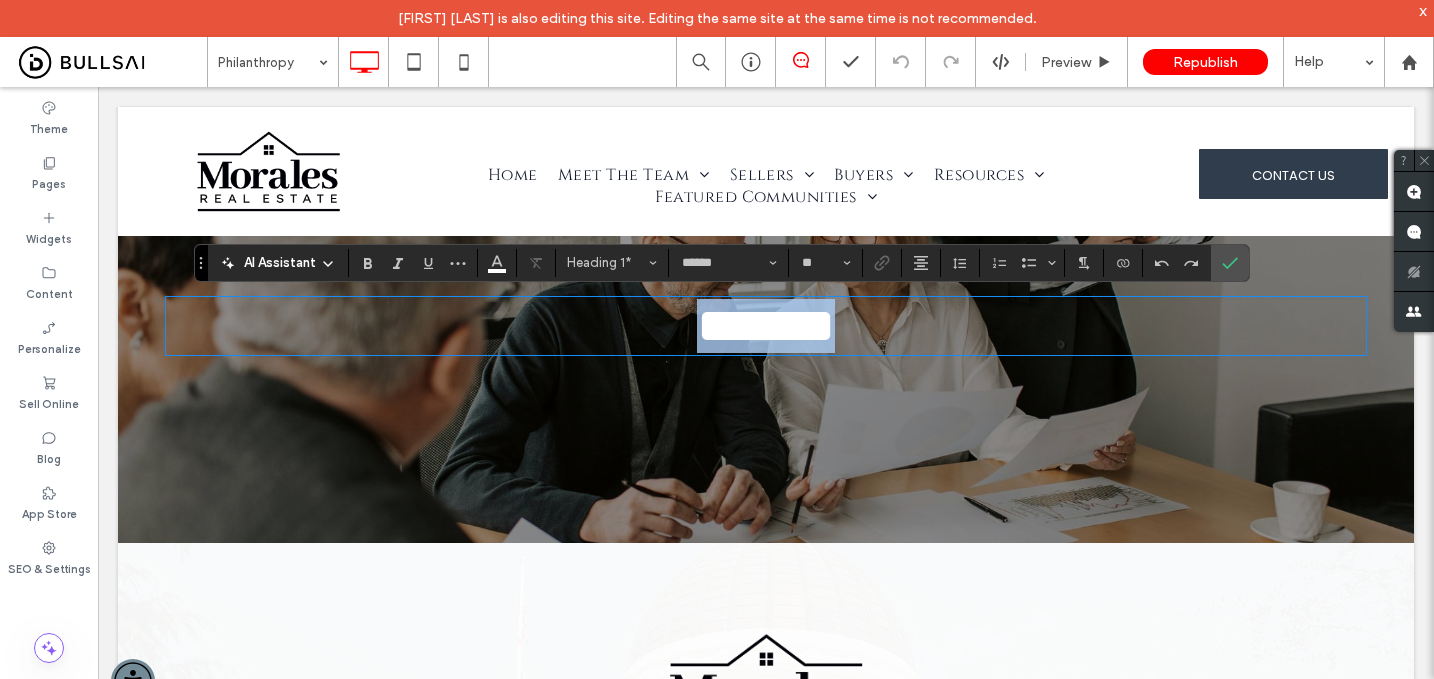 click on "******" at bounding box center (766, 325) 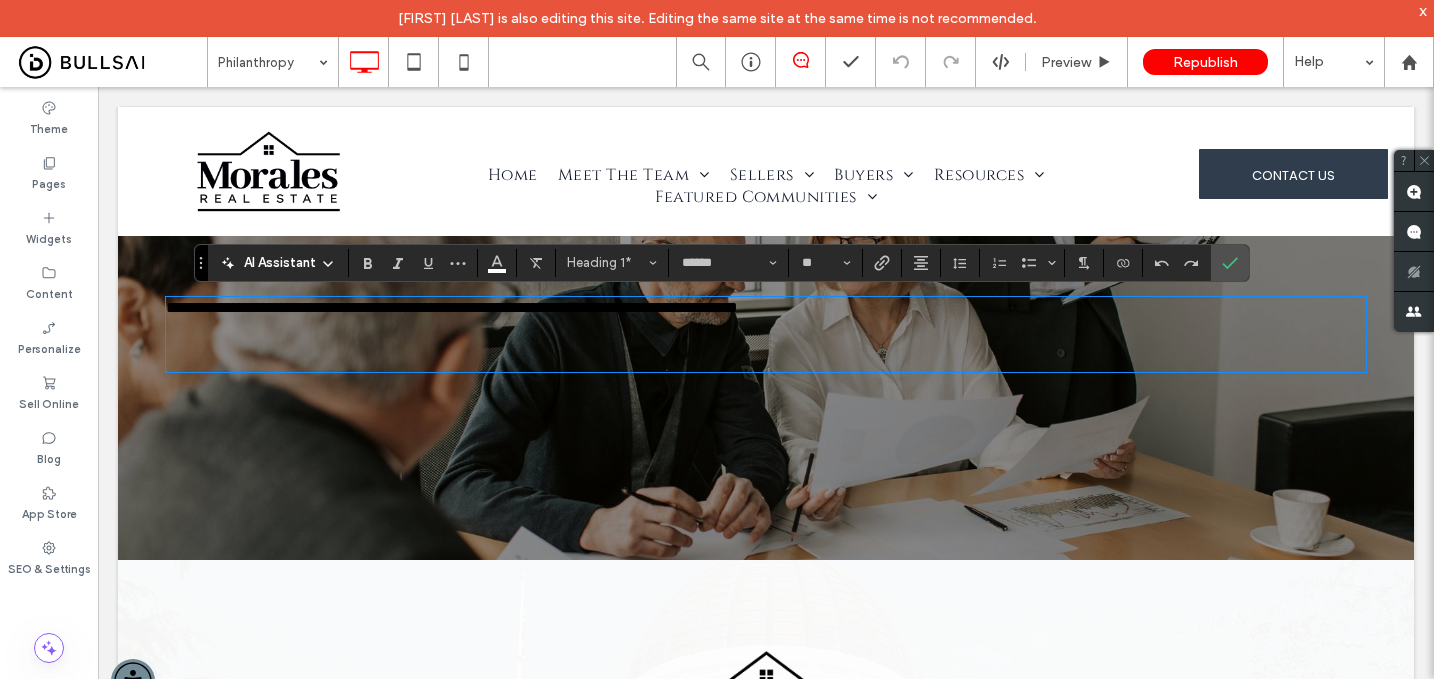 scroll, scrollTop: 0, scrollLeft: 0, axis: both 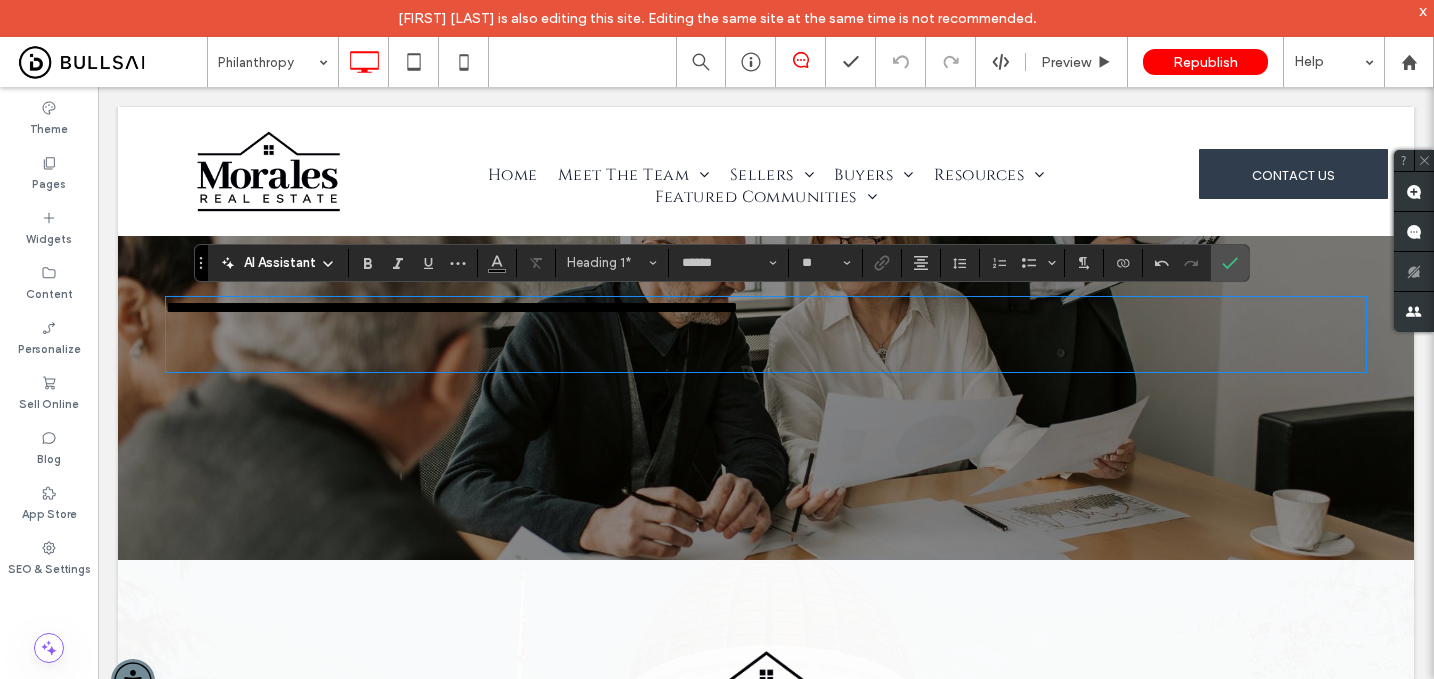 click at bounding box center (766, 343) 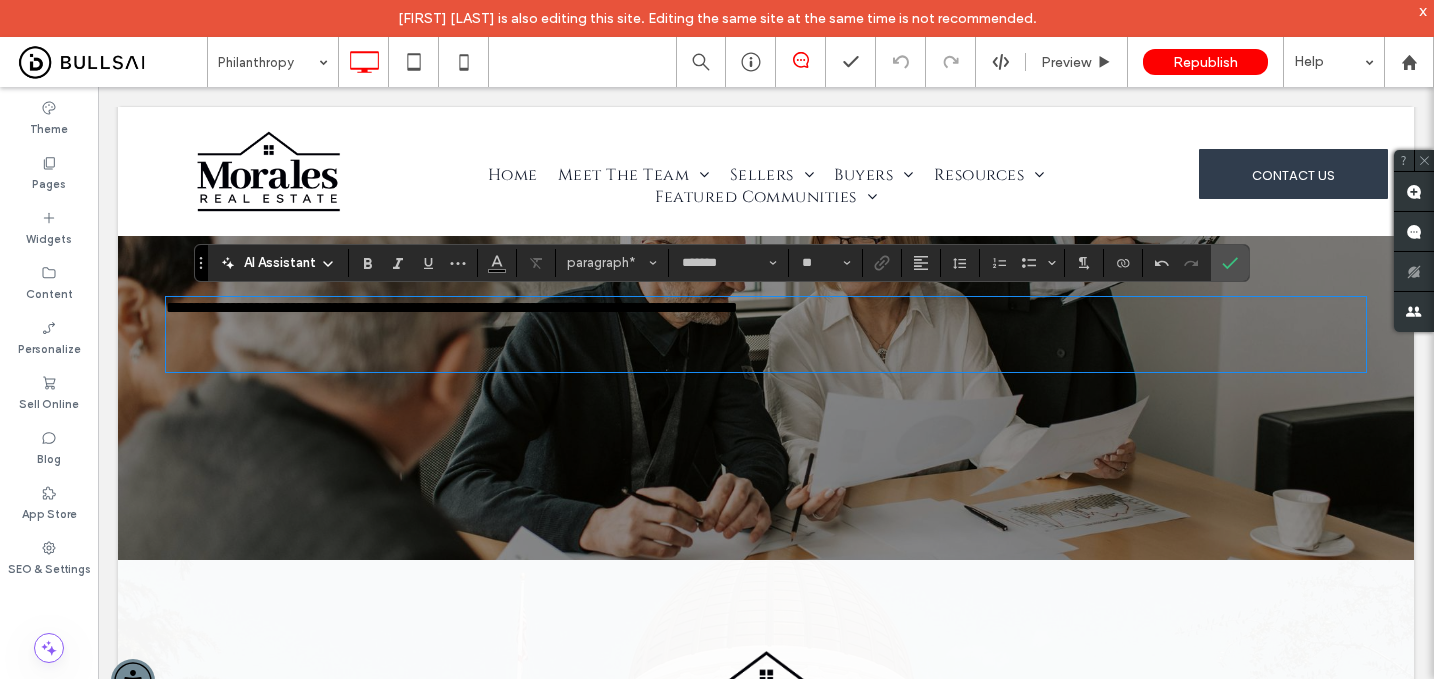 click on "**********" at bounding box center [452, 307] 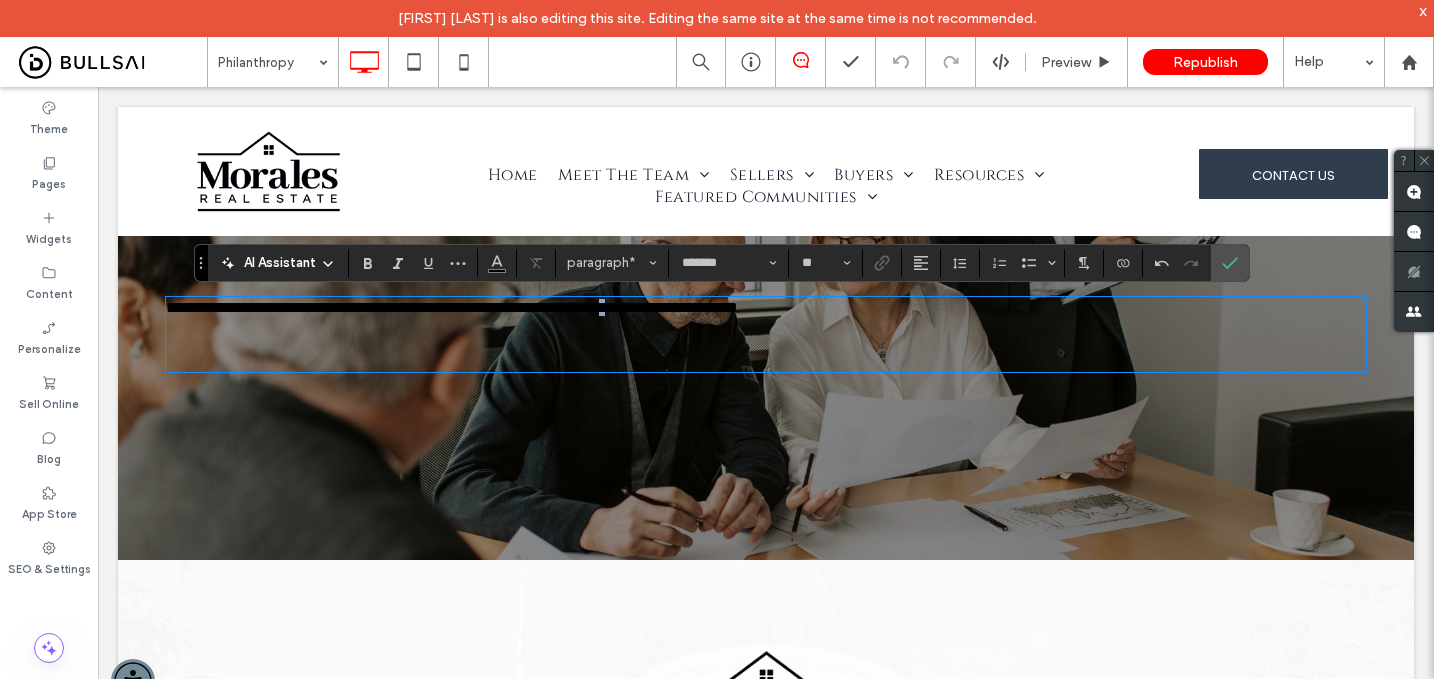 click on "**********" at bounding box center (452, 307) 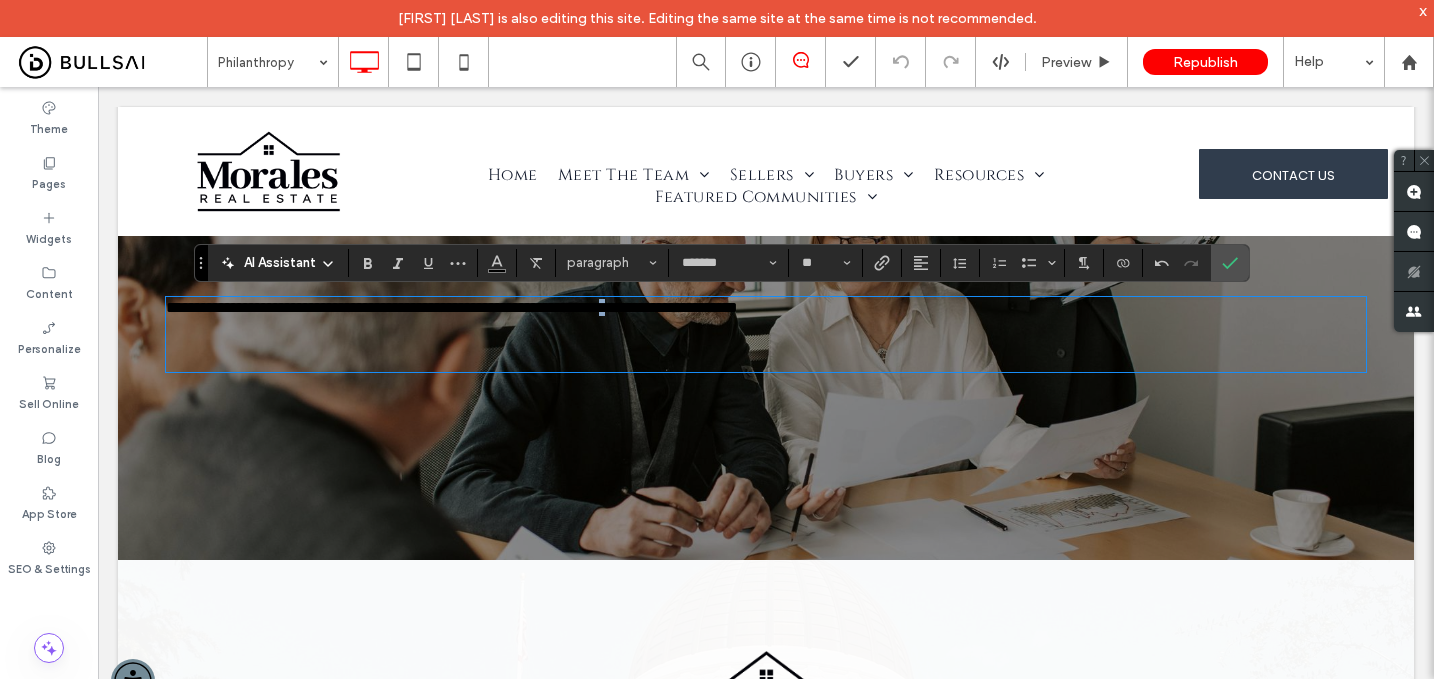 click on "**********" at bounding box center (452, 307) 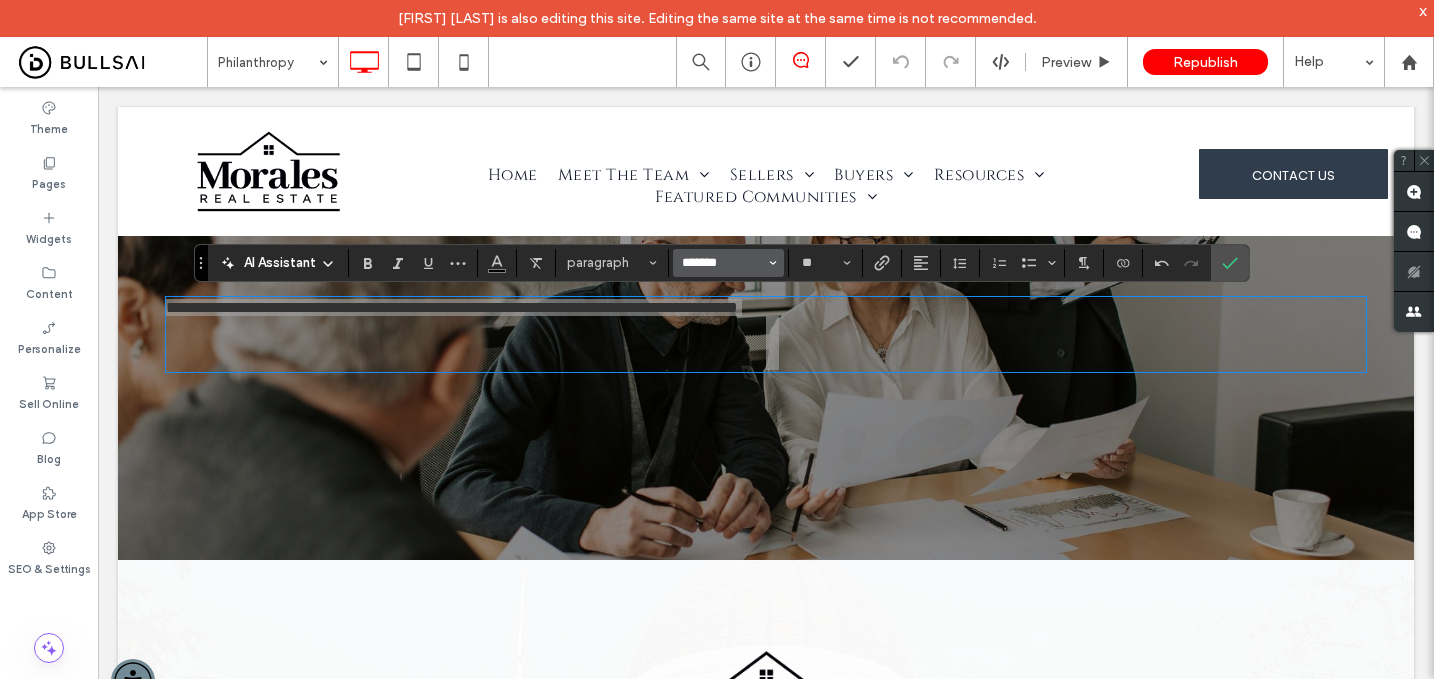 click on "*******" at bounding box center [722, 263] 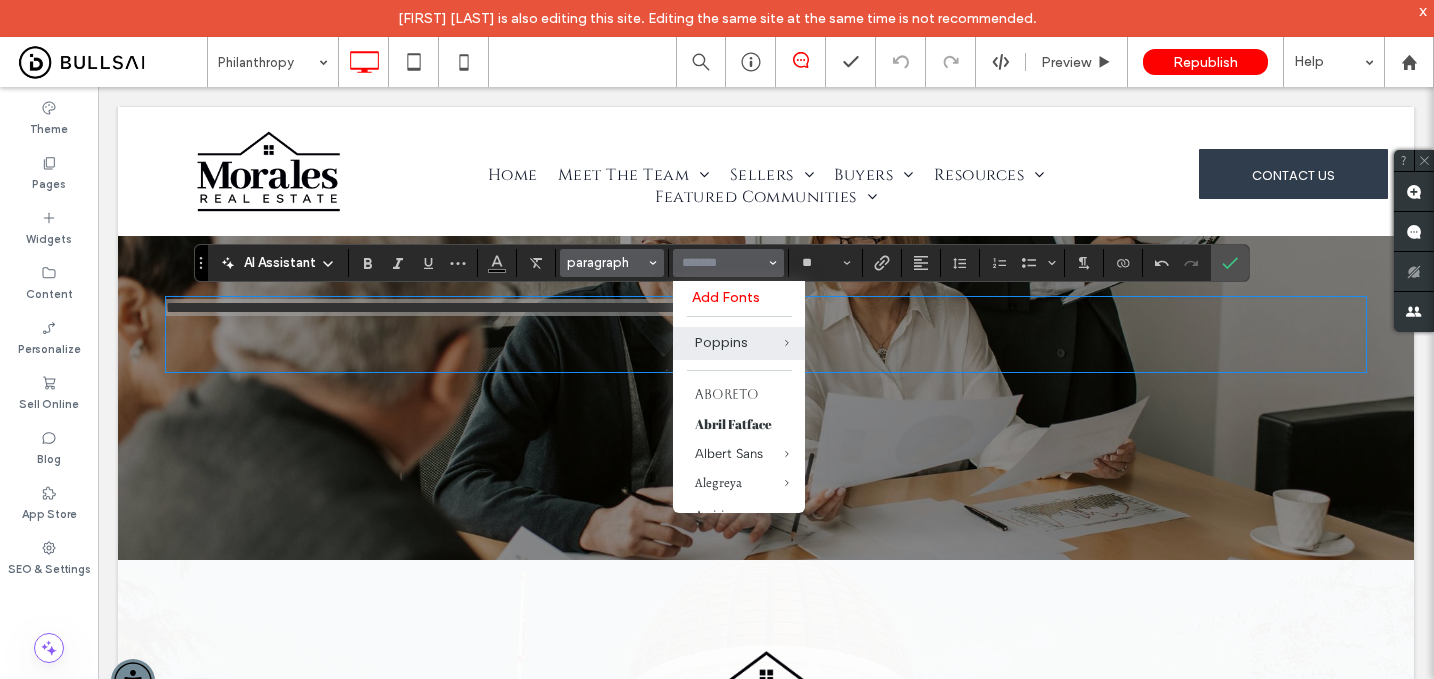 click on "paragraph" at bounding box center (606, 262) 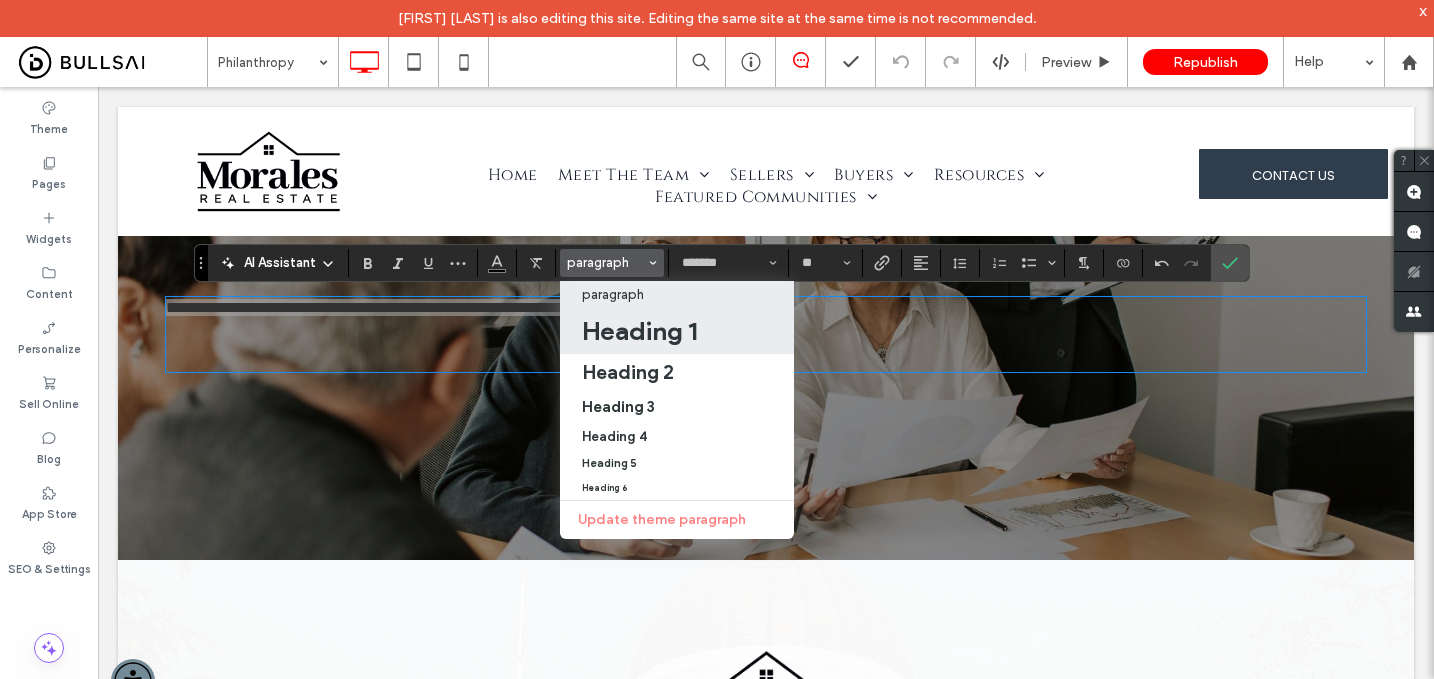 click on "Heading 1" at bounding box center [639, 331] 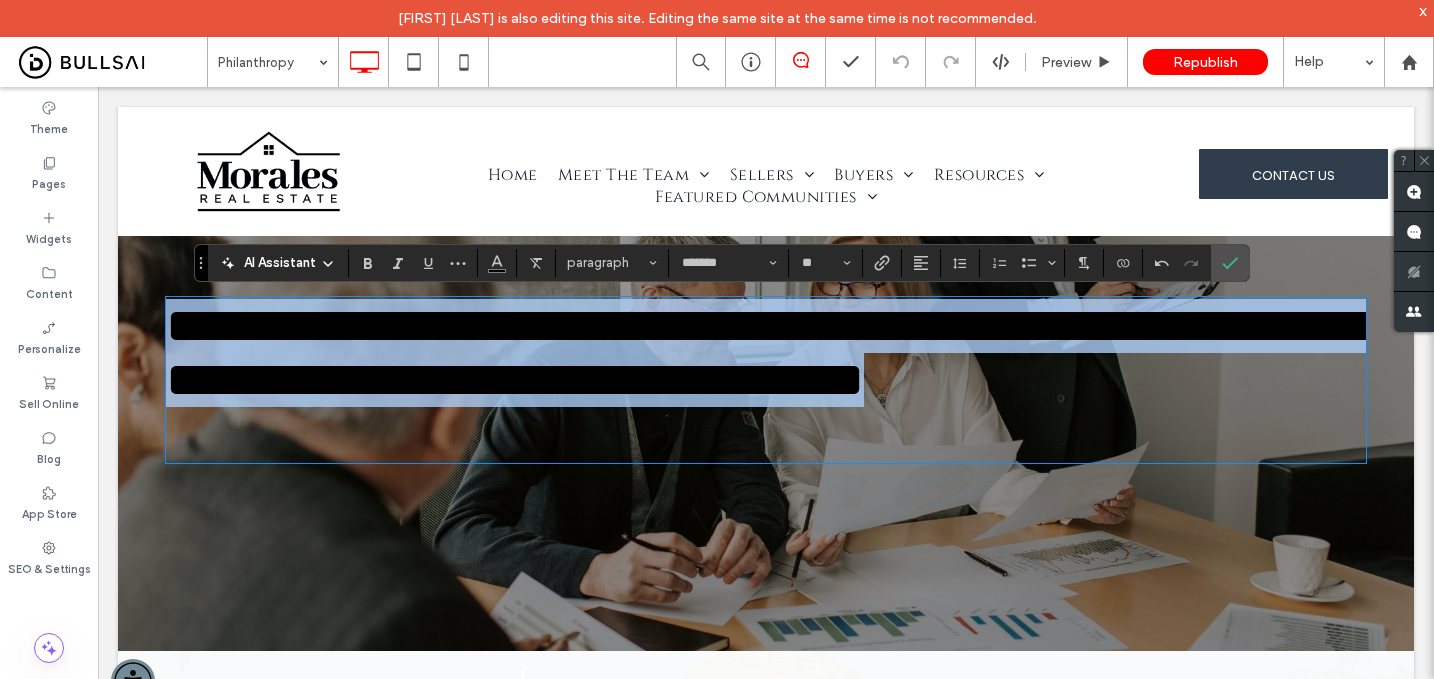 type on "******" 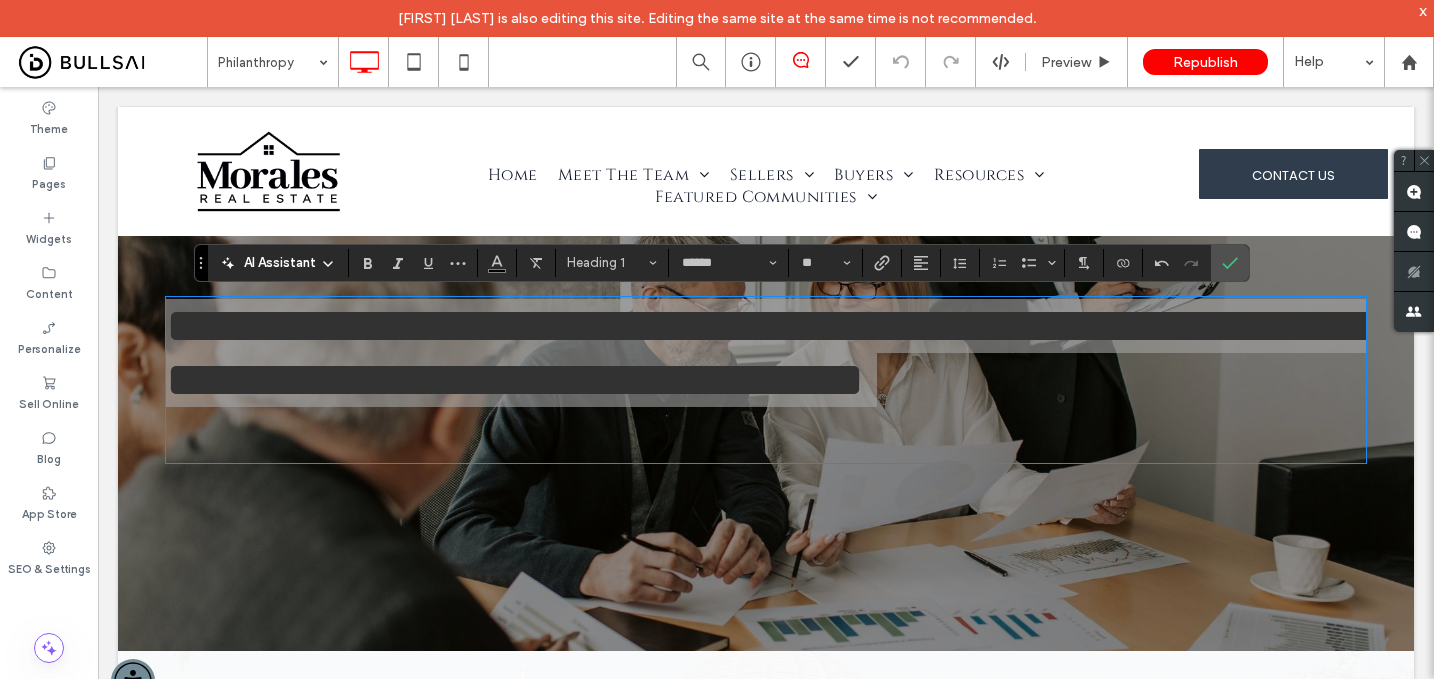 click on "AI Assistant Heading 1 ****** **" at bounding box center [721, 263] 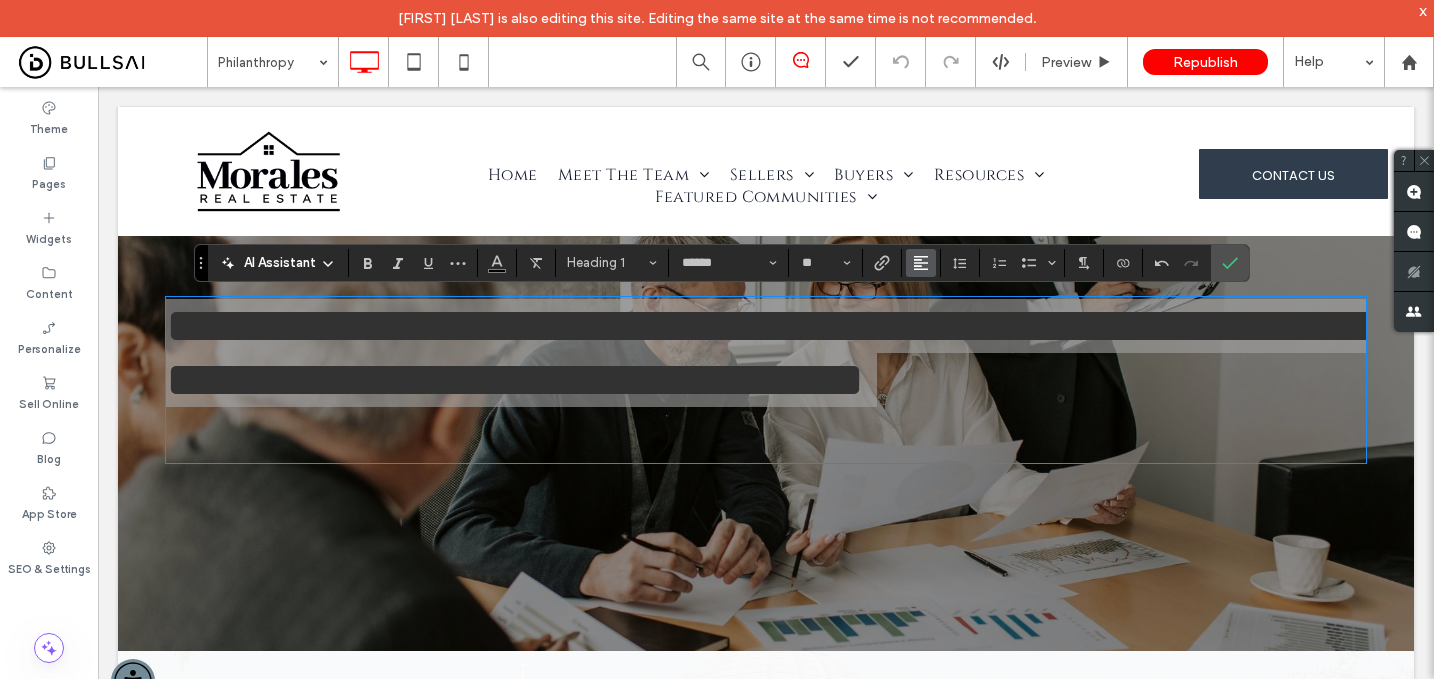click 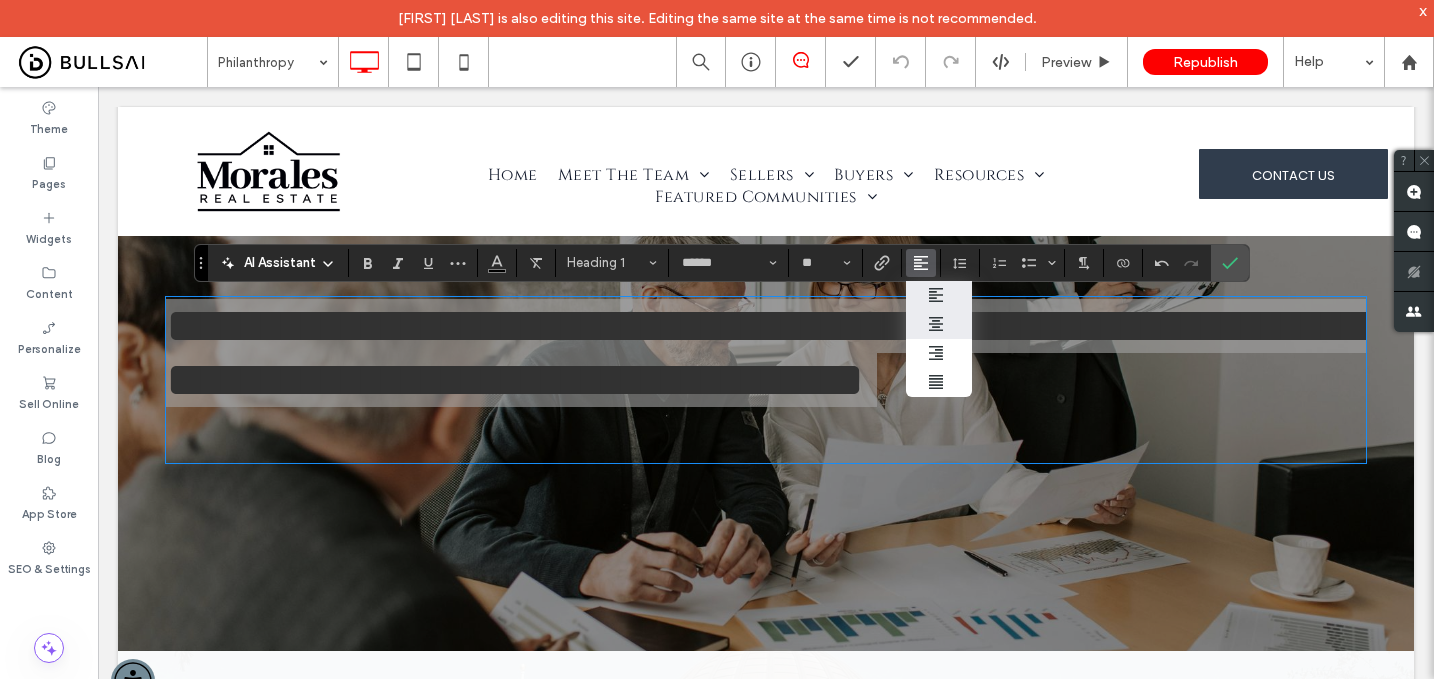 click 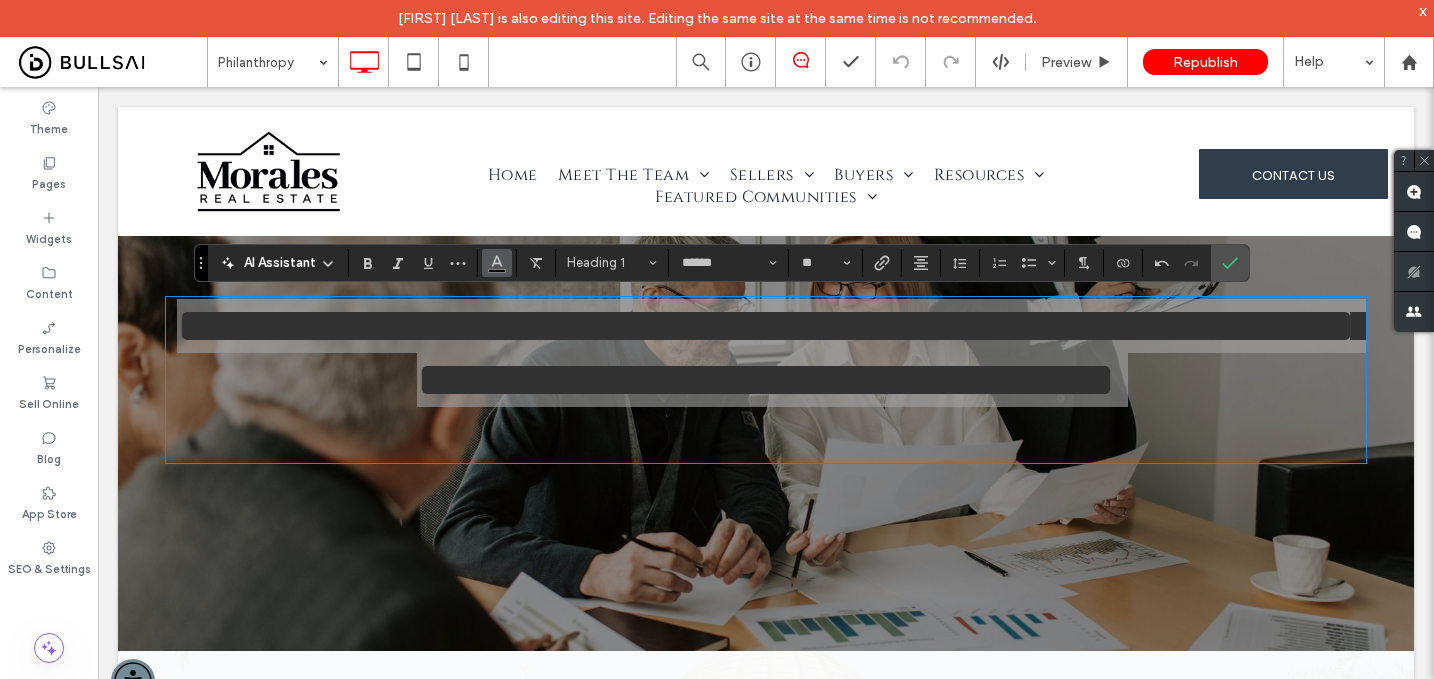 click at bounding box center [497, 263] 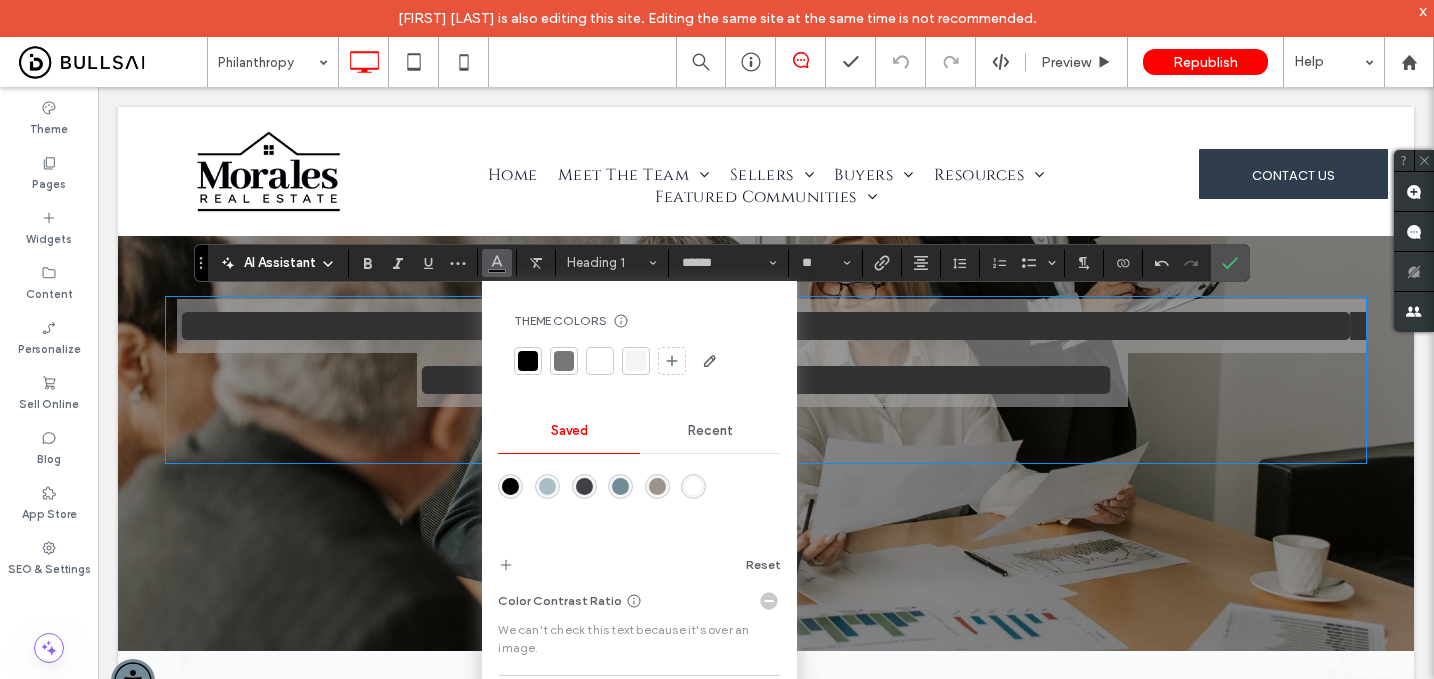 click at bounding box center [693, 486] 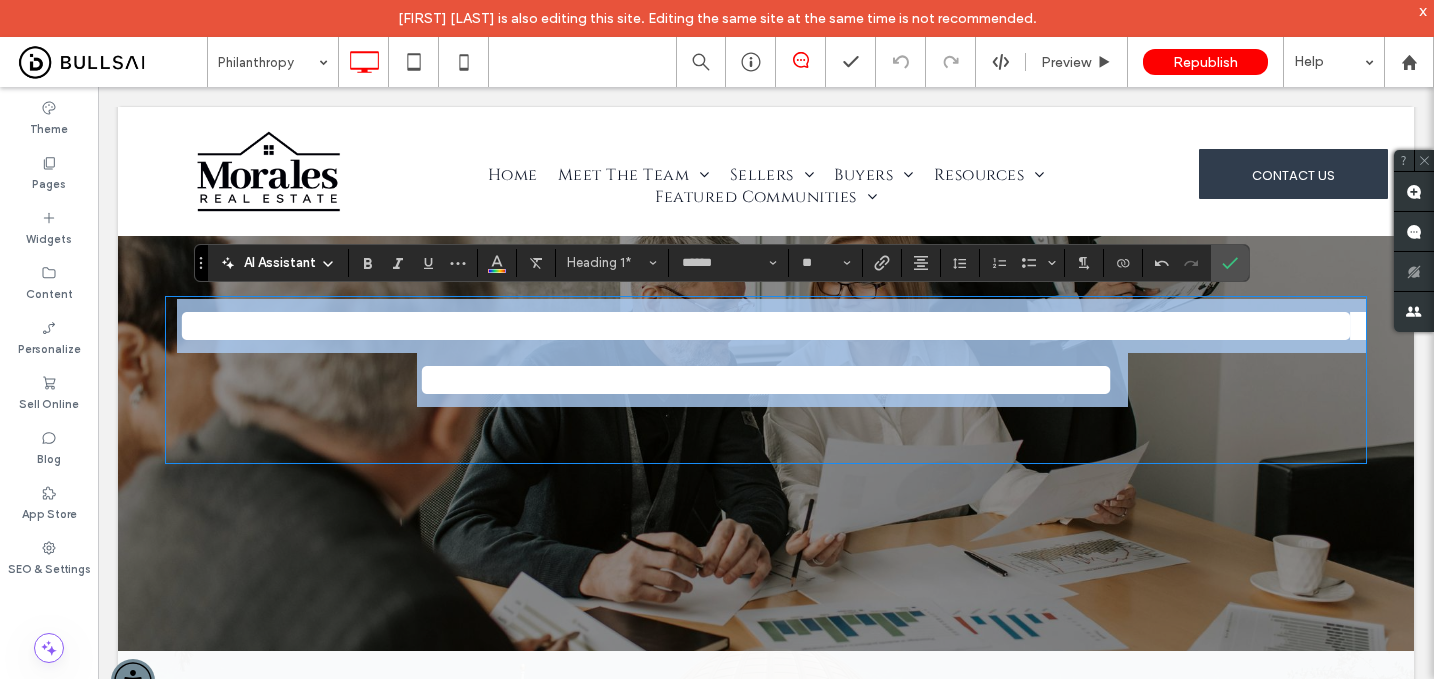 click on "﻿" at bounding box center (766, 434) 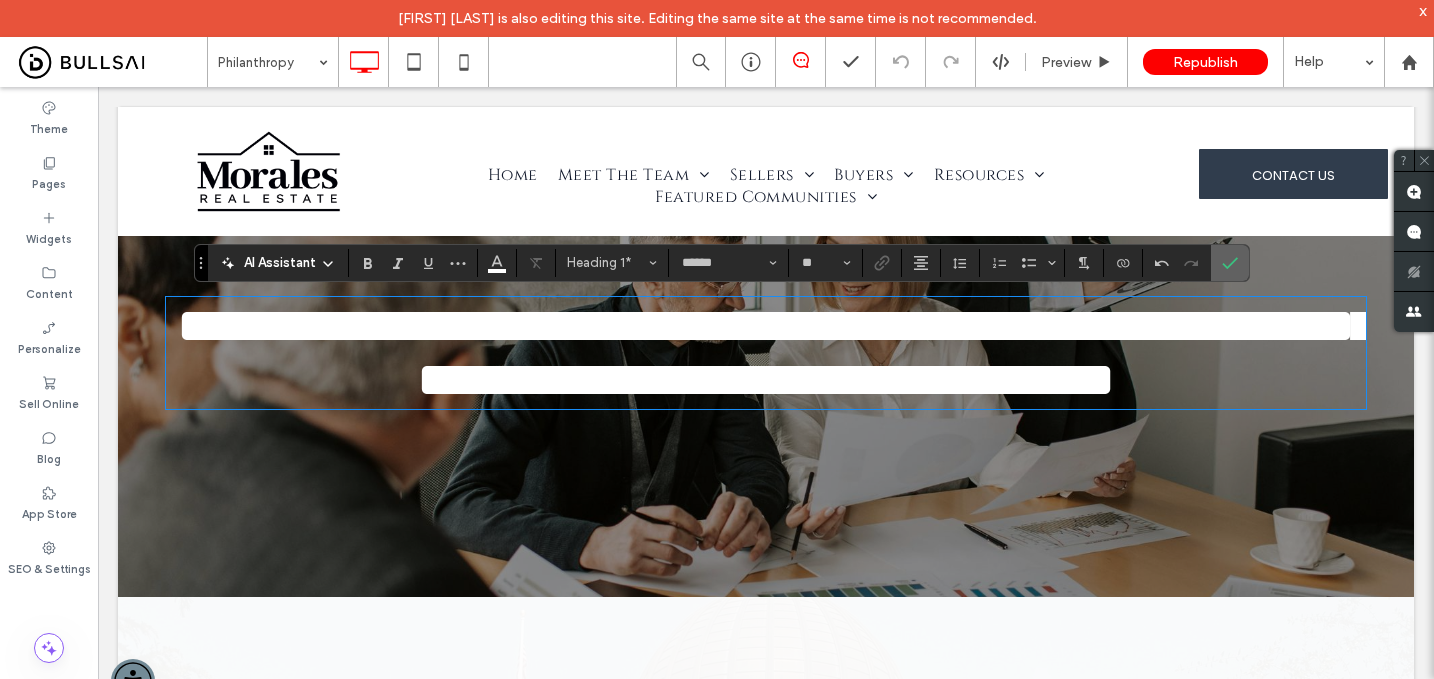 click at bounding box center (1230, 263) 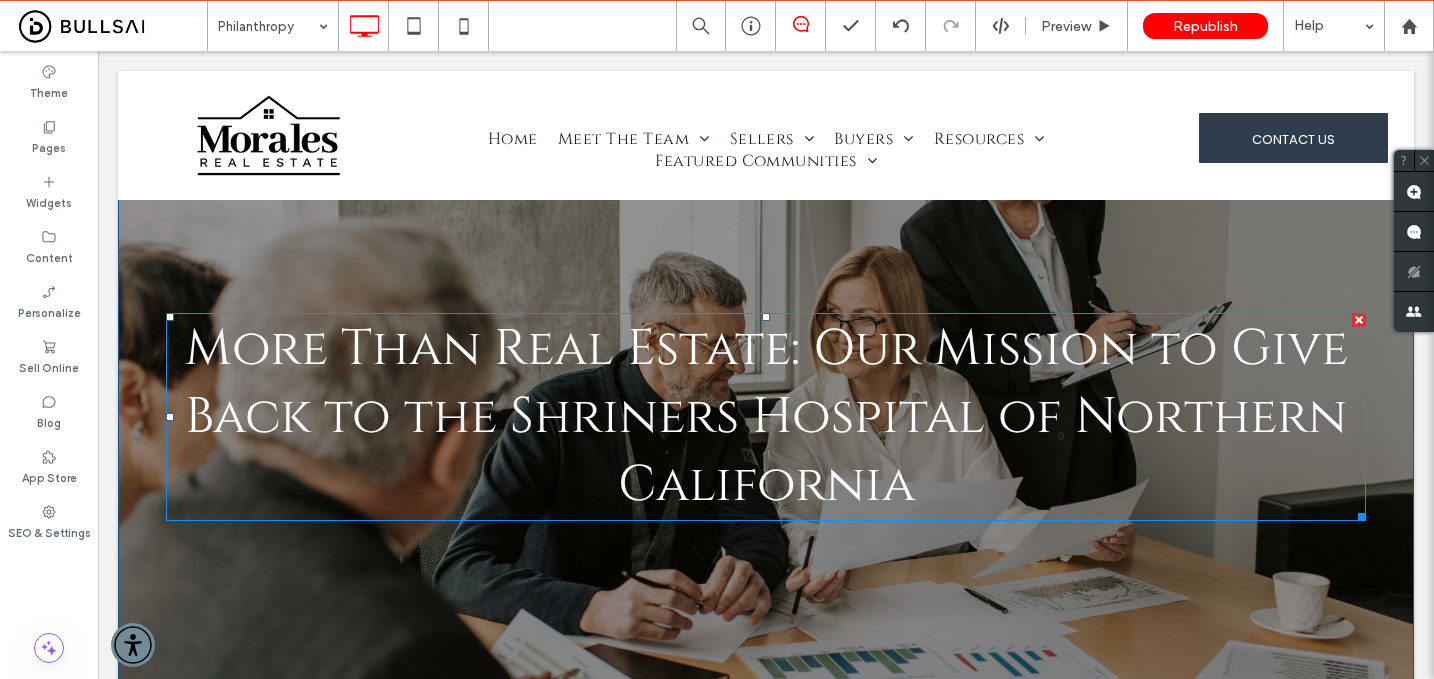 scroll, scrollTop: 0, scrollLeft: 0, axis: both 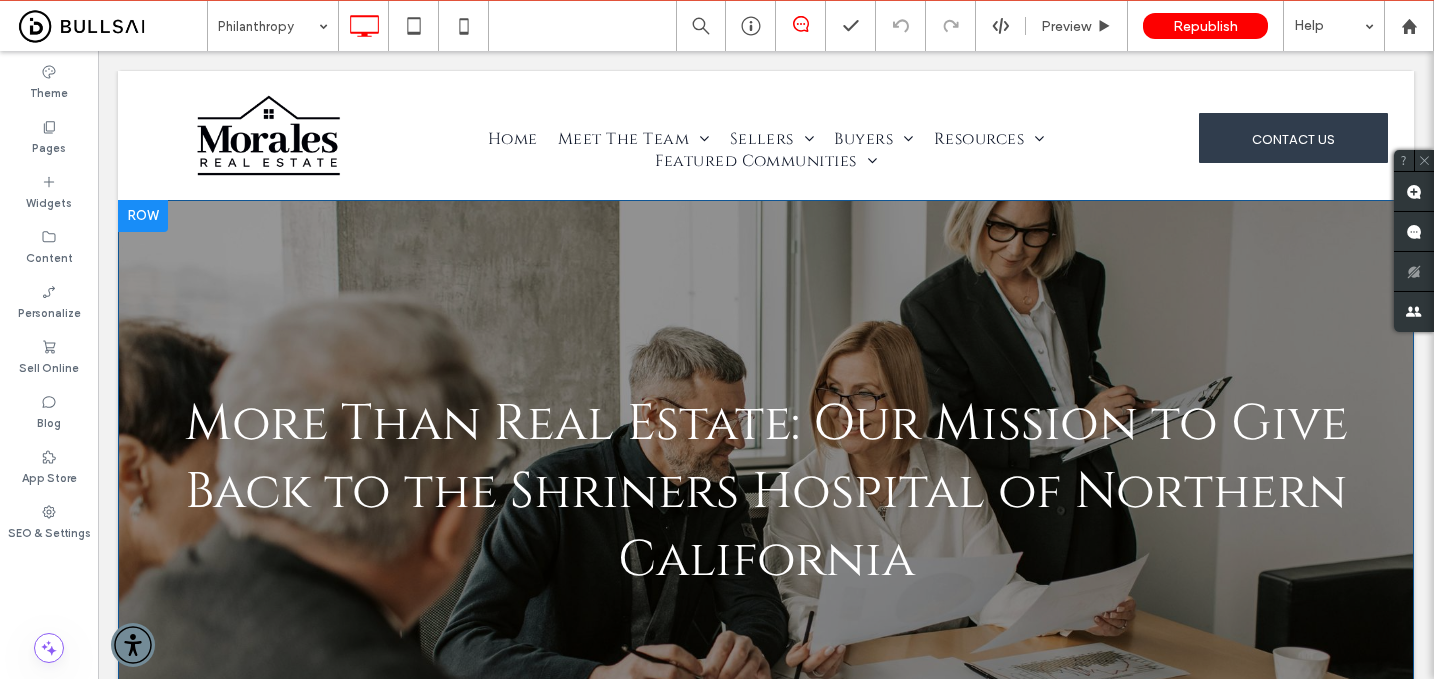 click on "More Than Real Estate: Our Mission to Give Back to the Shriners Hospital of Northern California
Click To Paste     Click To Paste
Row + Add Section" at bounding box center [766, 492] 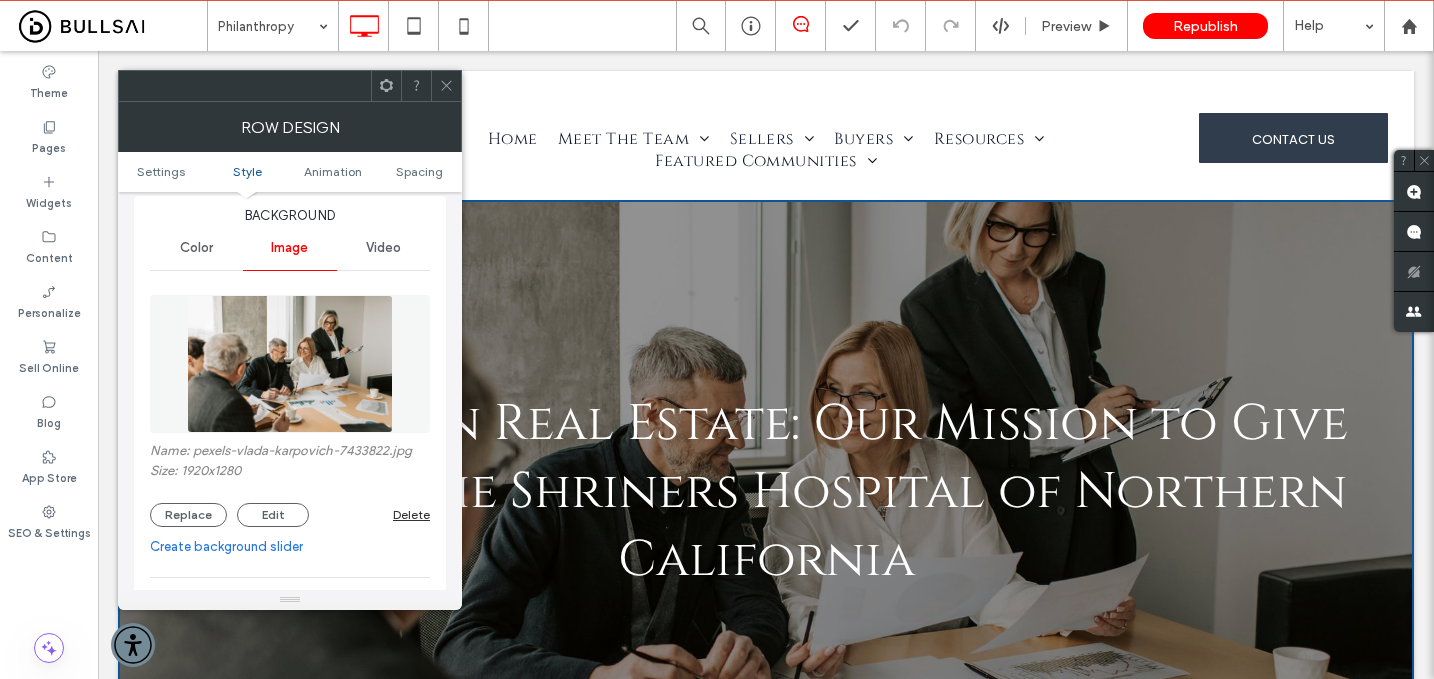 scroll, scrollTop: 252, scrollLeft: 0, axis: vertical 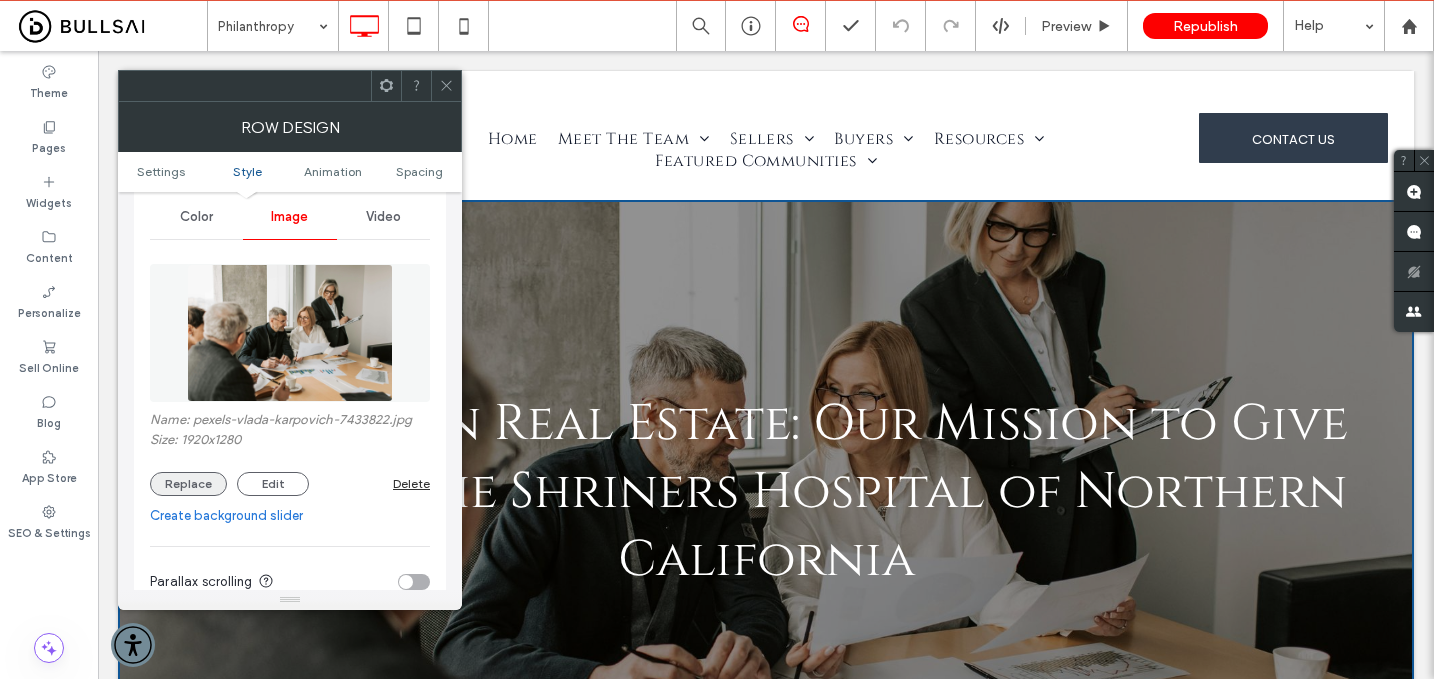 click on "Replace" at bounding box center (188, 484) 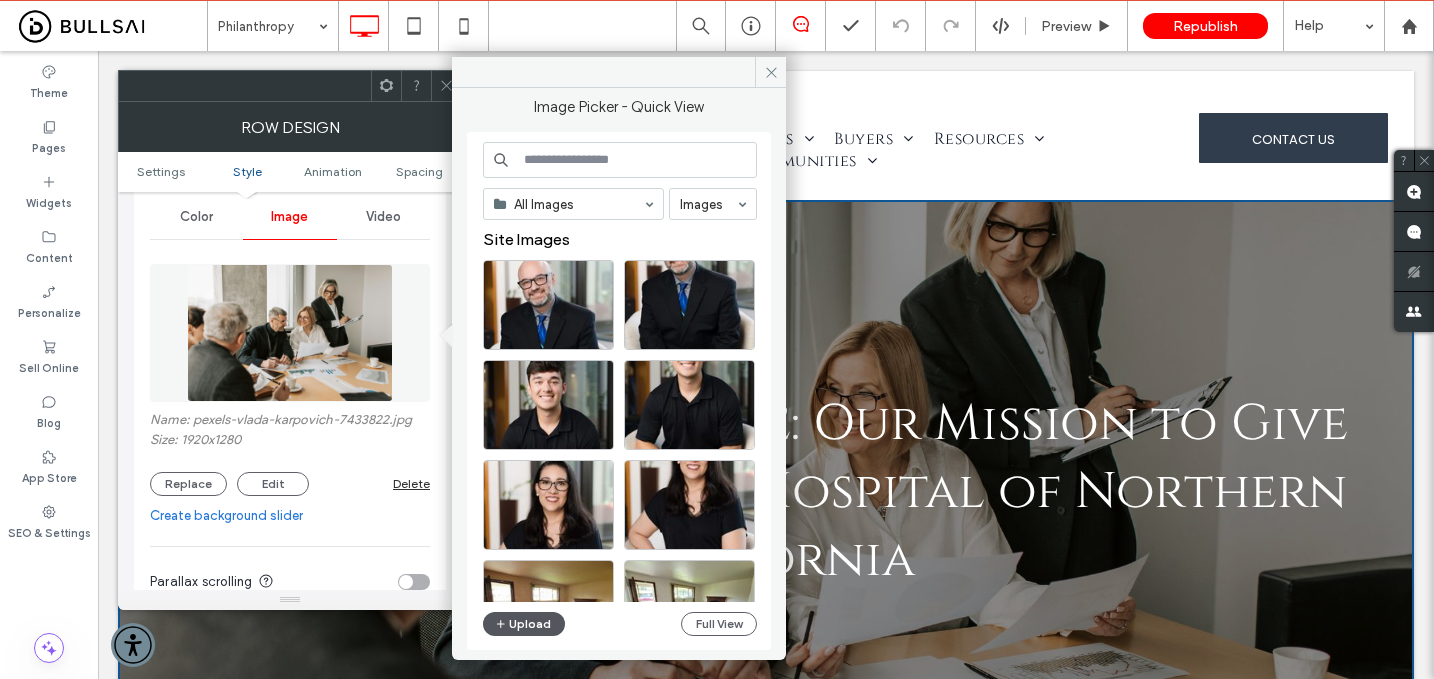 click on "Upload" at bounding box center (524, 624) 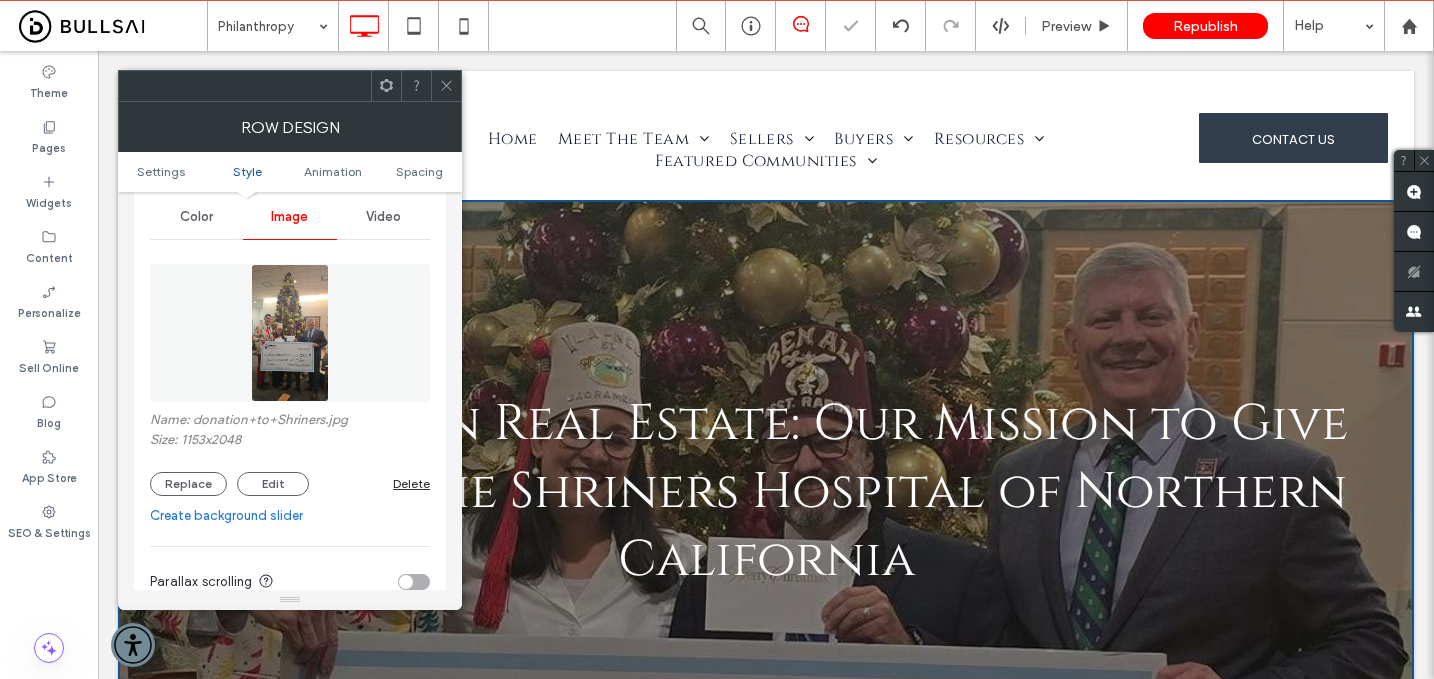 click at bounding box center [446, 86] 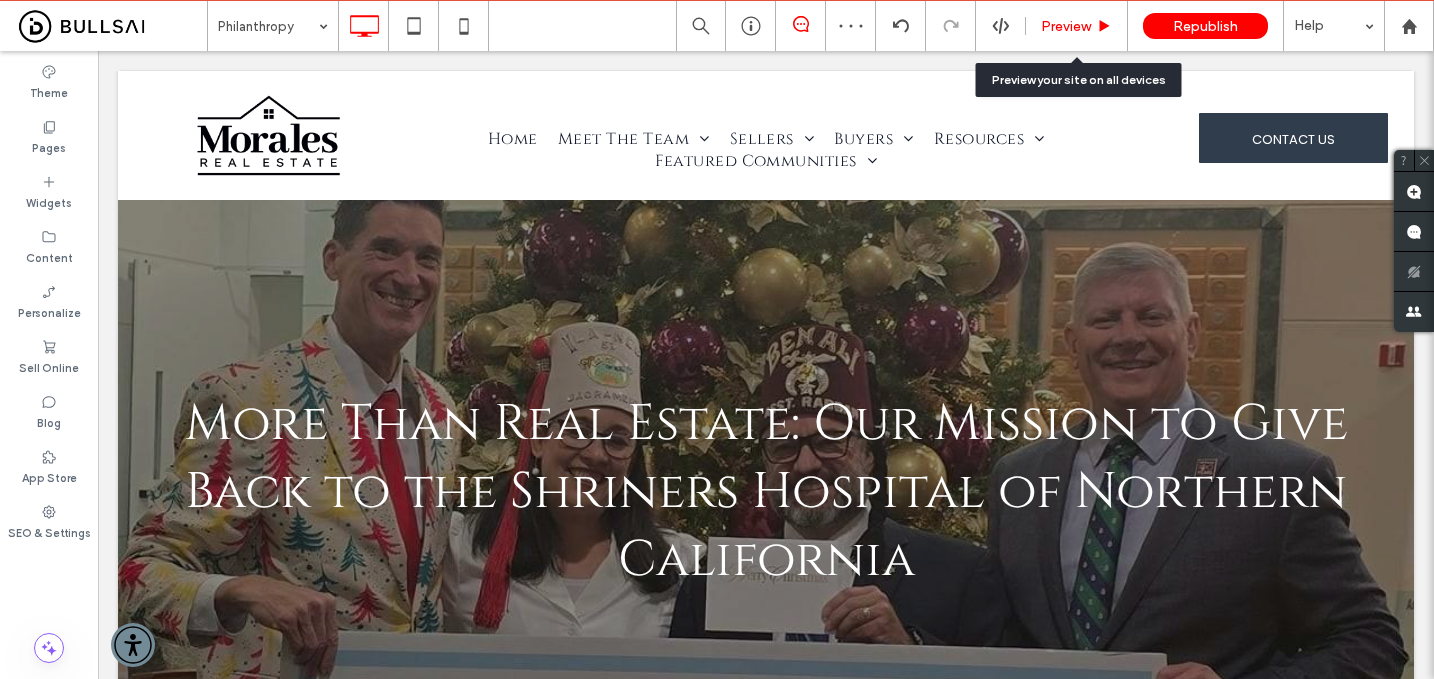 click on "Preview" at bounding box center [1066, 26] 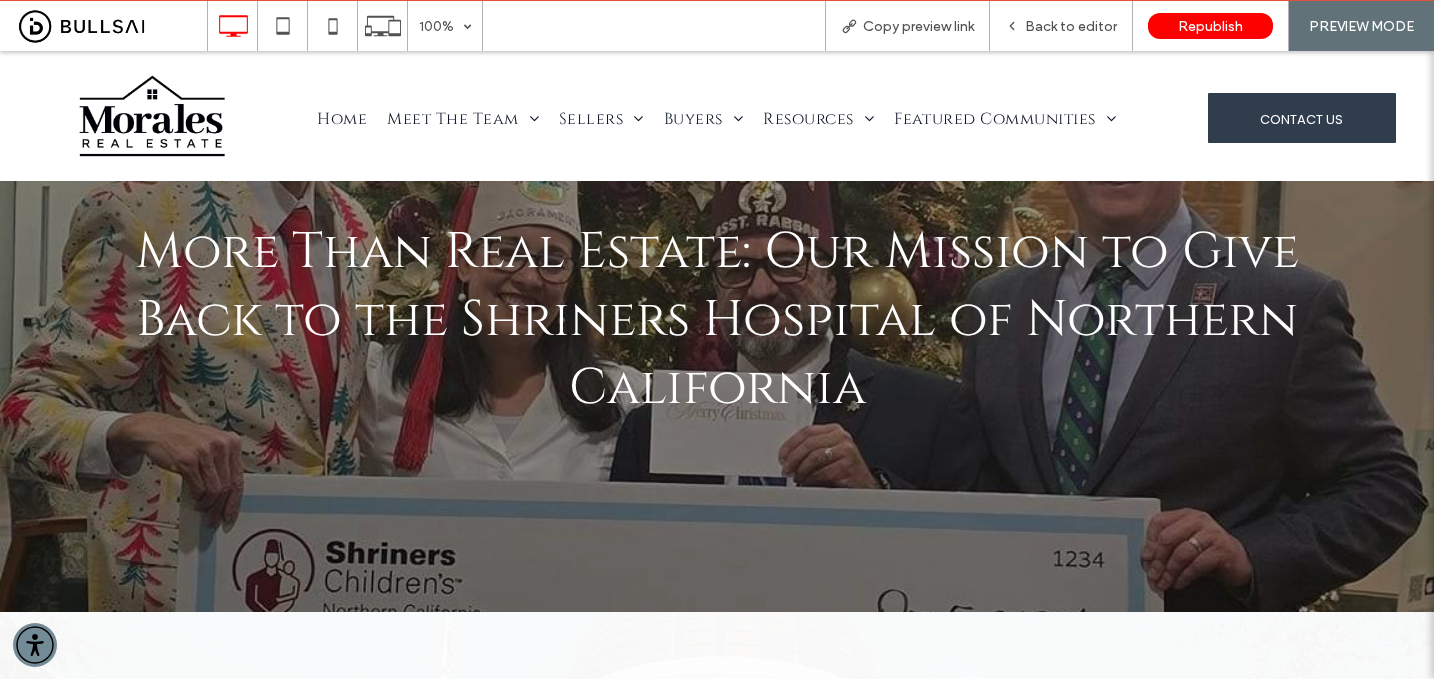 scroll, scrollTop: 0, scrollLeft: 0, axis: both 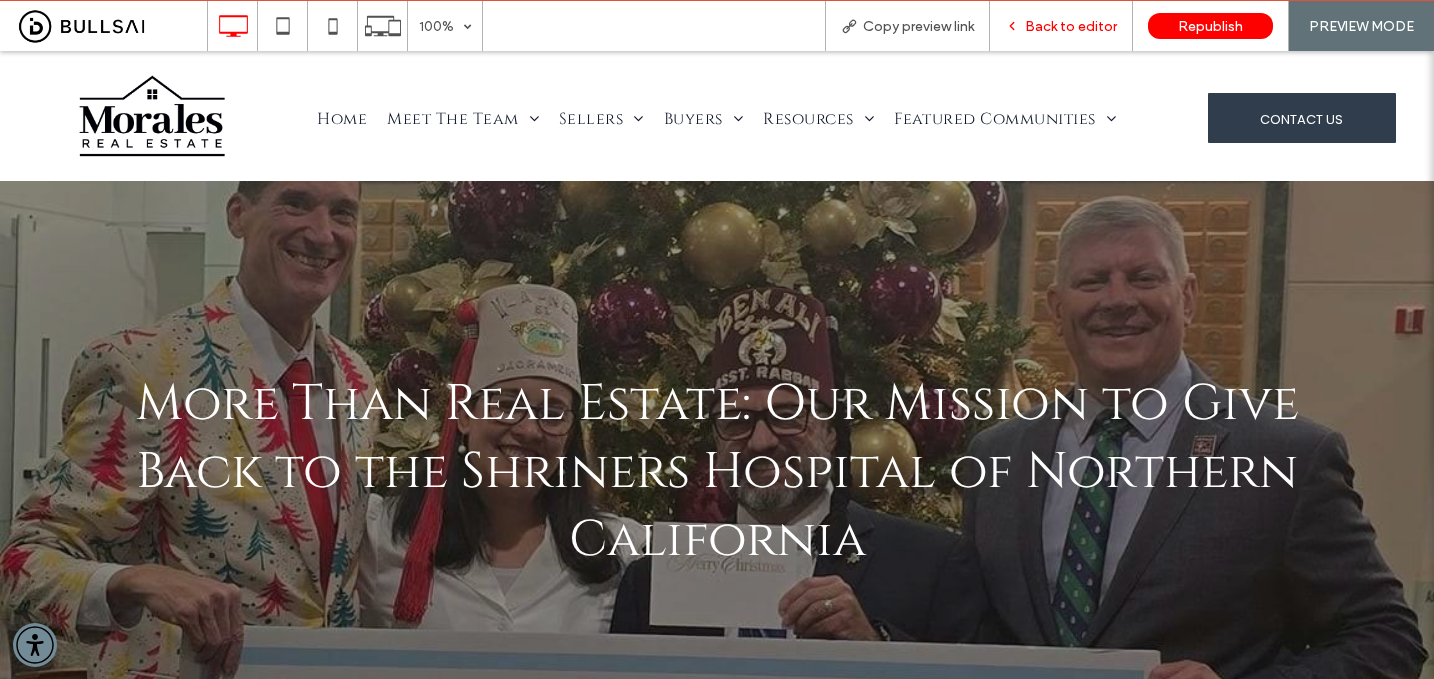 click on "Back to editor" at bounding box center (1061, 26) 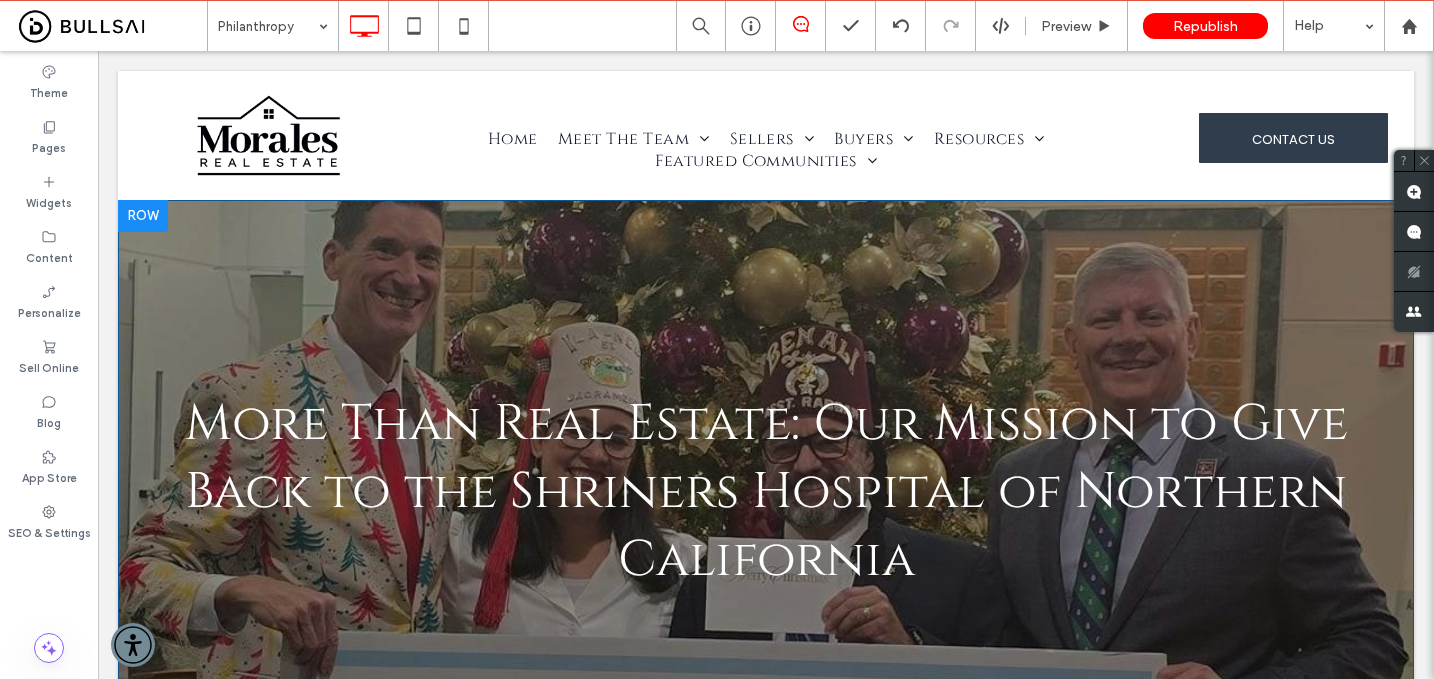 click at bounding box center (143, 216) 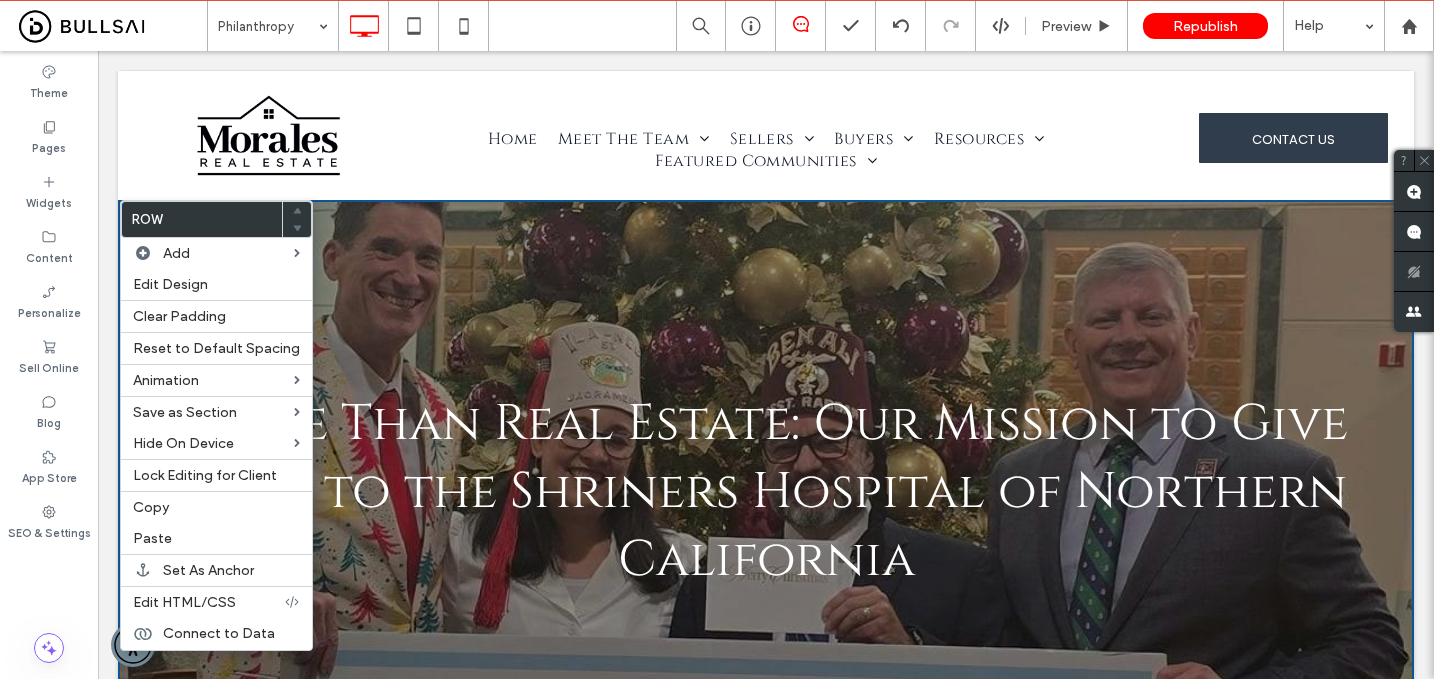 click on "More Than Real Estate: Our Mission to Give Back to the Shriners Hospital of Northern California
Click To Paste     Click To Paste
Row + Add Section" at bounding box center (766, 492) 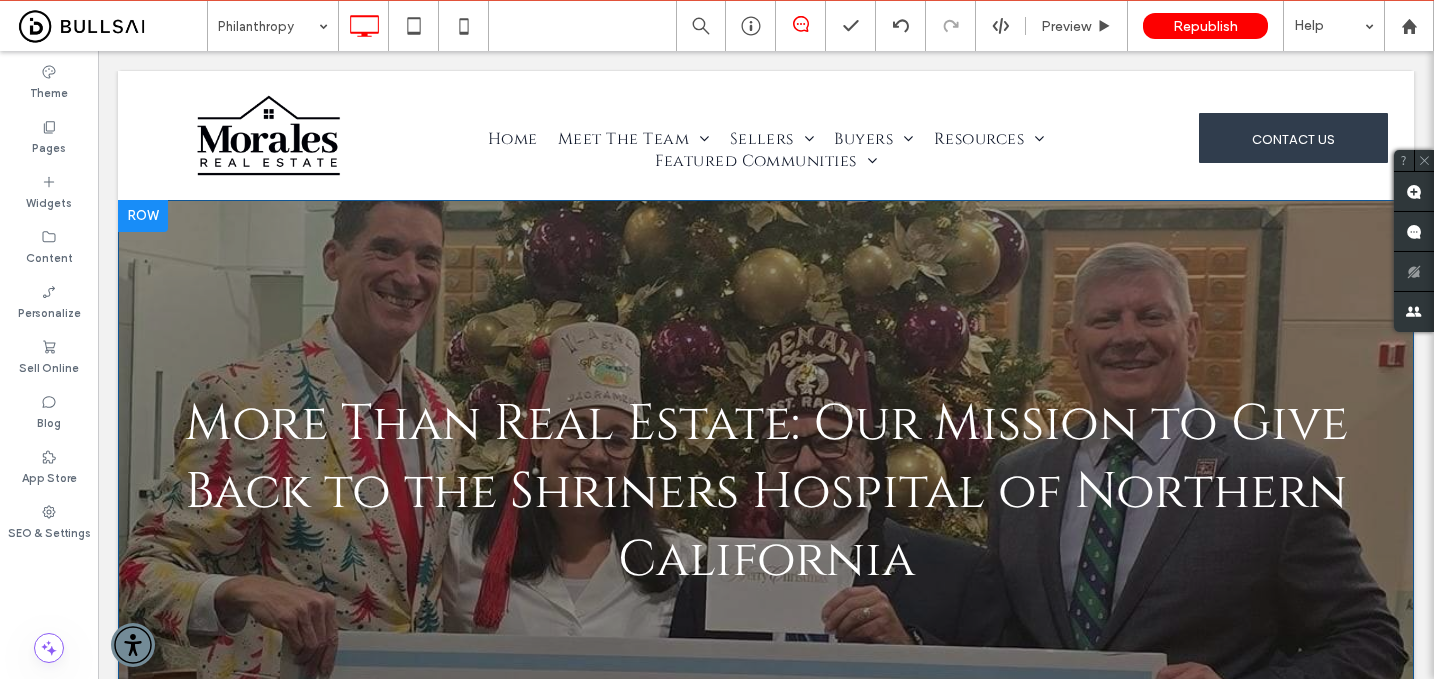 click on "More Than Real Estate: Our Mission to Give Back to the Shriners Hospital of Northern California
Click To Paste     Click To Paste
Row + Add Section" at bounding box center [766, 492] 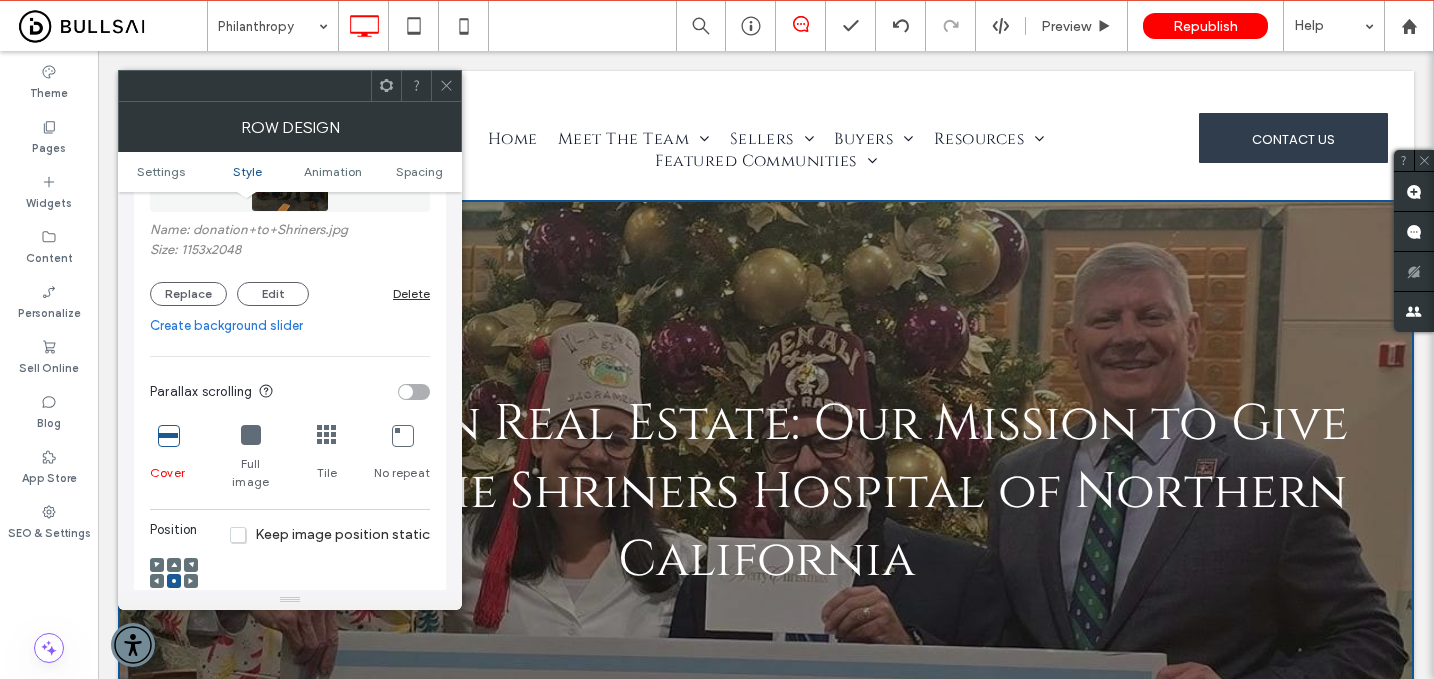 scroll, scrollTop: 451, scrollLeft: 0, axis: vertical 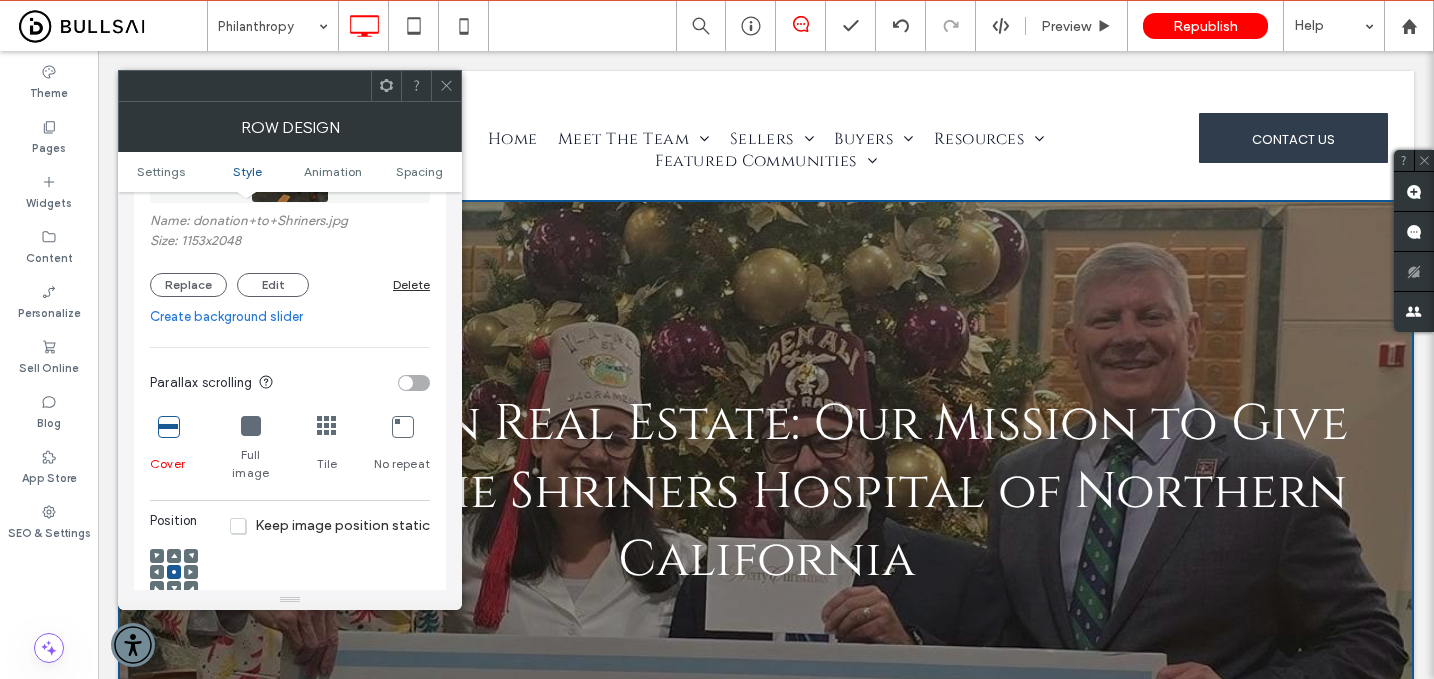click 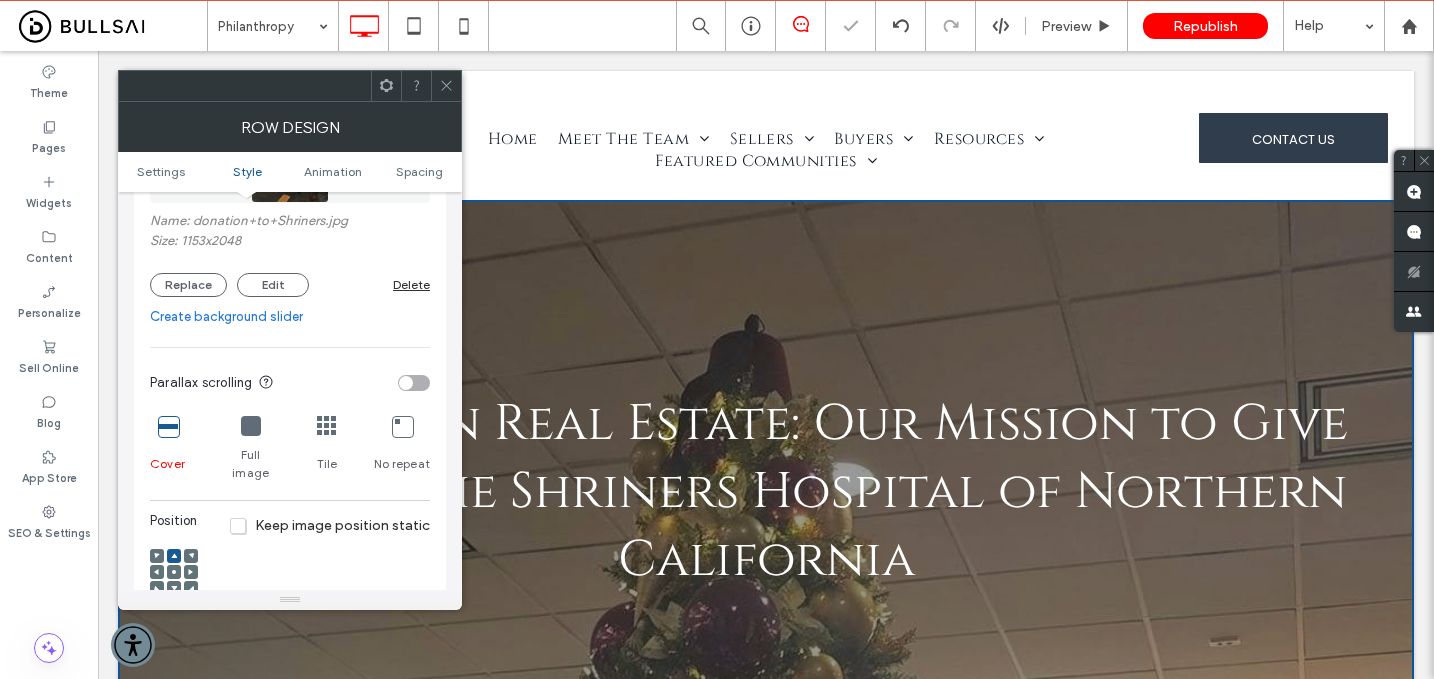 click at bounding box center [174, 572] 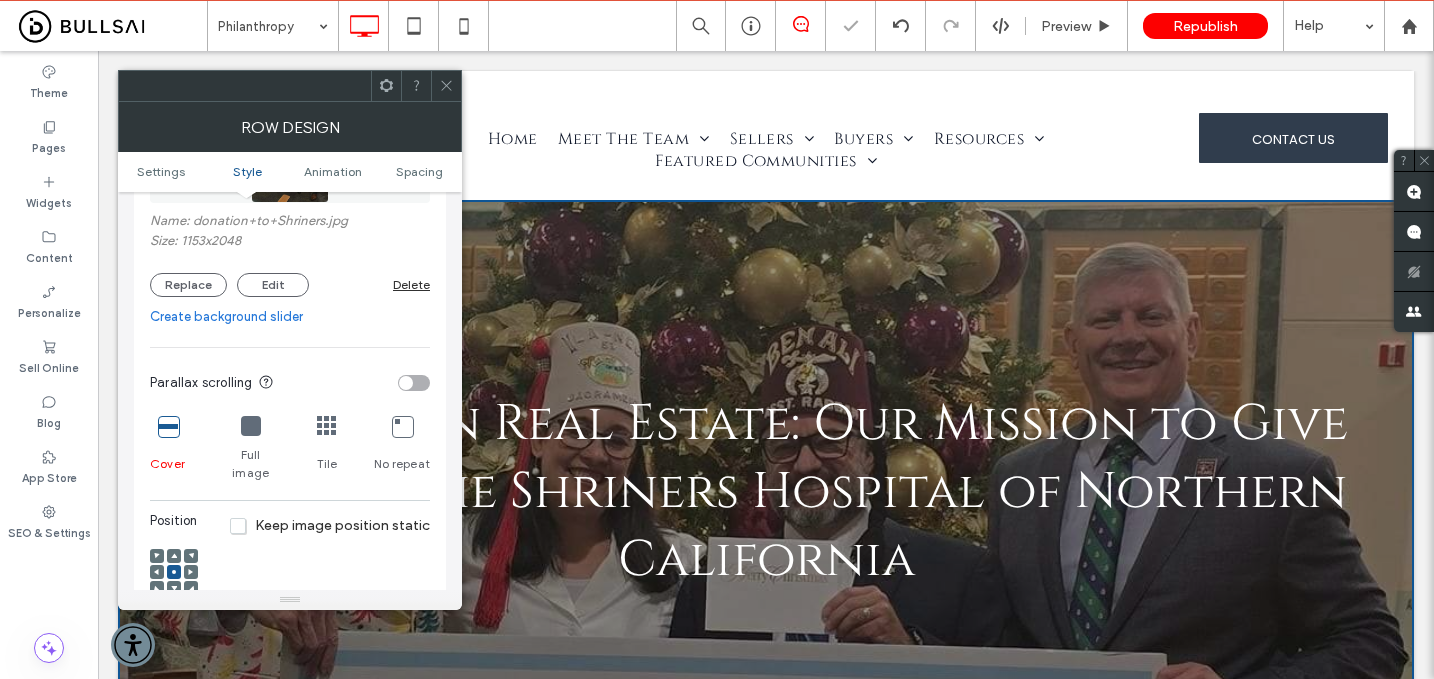 click 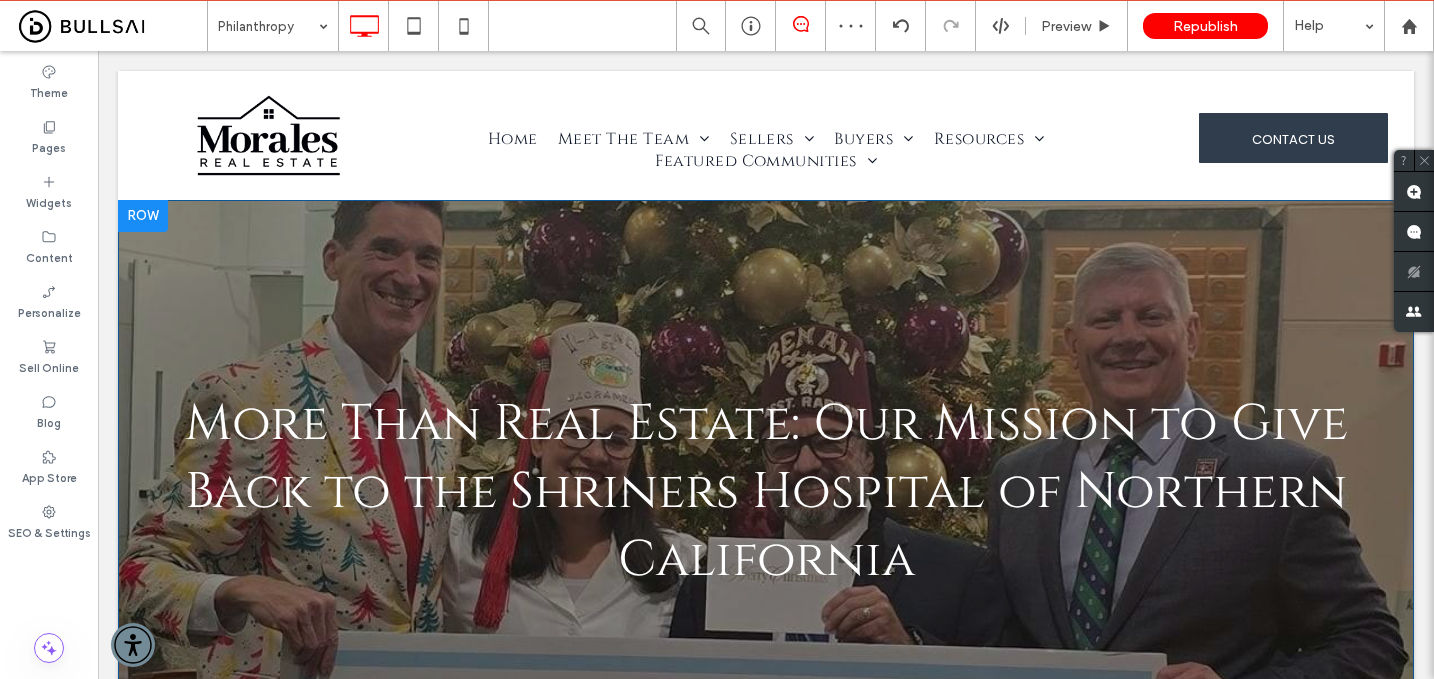 click on "More Than Real Estate: Our Mission to Give Back to the Shriners Hospital of Northern California
Click To Paste     Click To Paste
Row + Add Section" at bounding box center [766, 492] 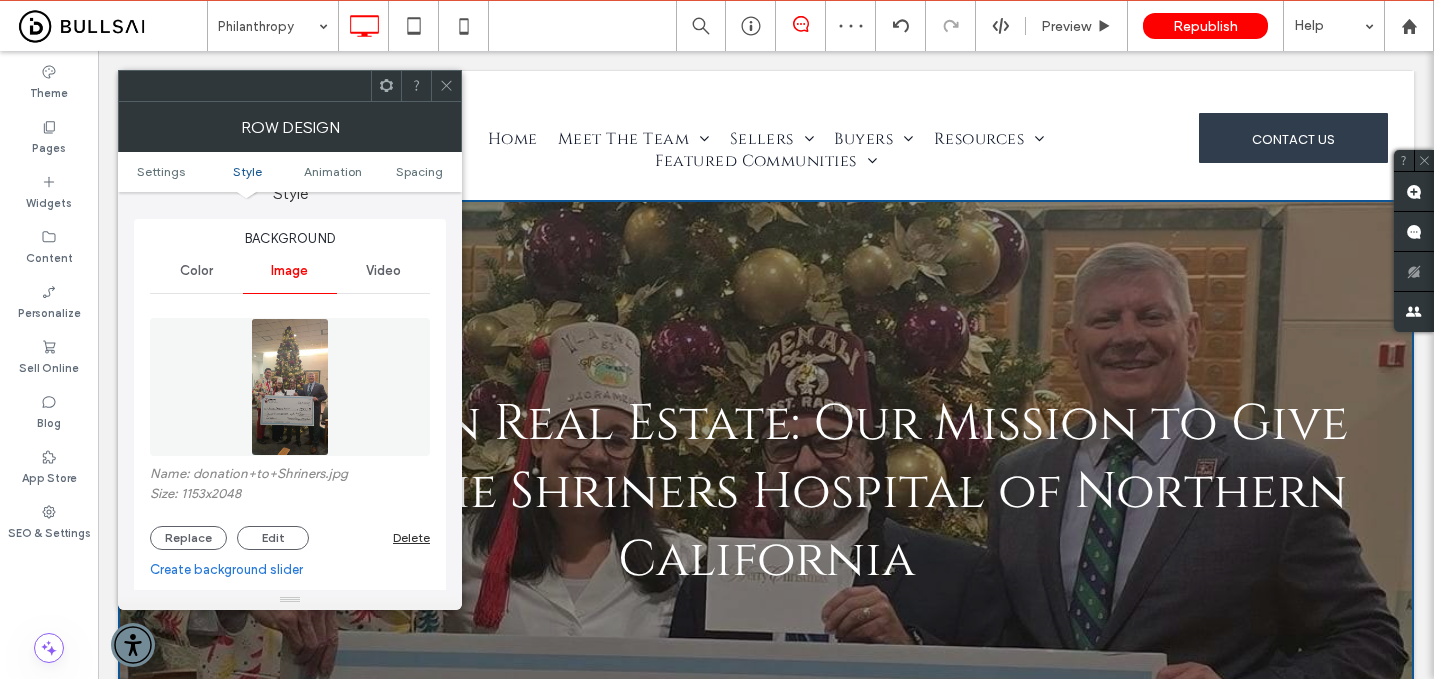 scroll, scrollTop: 216, scrollLeft: 0, axis: vertical 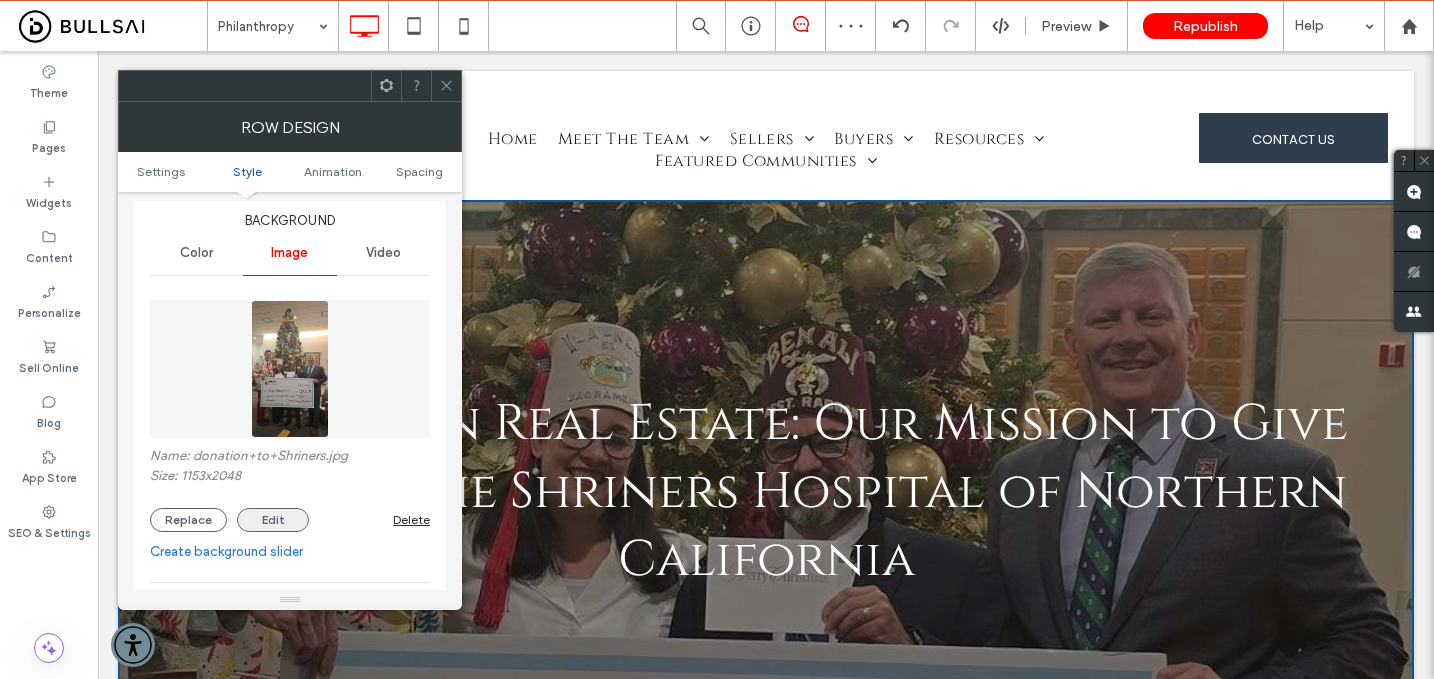 click on "Edit" at bounding box center (273, 520) 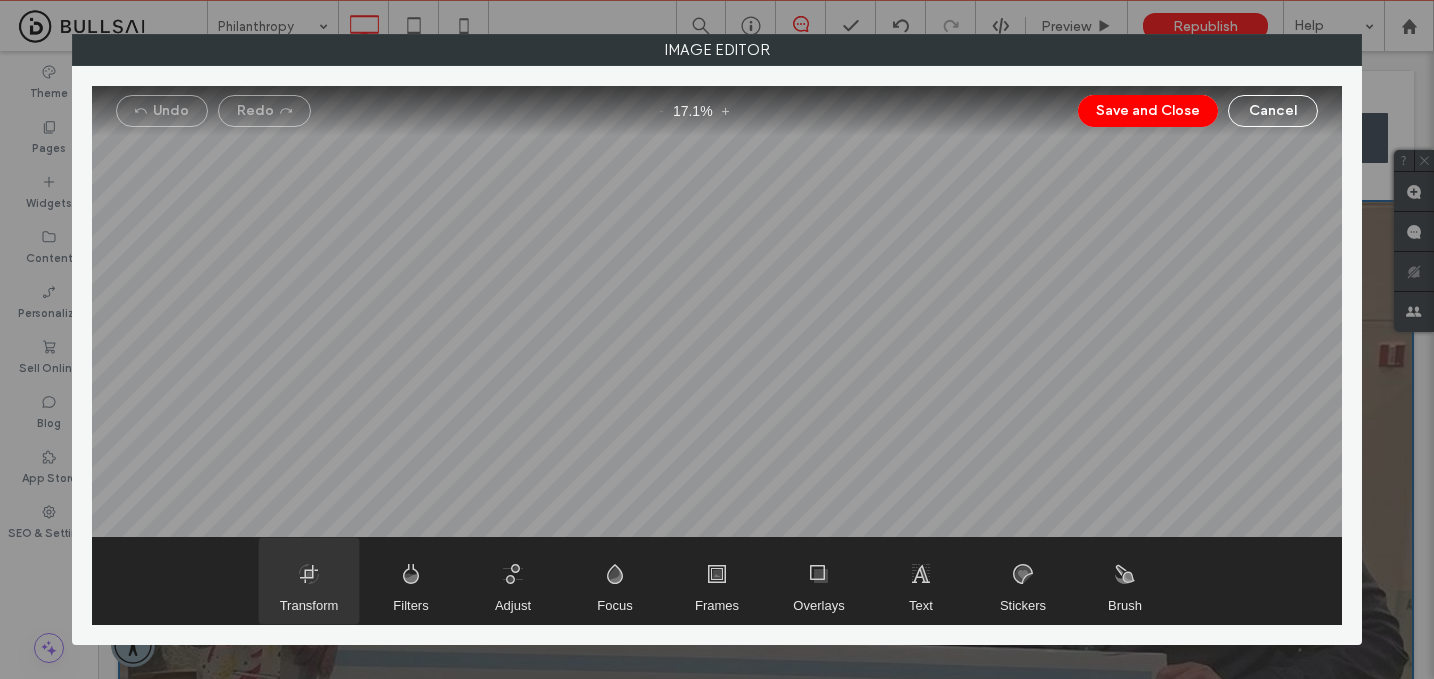 click at bounding box center [309, 581] 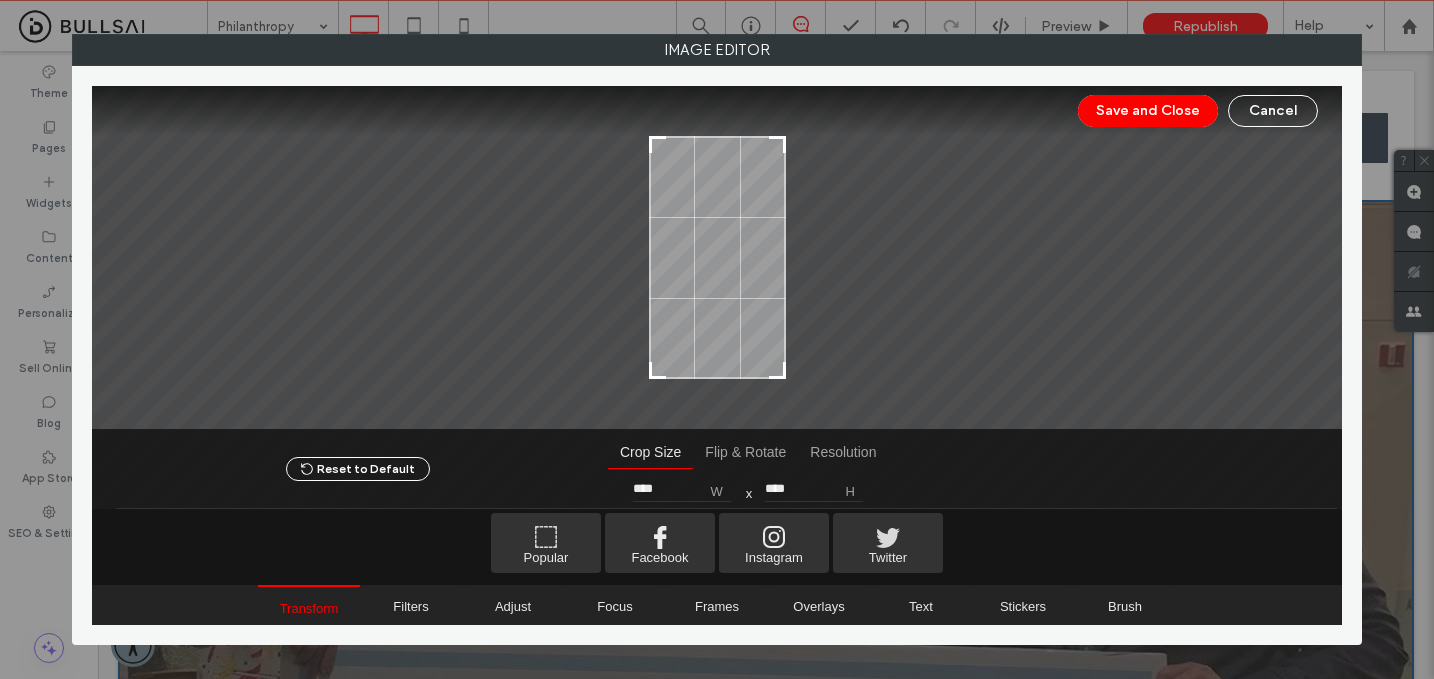 drag, startPoint x: 779, startPoint y: 135, endPoint x: 785, endPoint y: 171, distance: 36.496574 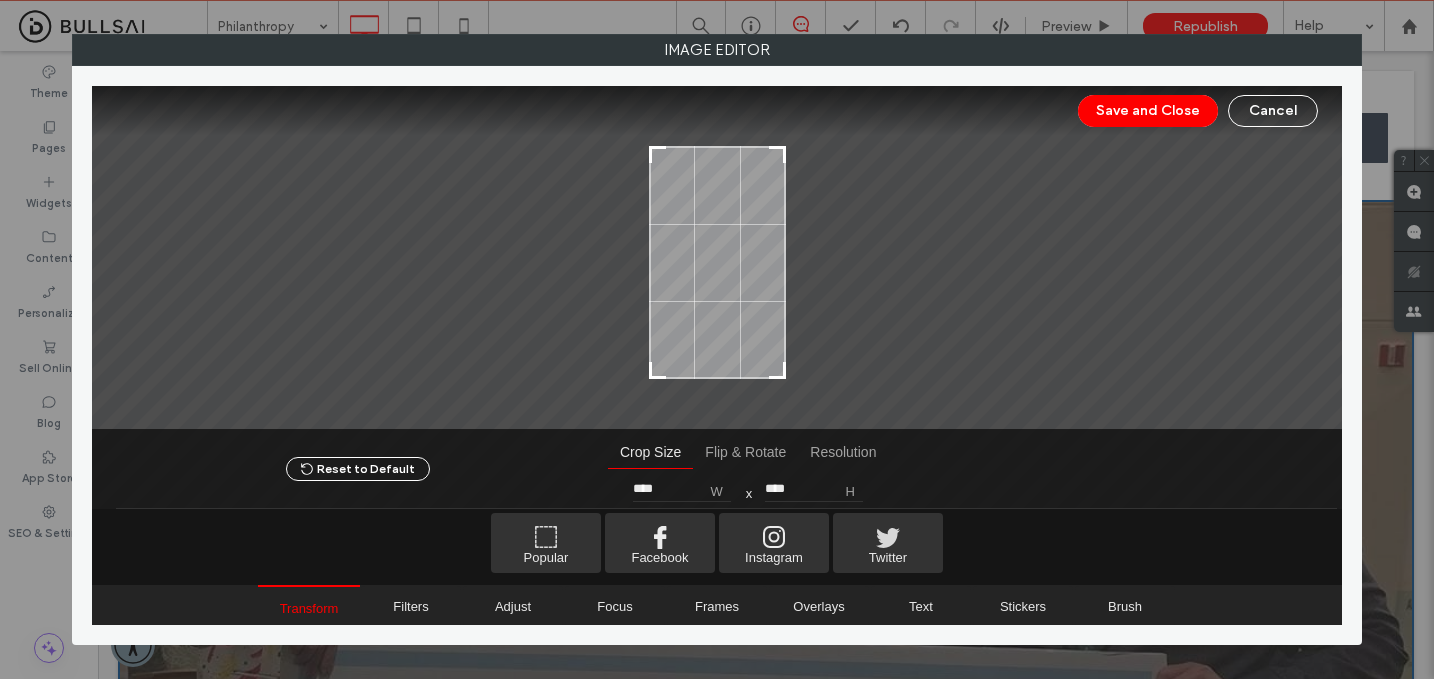 type on "****" 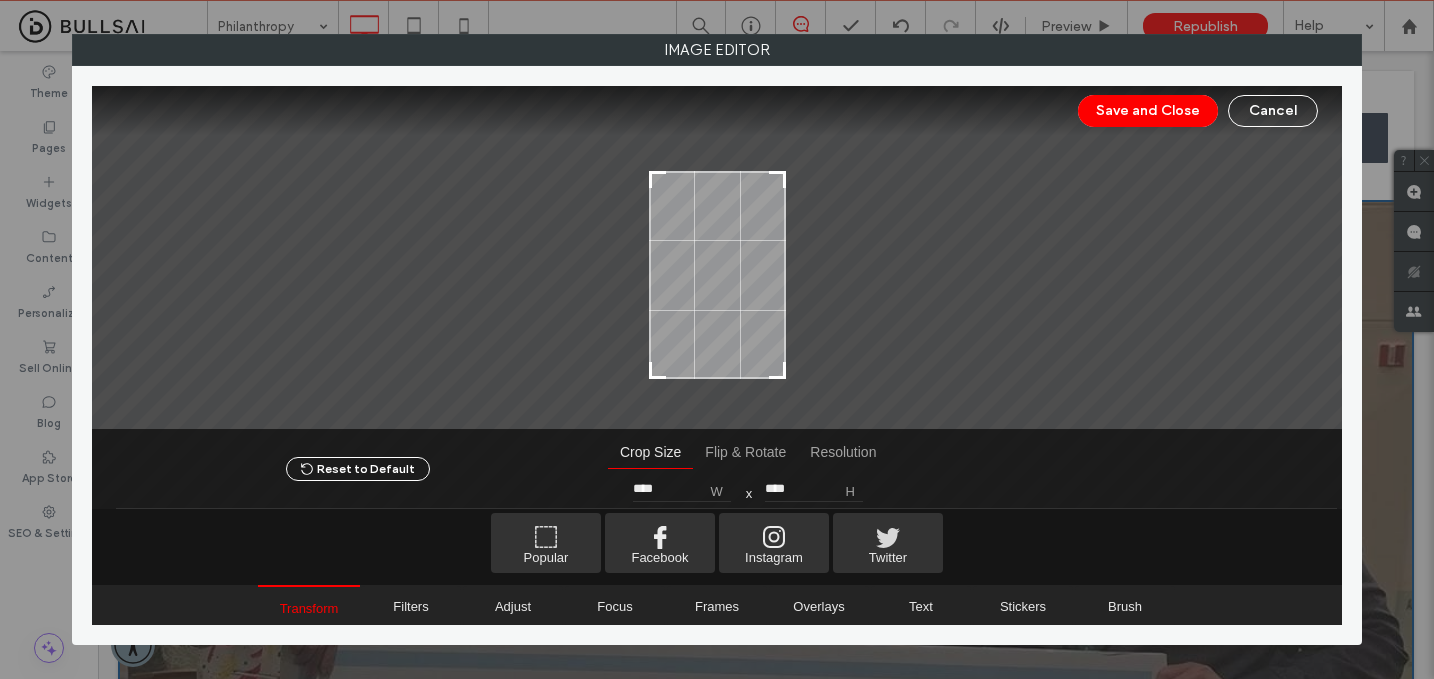 drag, startPoint x: 785, startPoint y: 138, endPoint x: 794, endPoint y: 173, distance: 36.138622 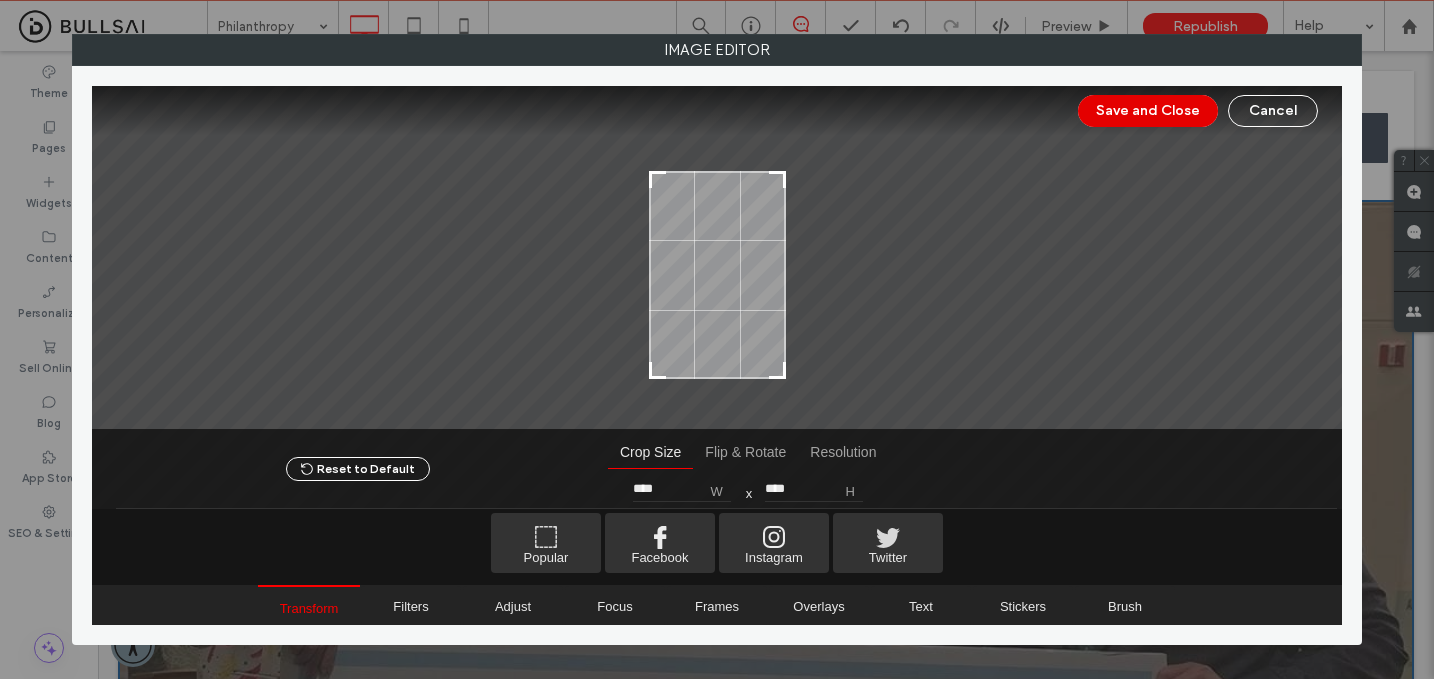 click on "Save and Close" at bounding box center [1148, 111] 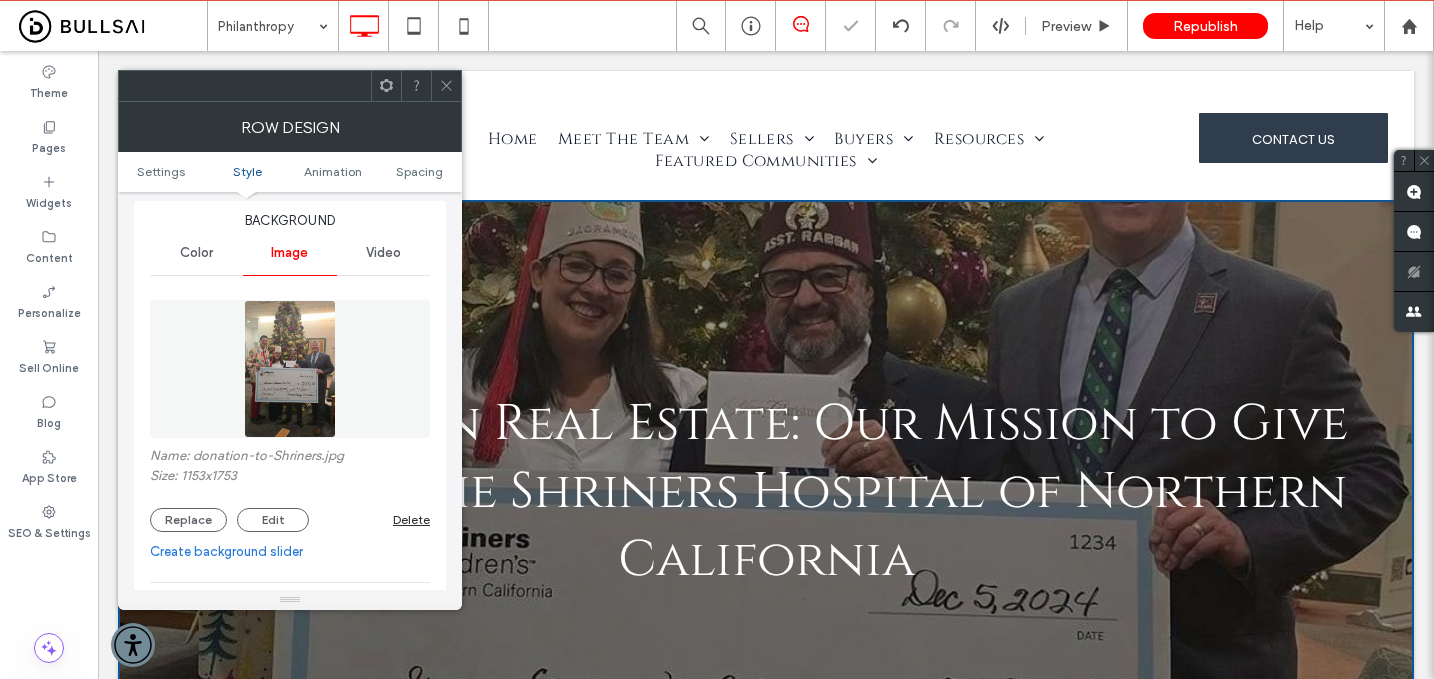click 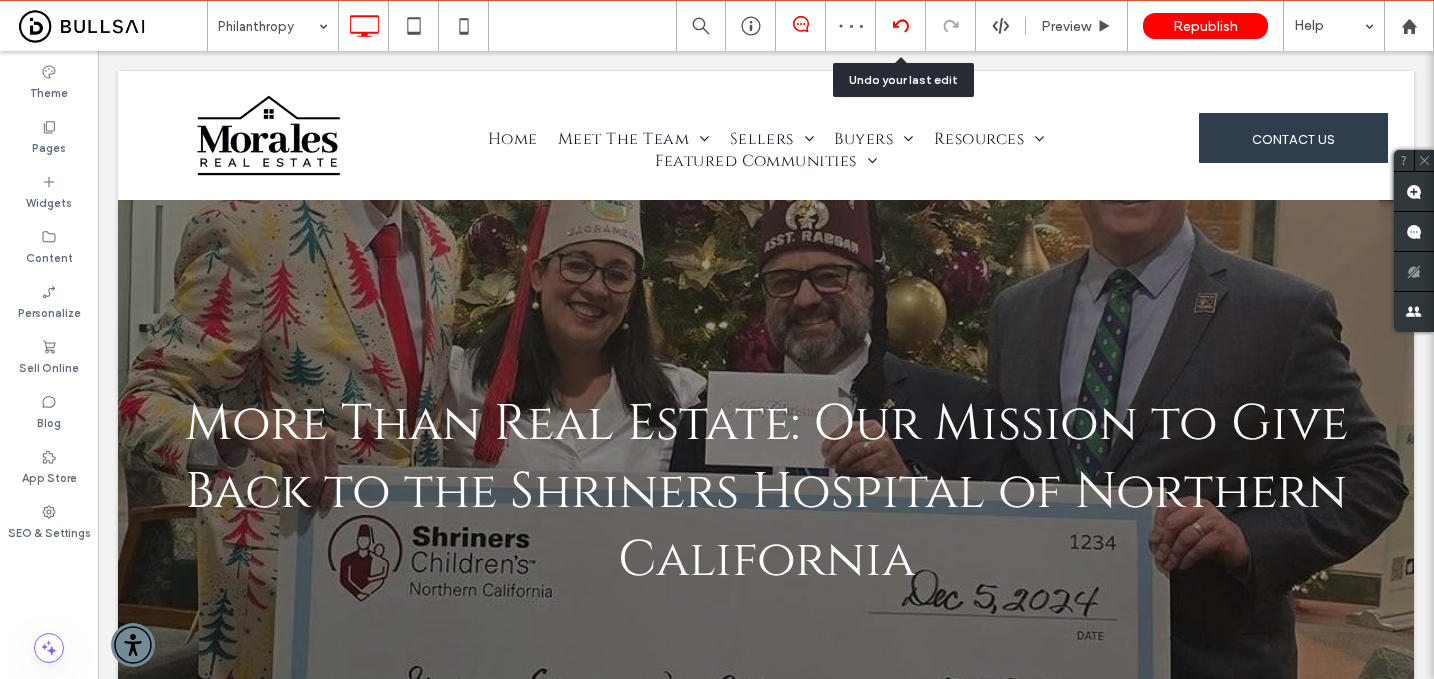 click 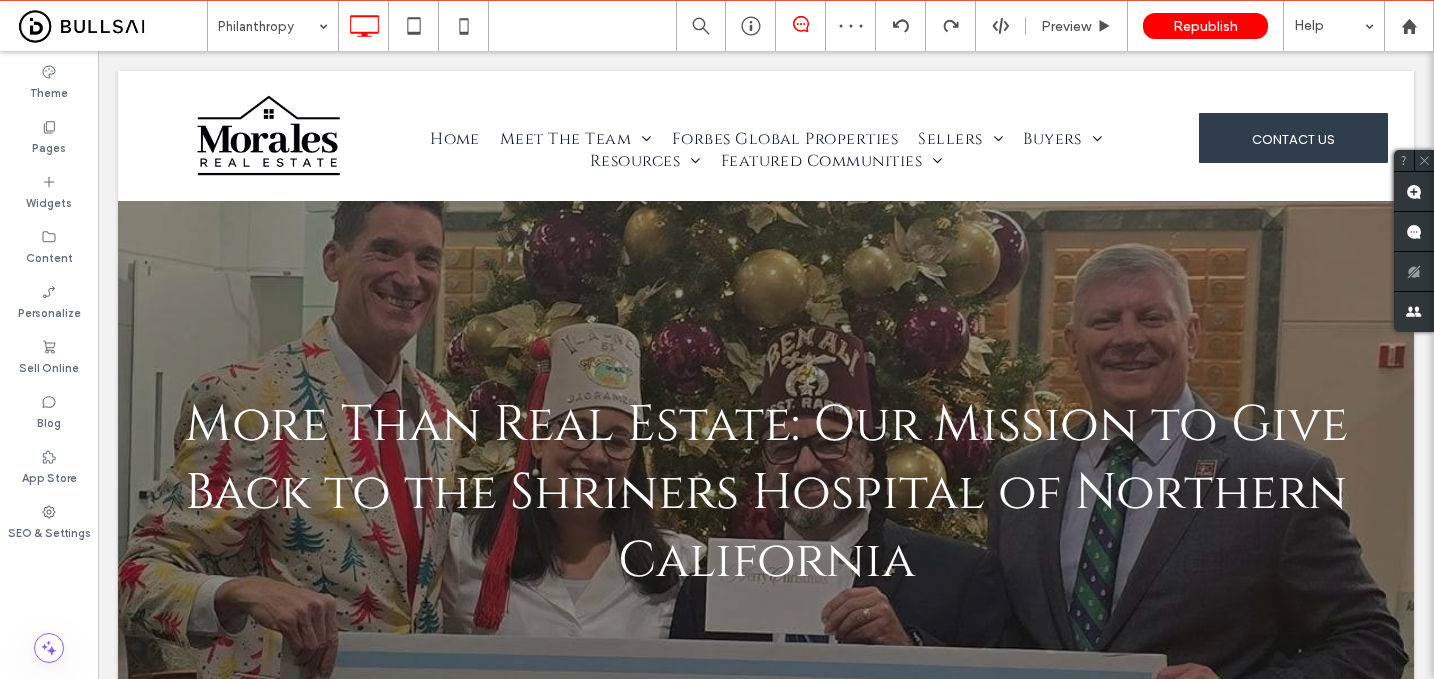 scroll, scrollTop: 0, scrollLeft: 0, axis: both 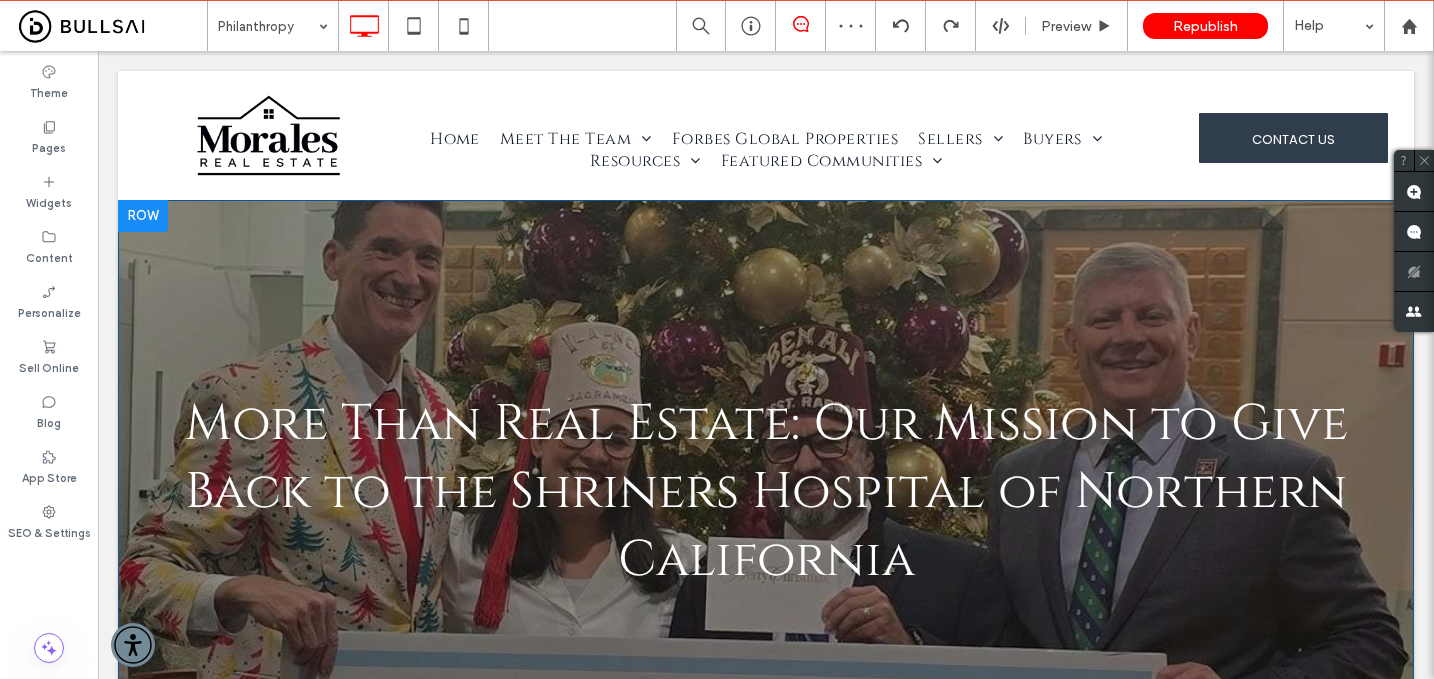 click on "More Than Real Estate: Our Mission to Give Back to the Shriners Hospital of Northern California
Click To Paste
Row + Add Section" at bounding box center [766, 492] 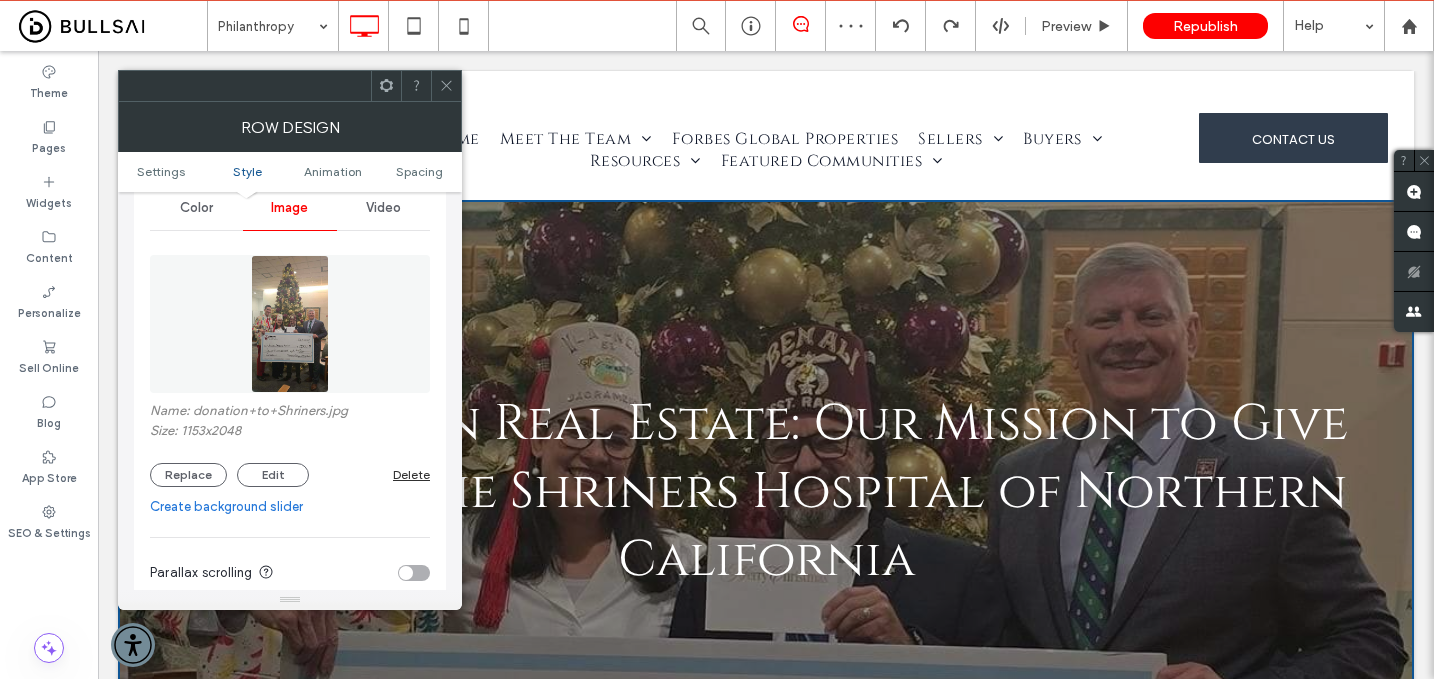 scroll, scrollTop: 262, scrollLeft: 0, axis: vertical 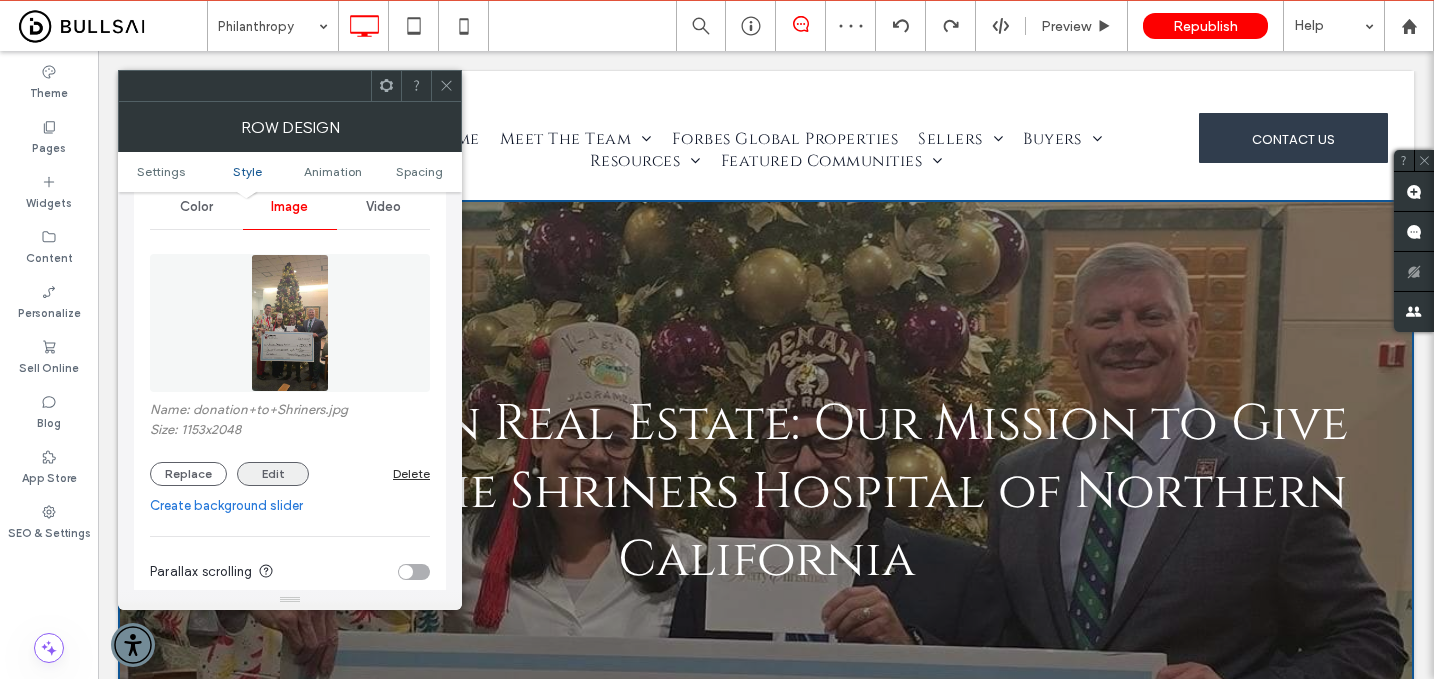 click on "Edit" at bounding box center (273, 474) 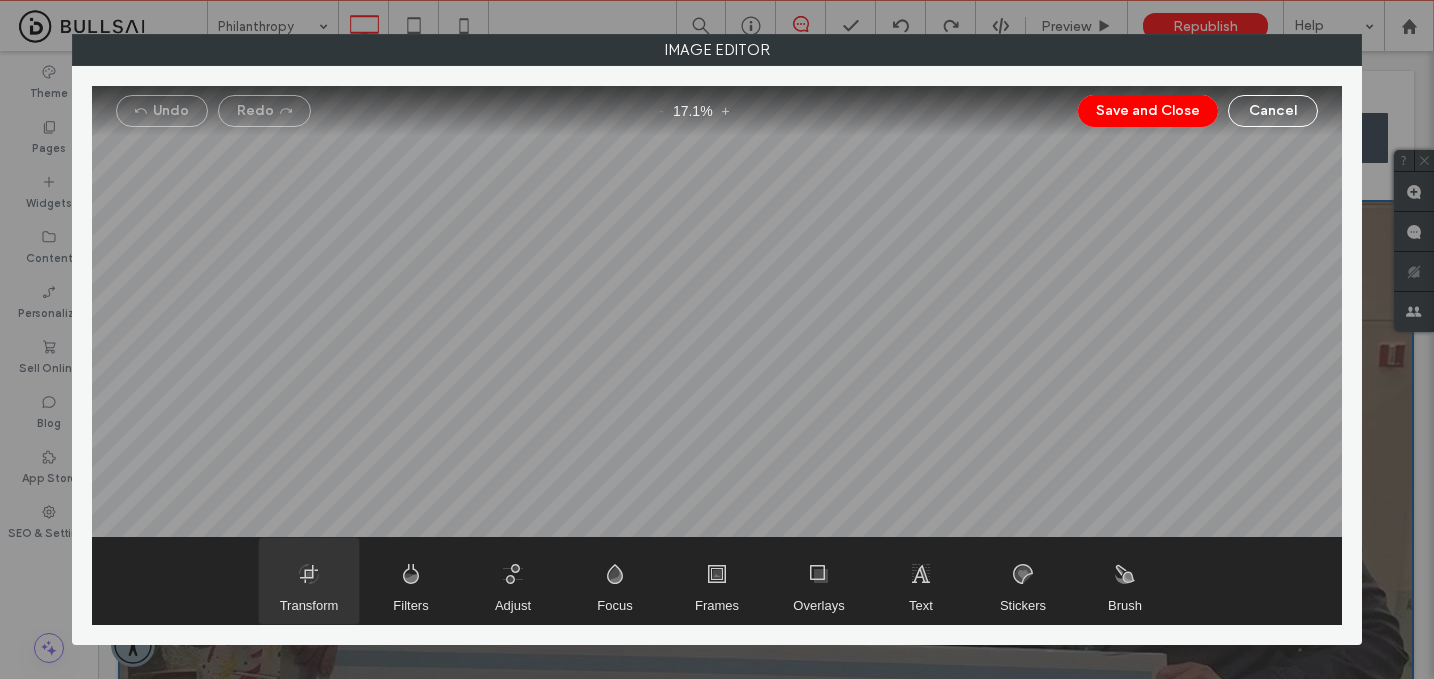 click at bounding box center (309, 581) 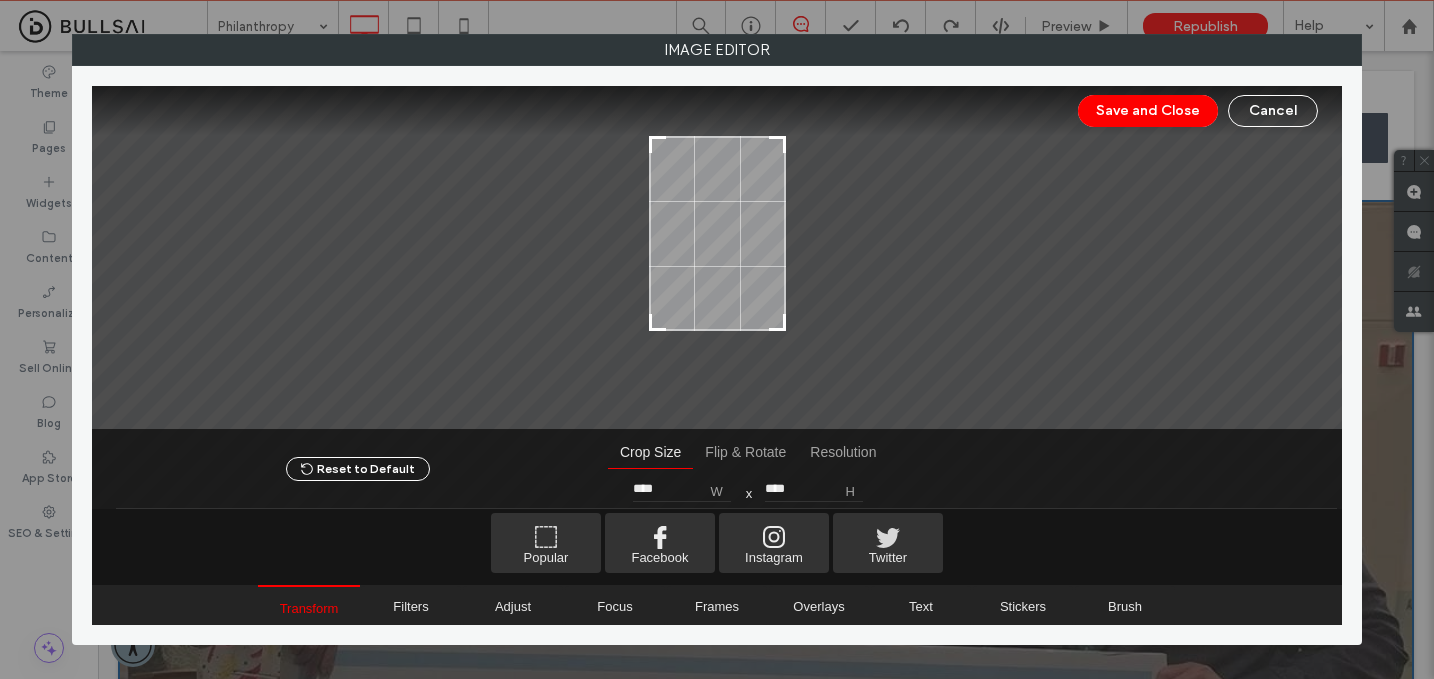 type on "****" 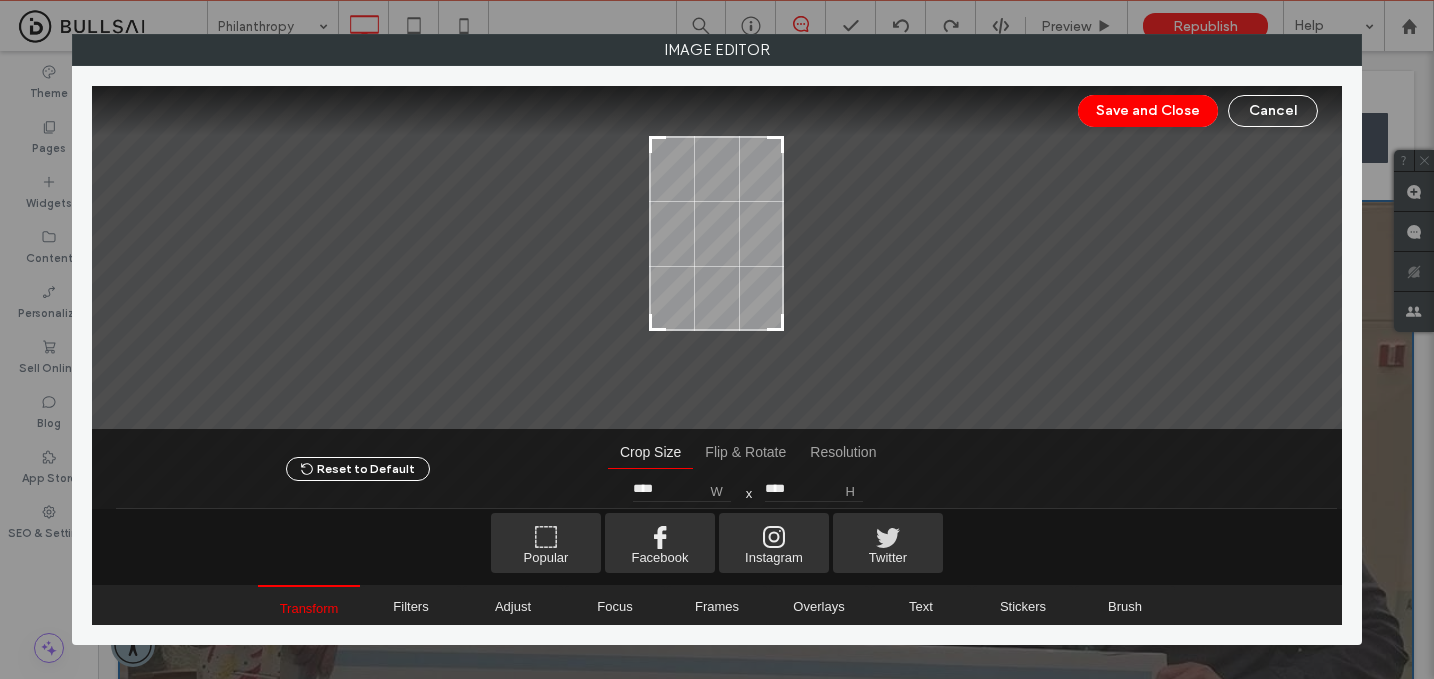 type on "****" 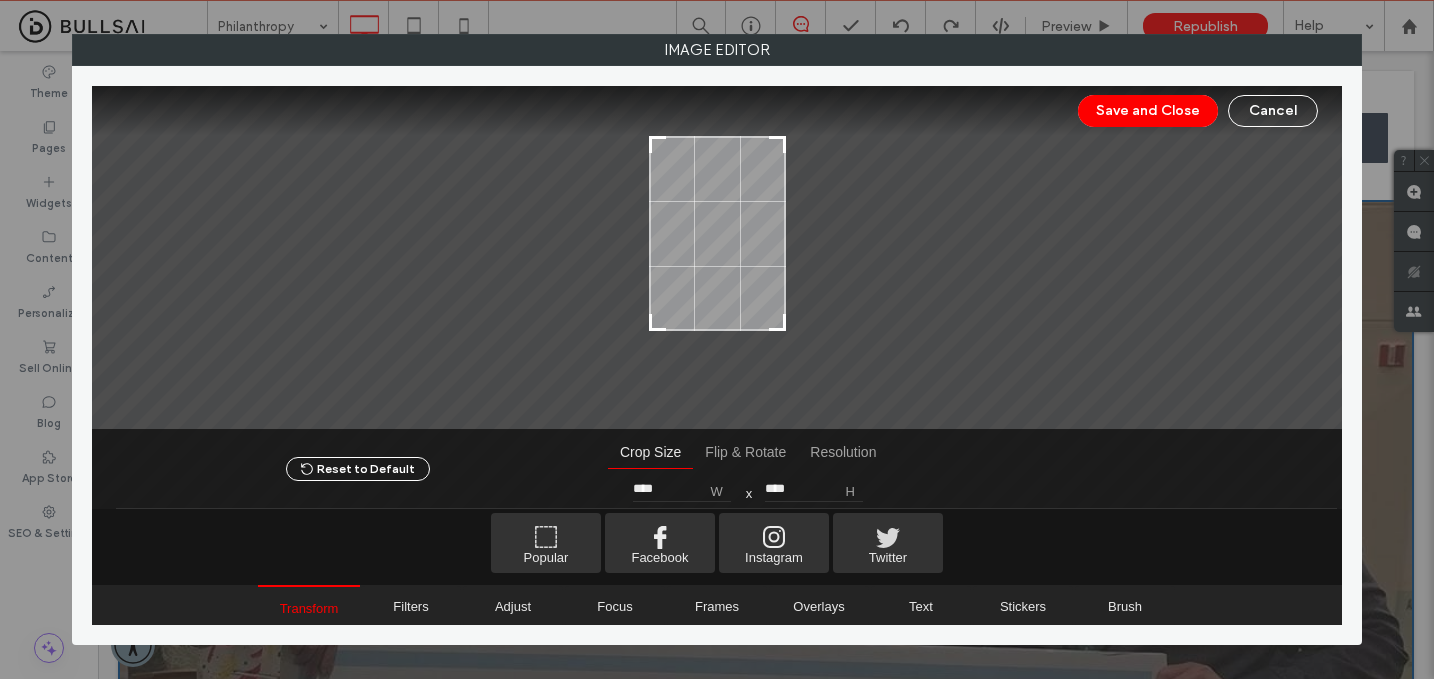 type on "****" 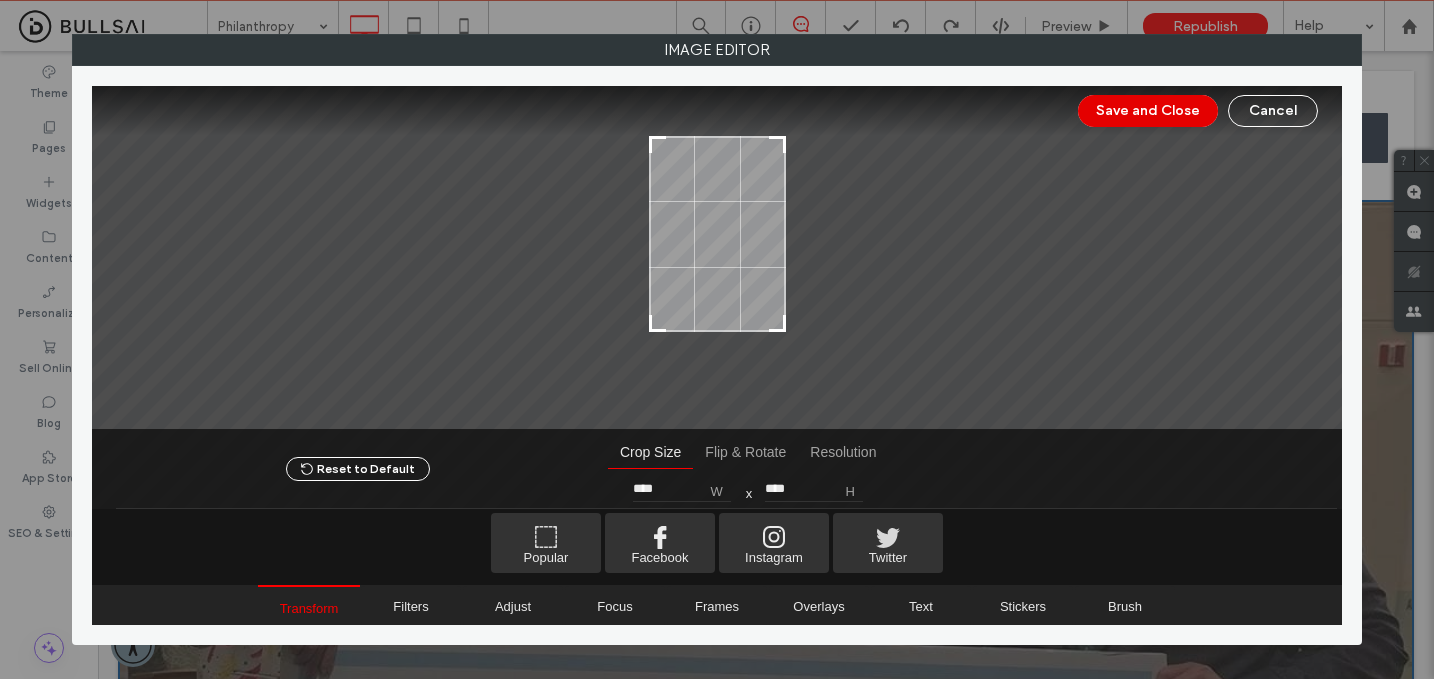click on "Save and Close" at bounding box center (1148, 111) 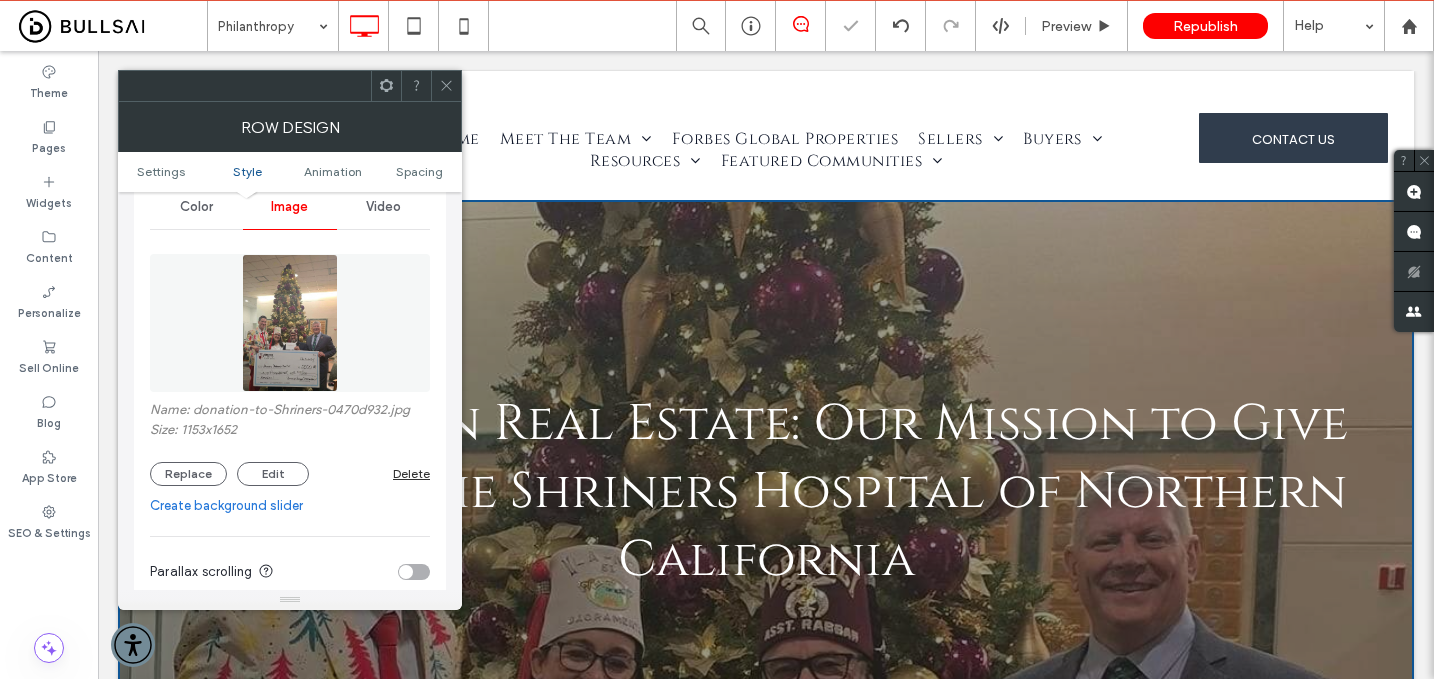 click 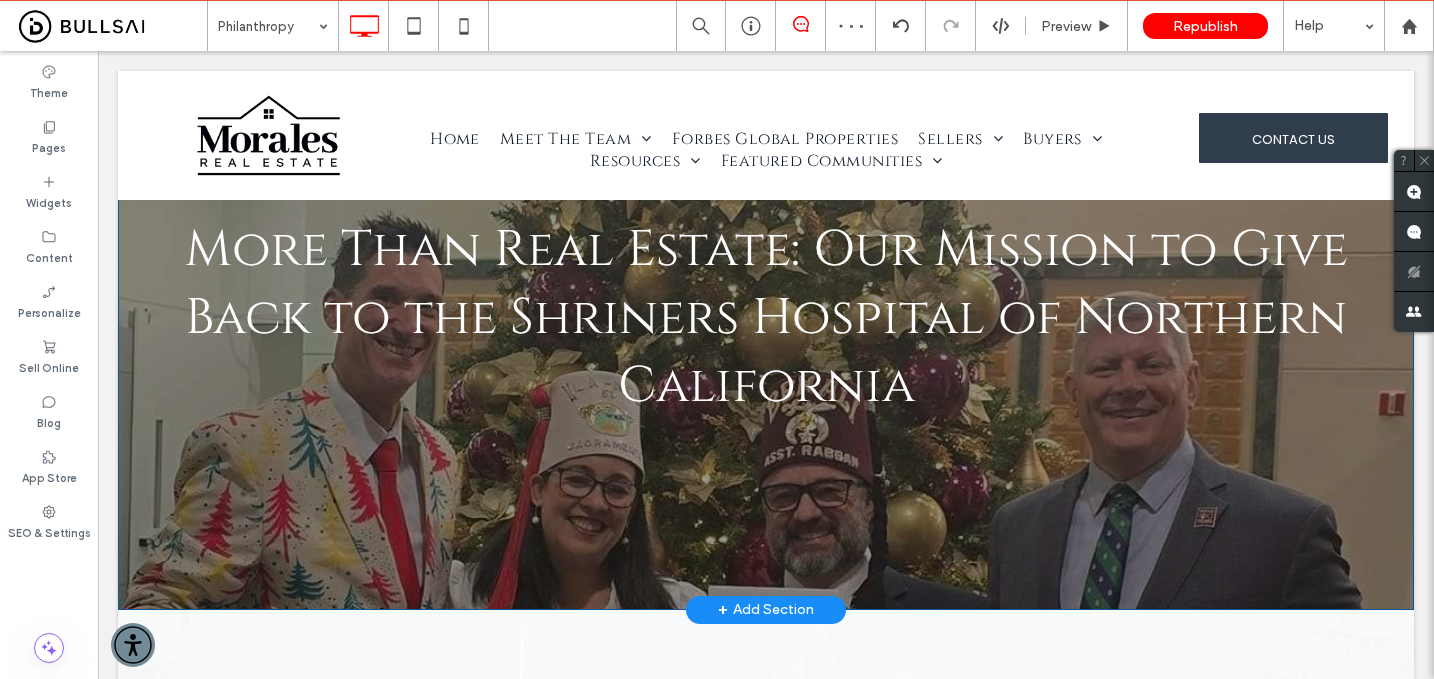 scroll, scrollTop: 75, scrollLeft: 0, axis: vertical 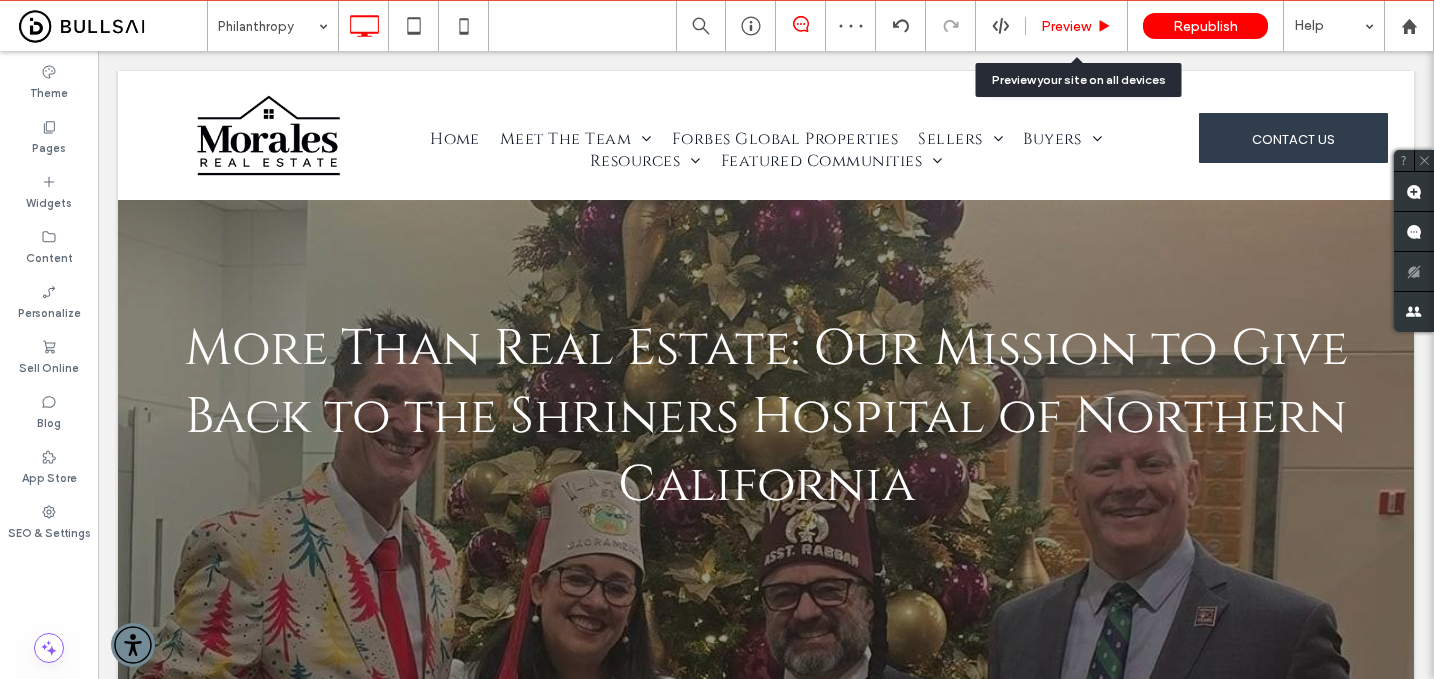 click on "Preview" at bounding box center [1077, 26] 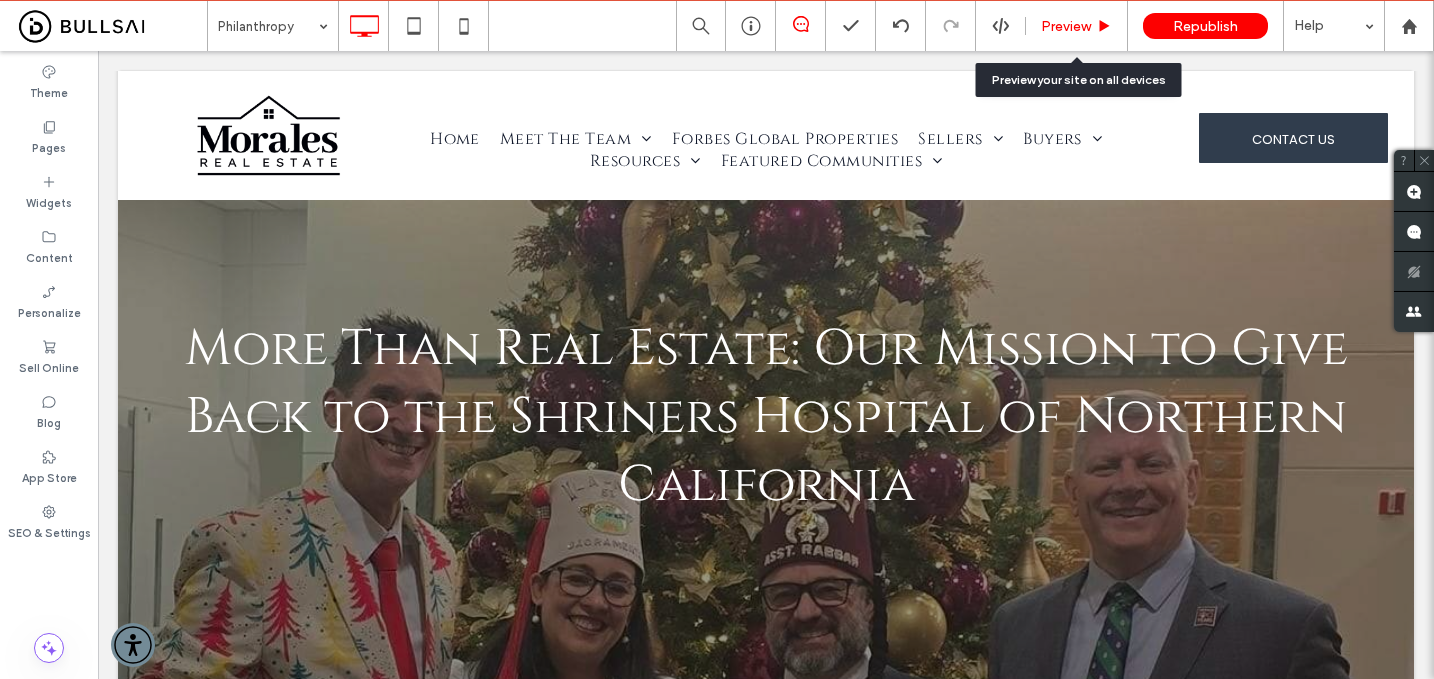 click on "Preview" at bounding box center [1066, 26] 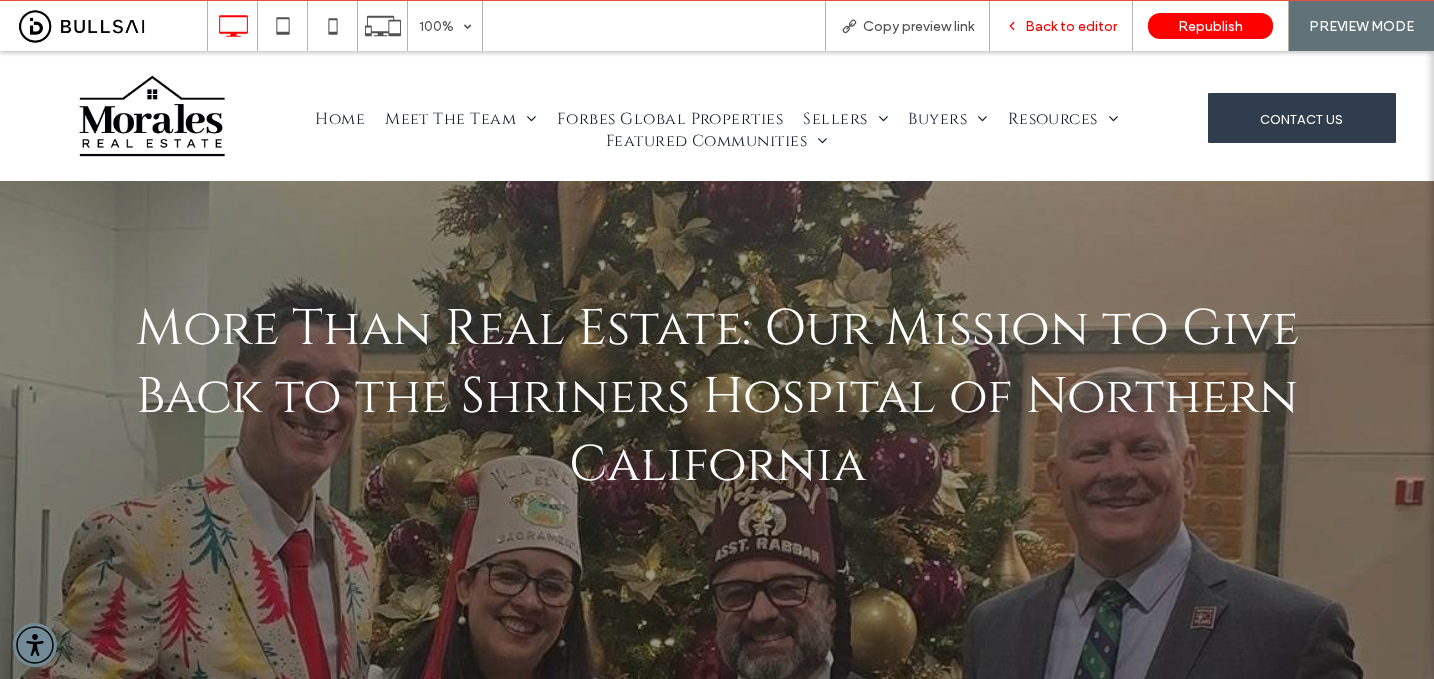 click on "Back to editor" at bounding box center [1071, 26] 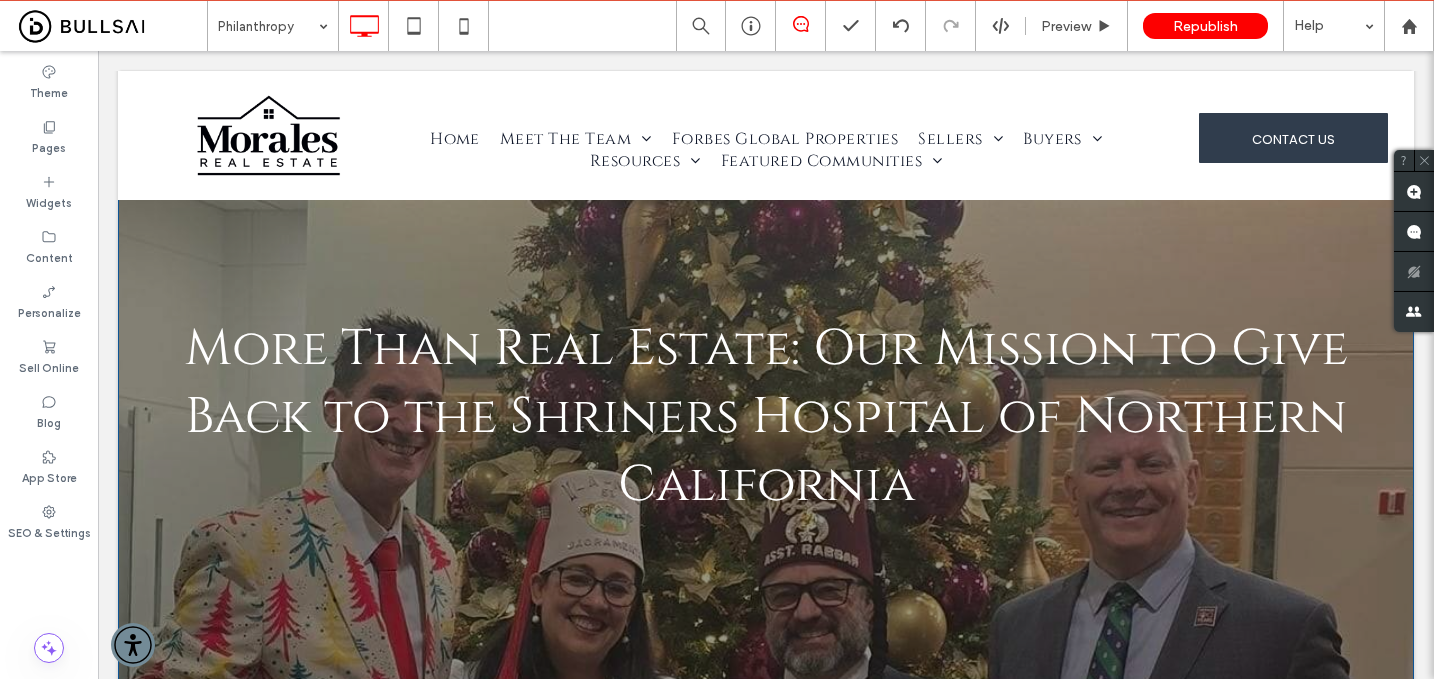 click on "More Than Real Estate: Our Mission to Give Back to the Shriners Hospital of Northern California
Click To Paste
Row + Add Section" at bounding box center [766, 417] 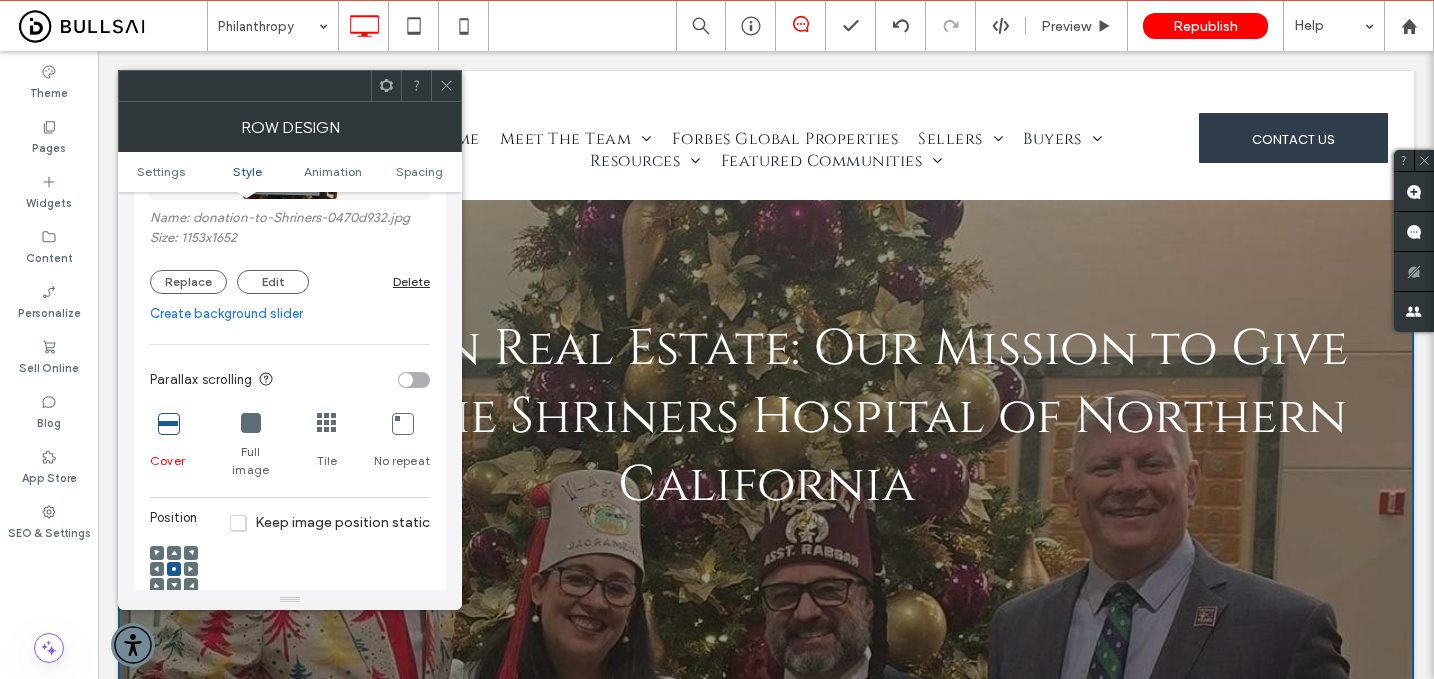 scroll, scrollTop: 458, scrollLeft: 0, axis: vertical 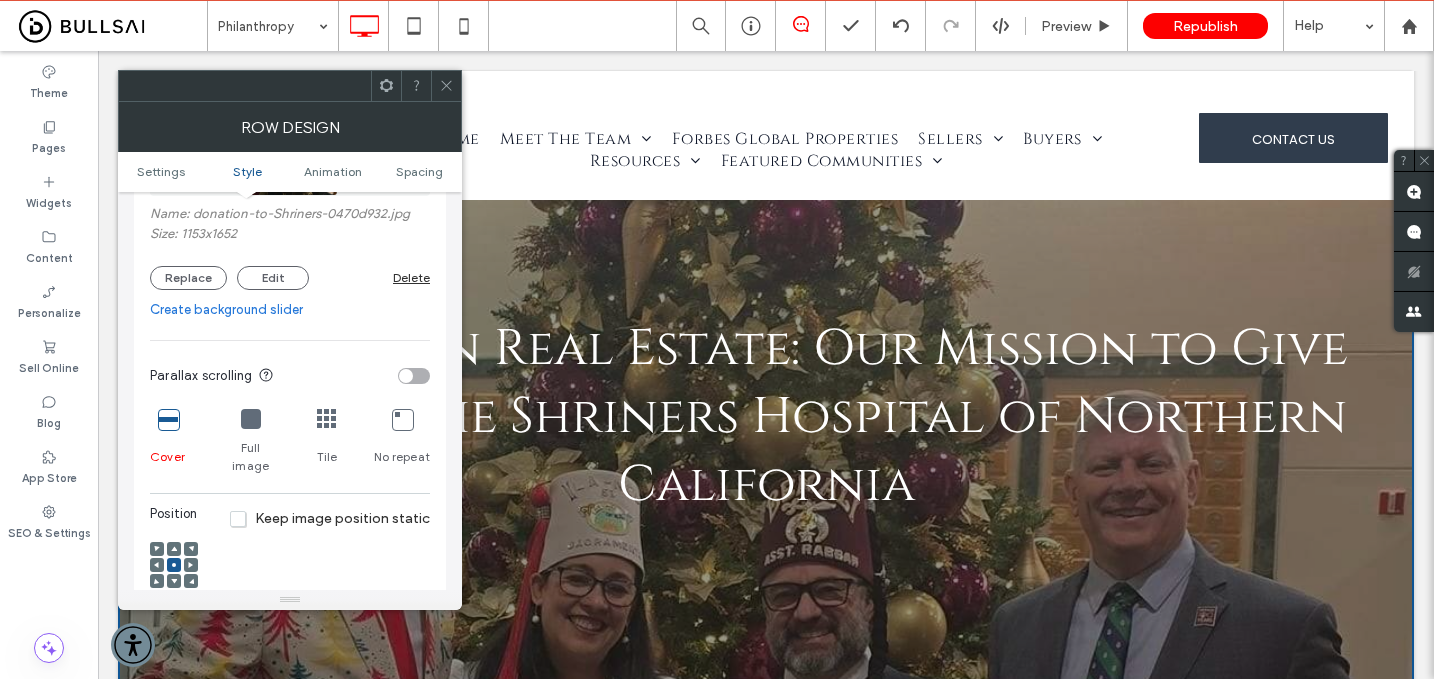 click at bounding box center (174, 565) 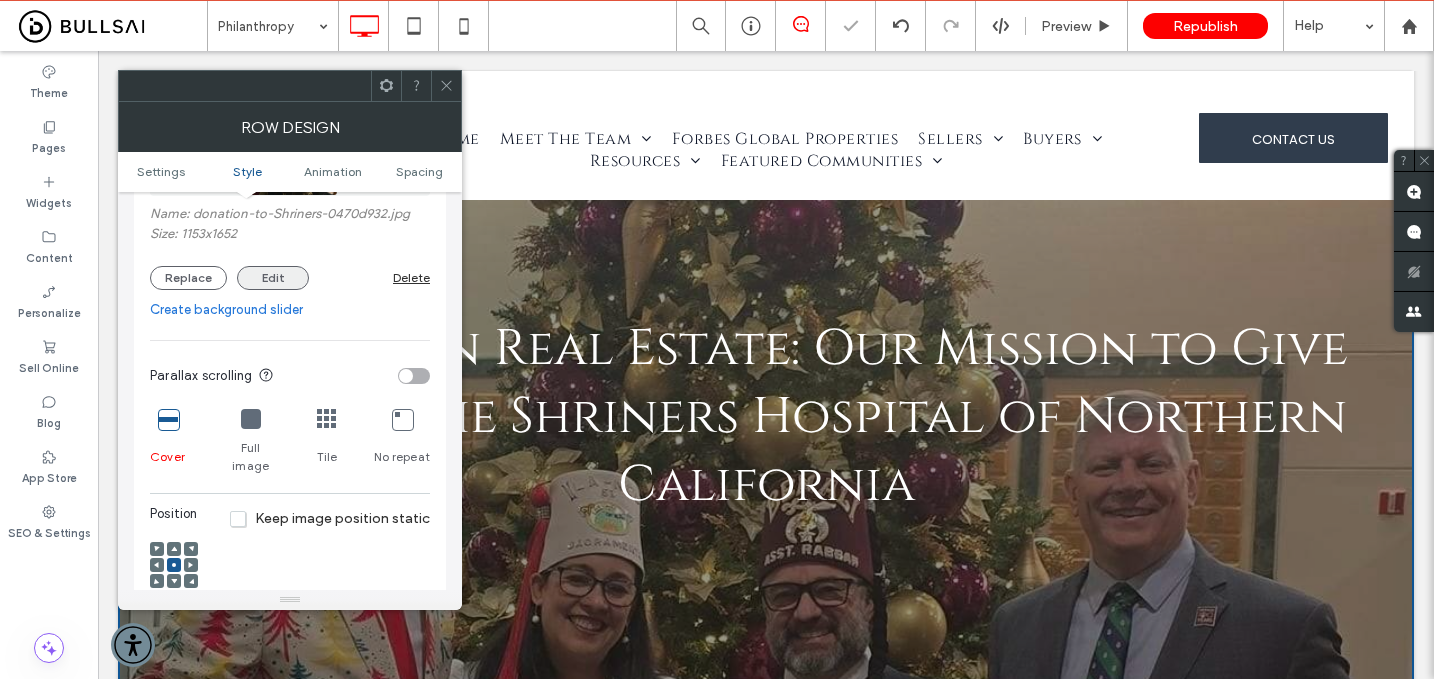 click on "Edit" at bounding box center [273, 278] 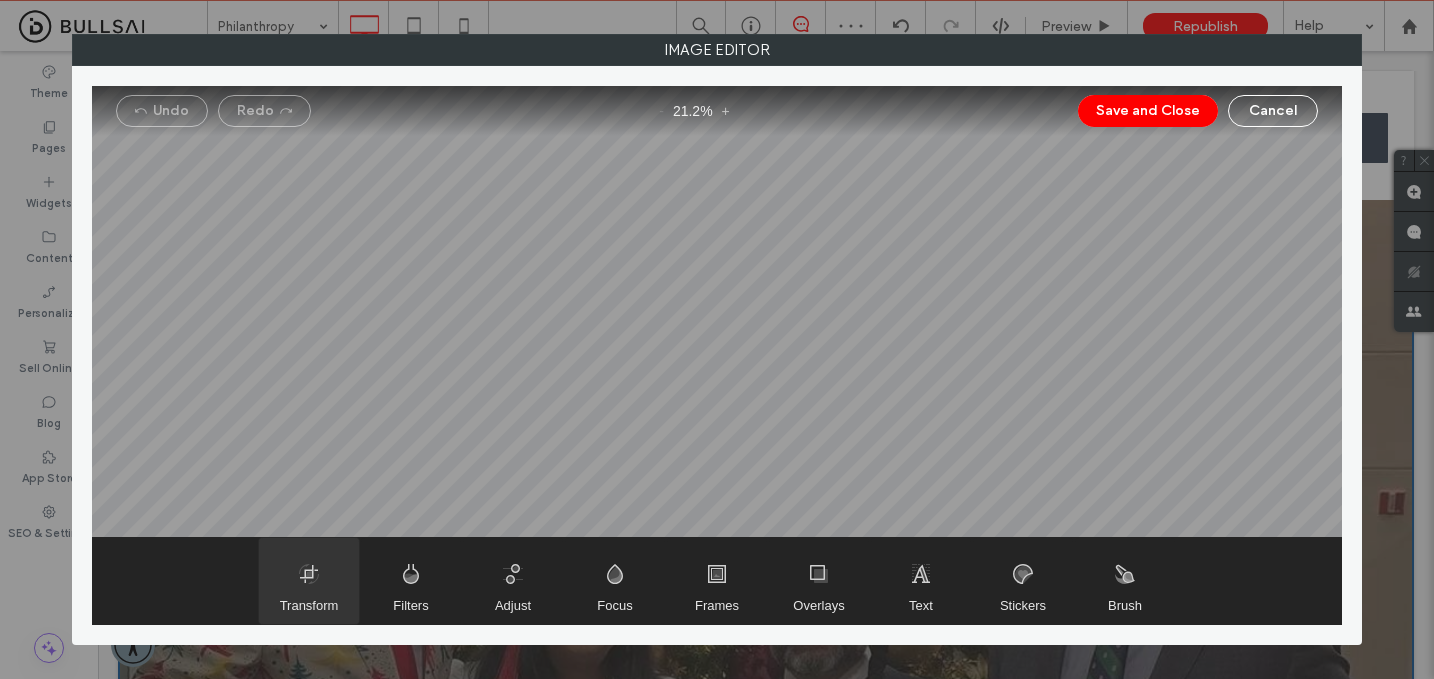 click on "Transform" at bounding box center (309, 605) 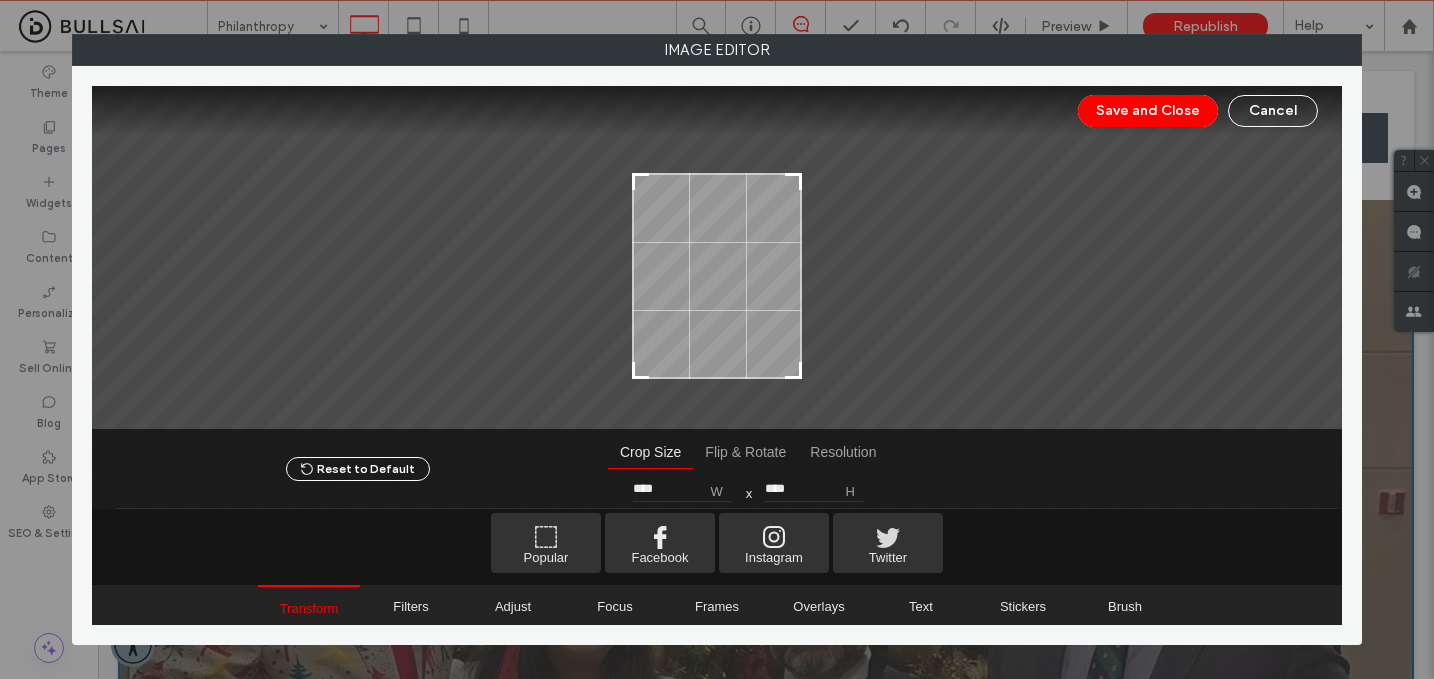 type on "****" 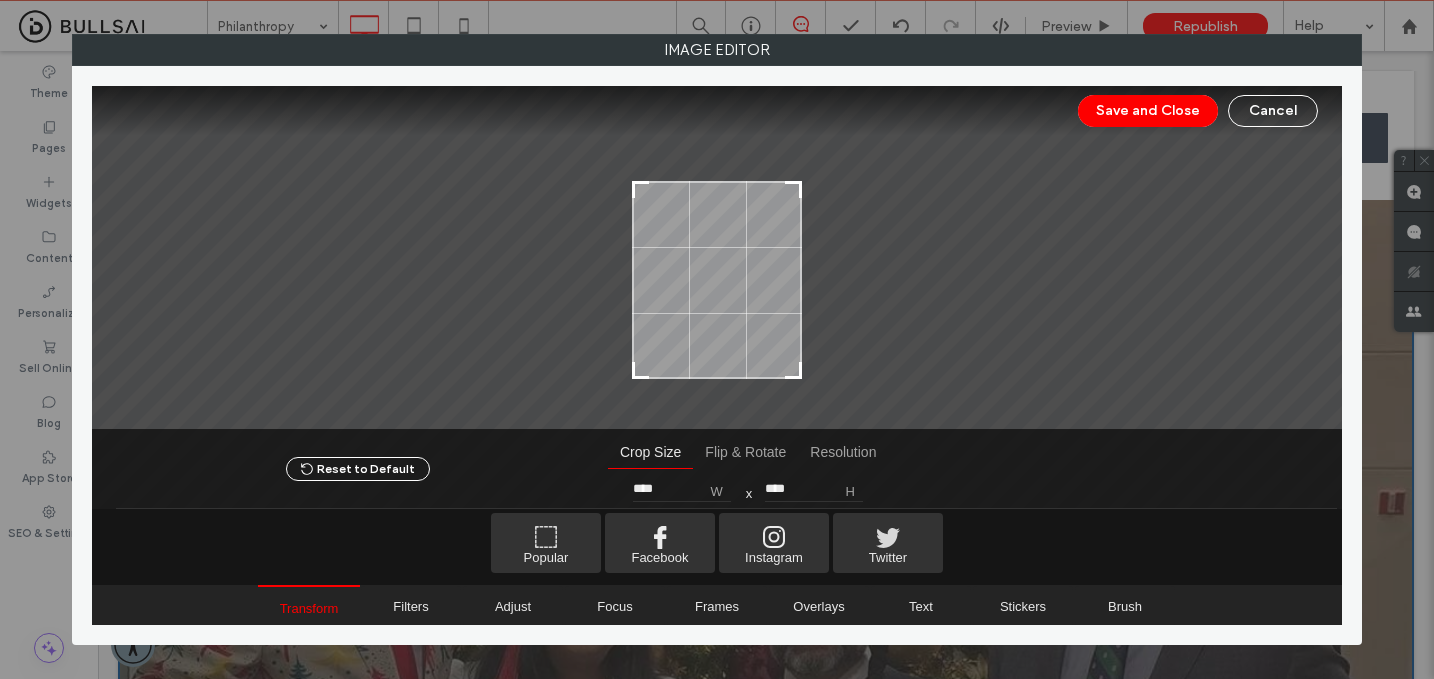 drag, startPoint x: 797, startPoint y: 146, endPoint x: 828, endPoint y: 190, distance: 53.823788 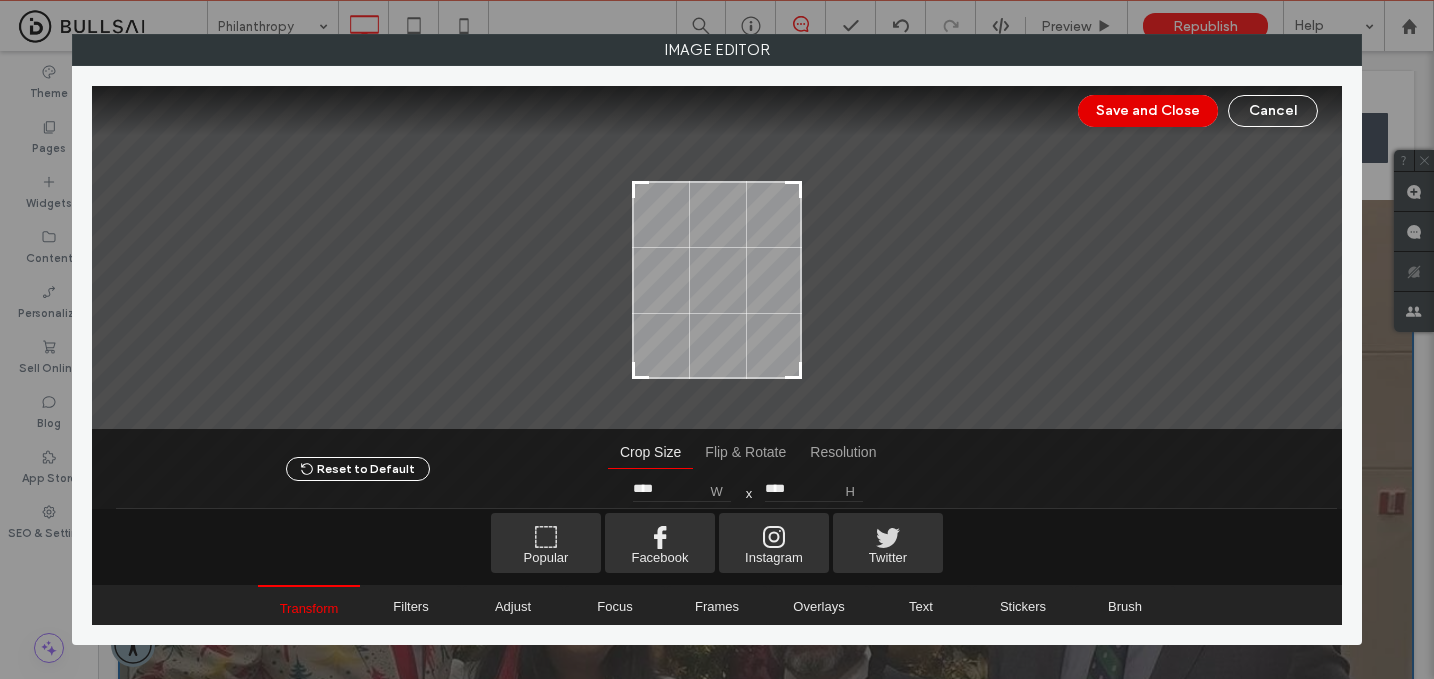 click on "Save and Close" at bounding box center (1148, 111) 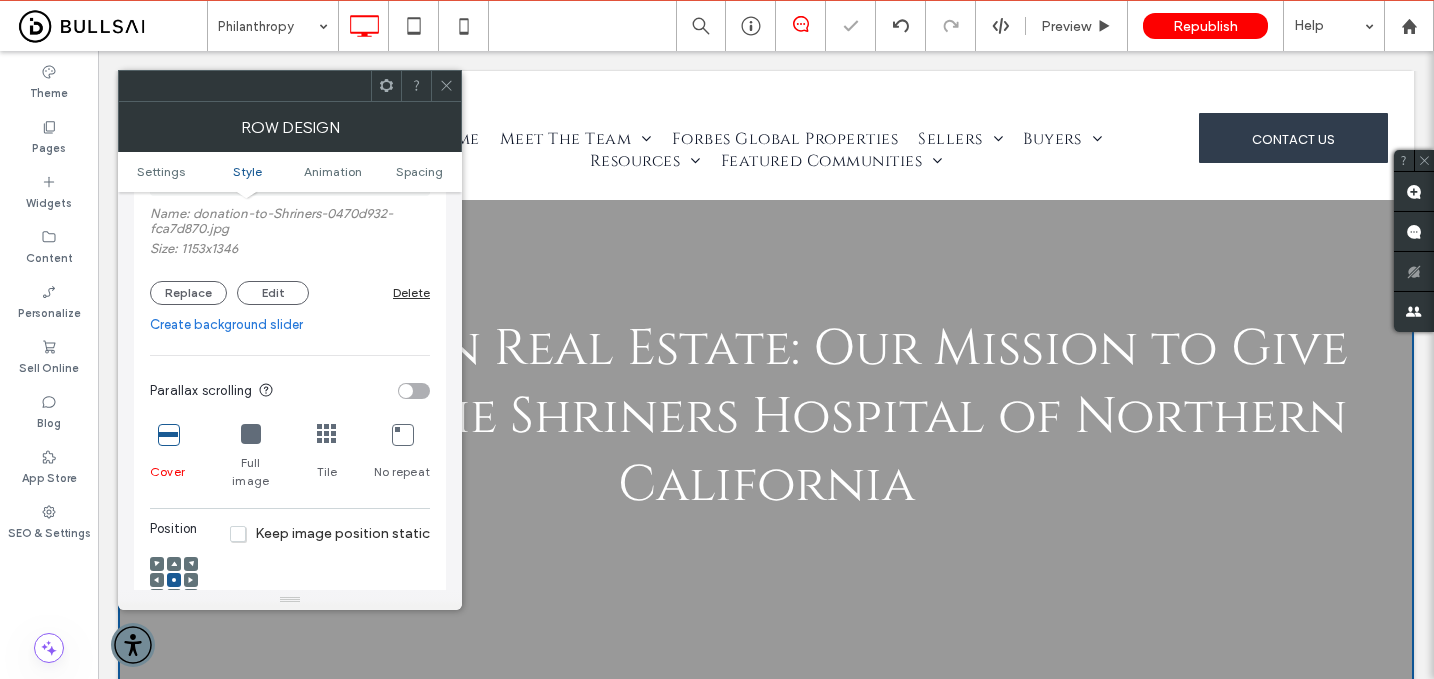 click 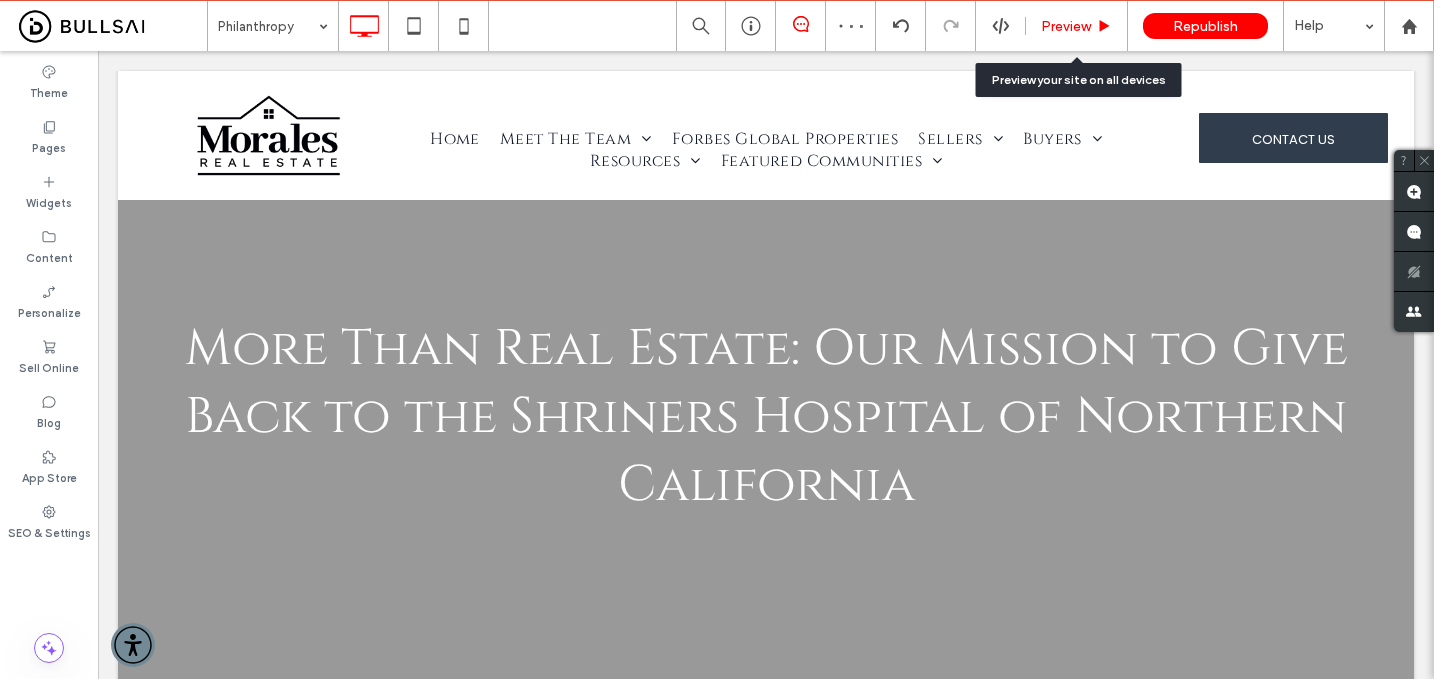 click on "Preview" at bounding box center [1066, 26] 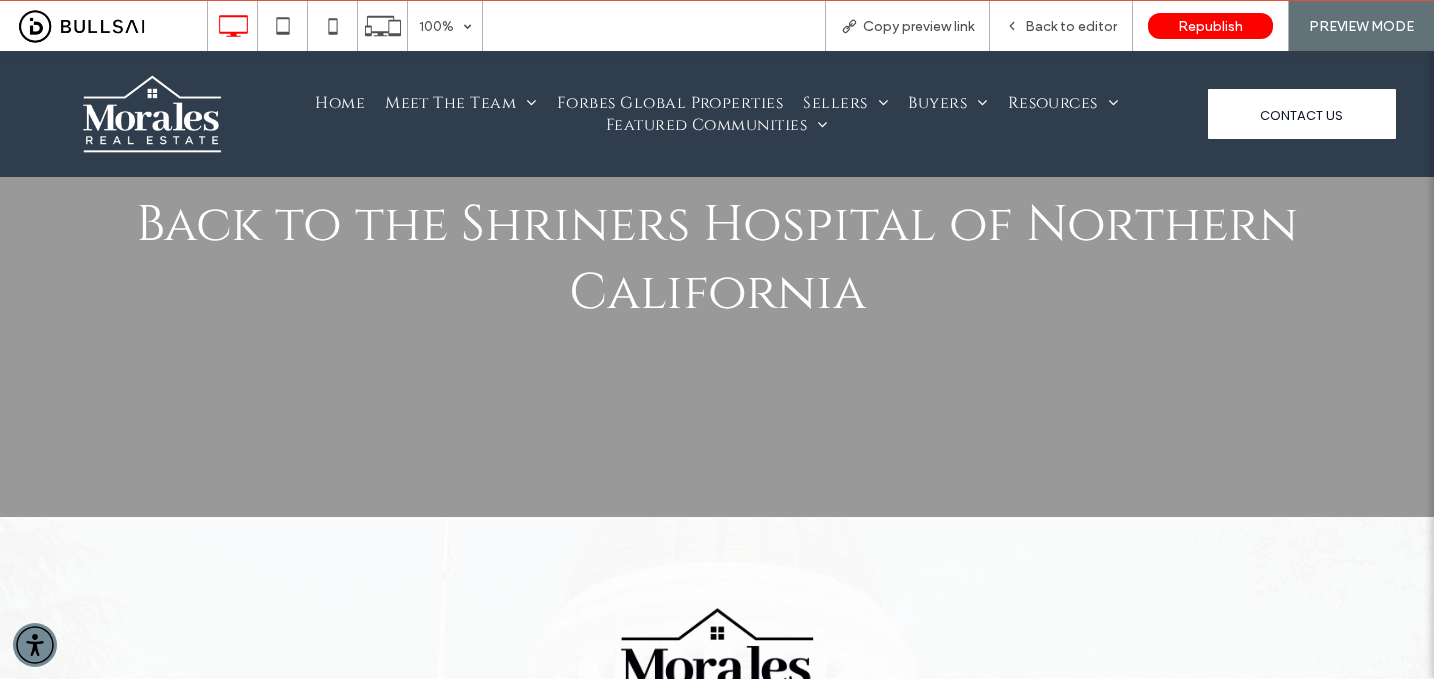 scroll, scrollTop: 3, scrollLeft: 0, axis: vertical 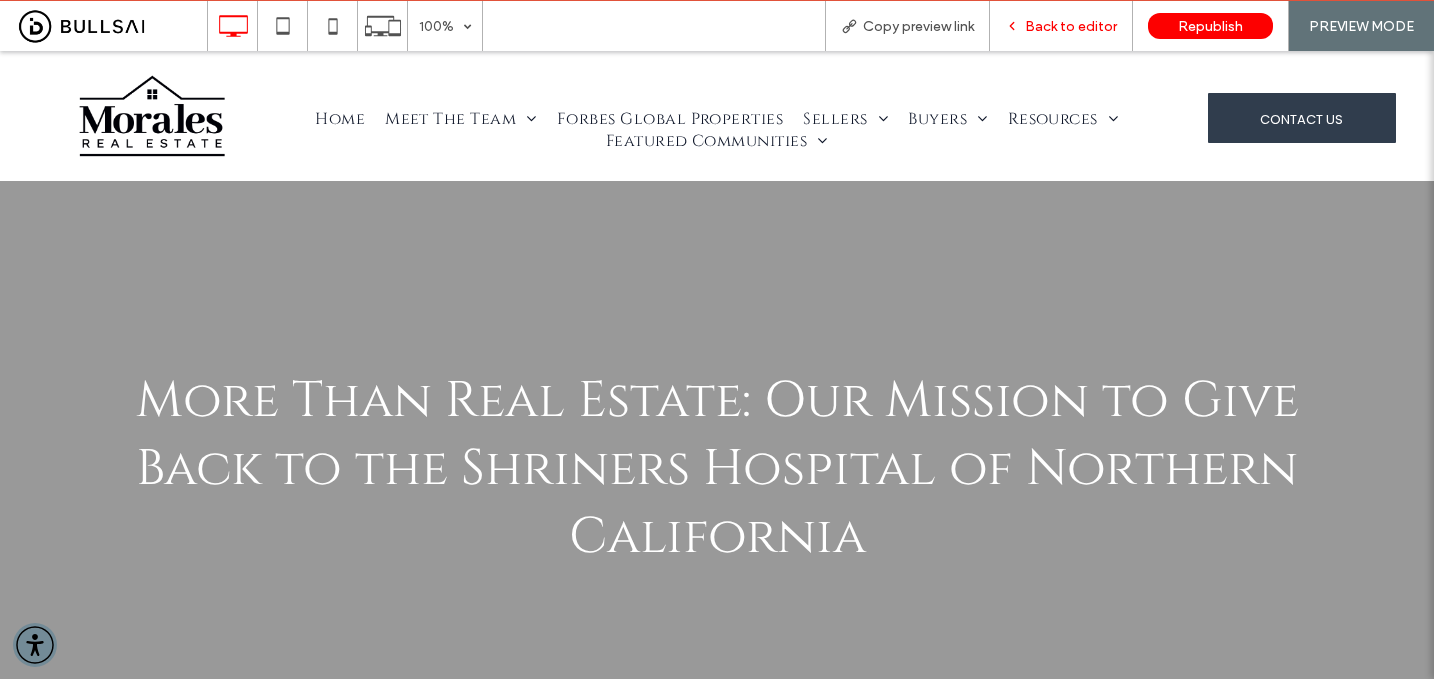 click on "Back to editor" at bounding box center [1071, 26] 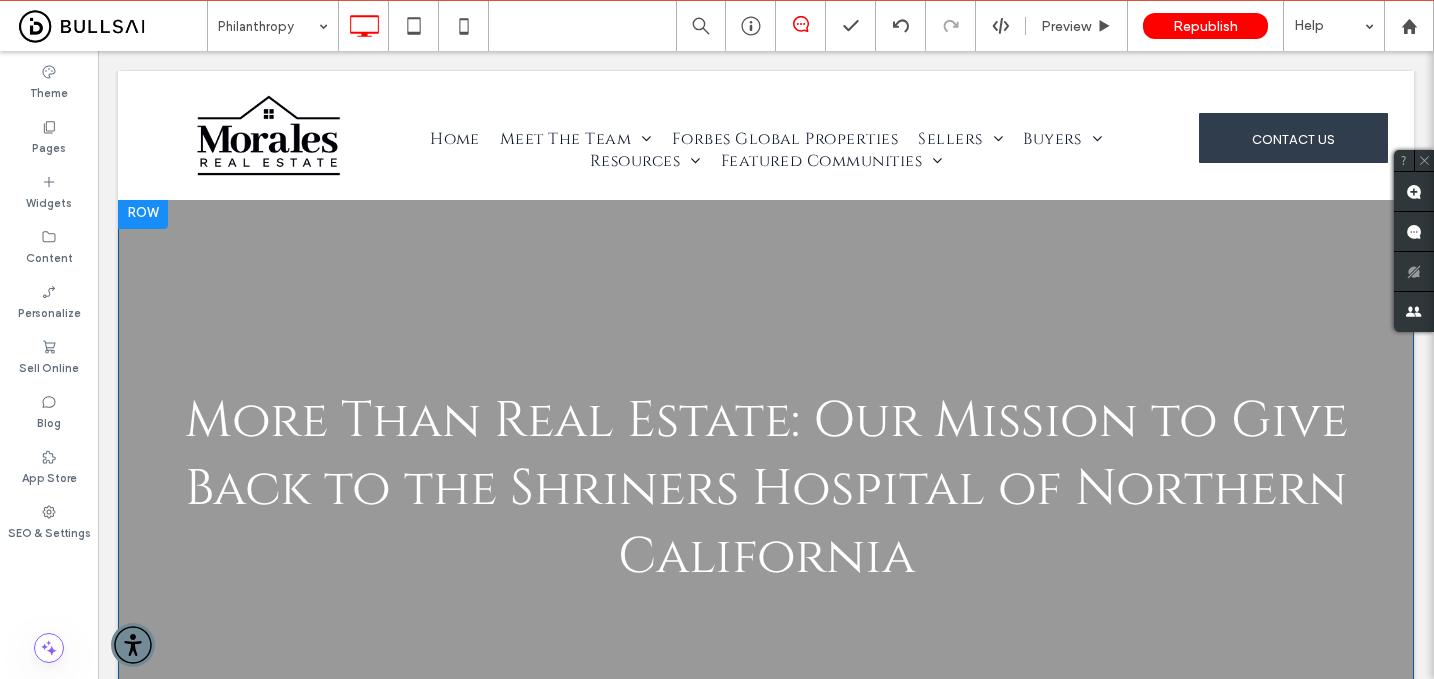 click on "More Than Real Estate: Our Mission to Give Back to the Shriners Hospital of Northern California
Click To Paste
Row + Add Section" at bounding box center (766, 489) 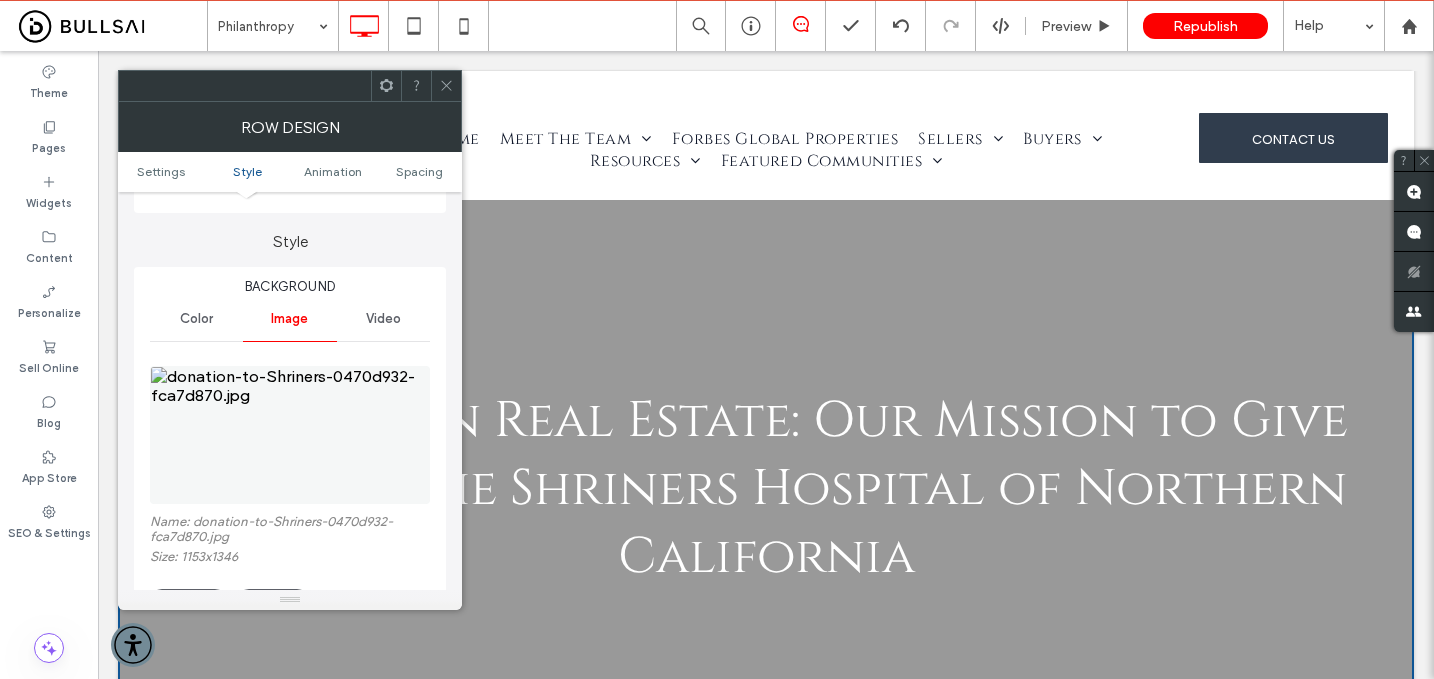 scroll, scrollTop: 270, scrollLeft: 0, axis: vertical 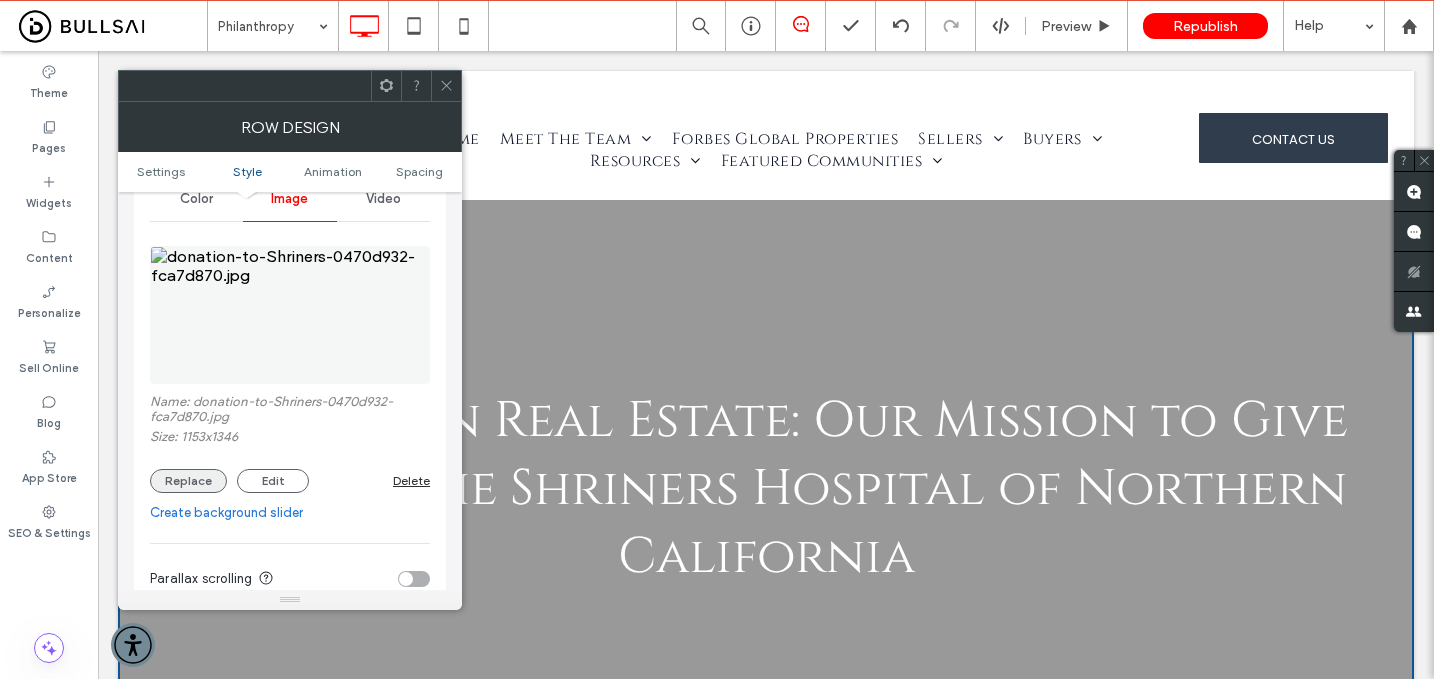 click on "Replace" at bounding box center (188, 481) 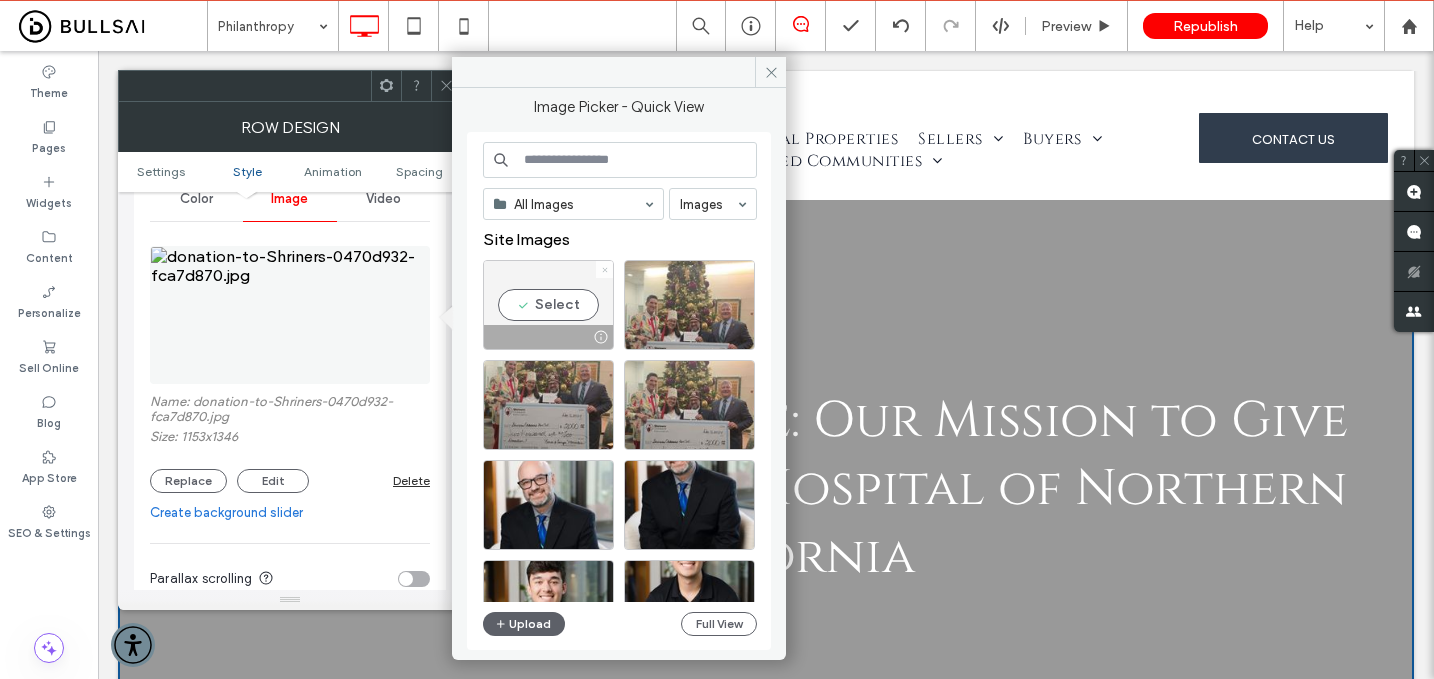 click 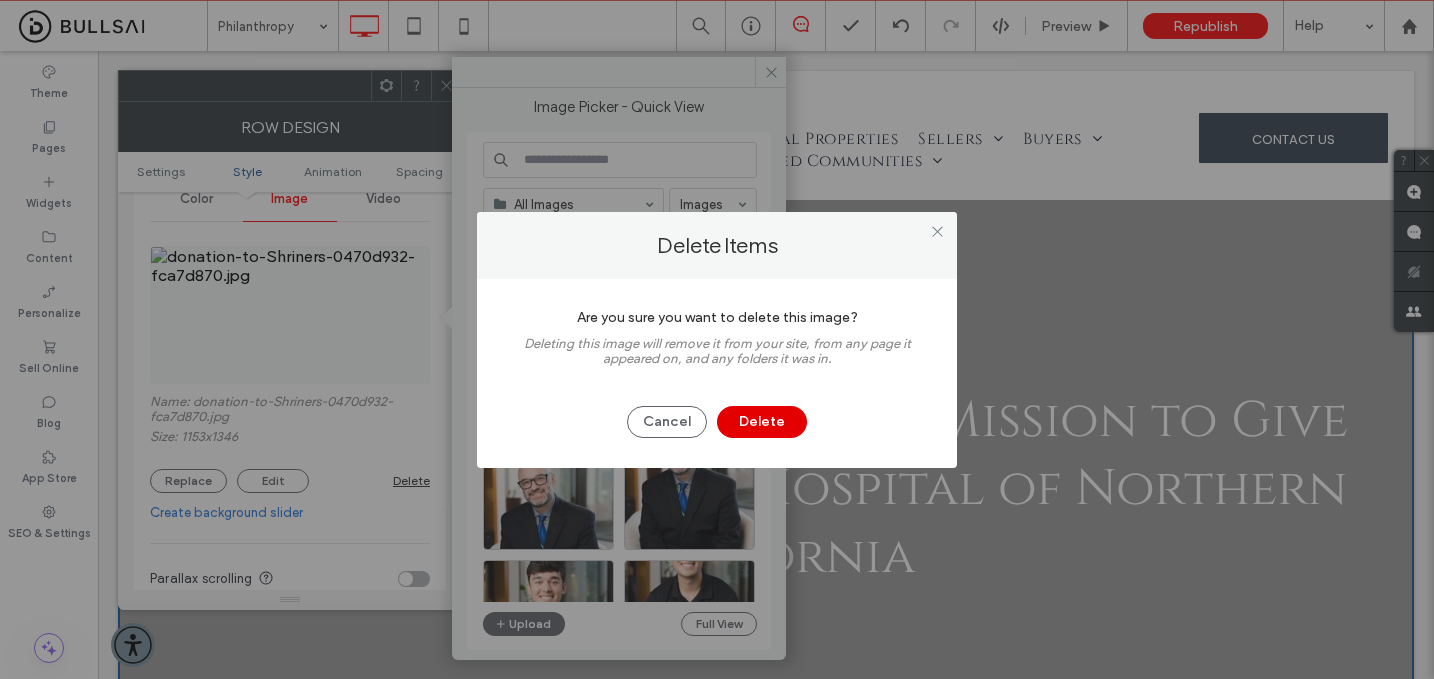 click on "Delete" at bounding box center [762, 422] 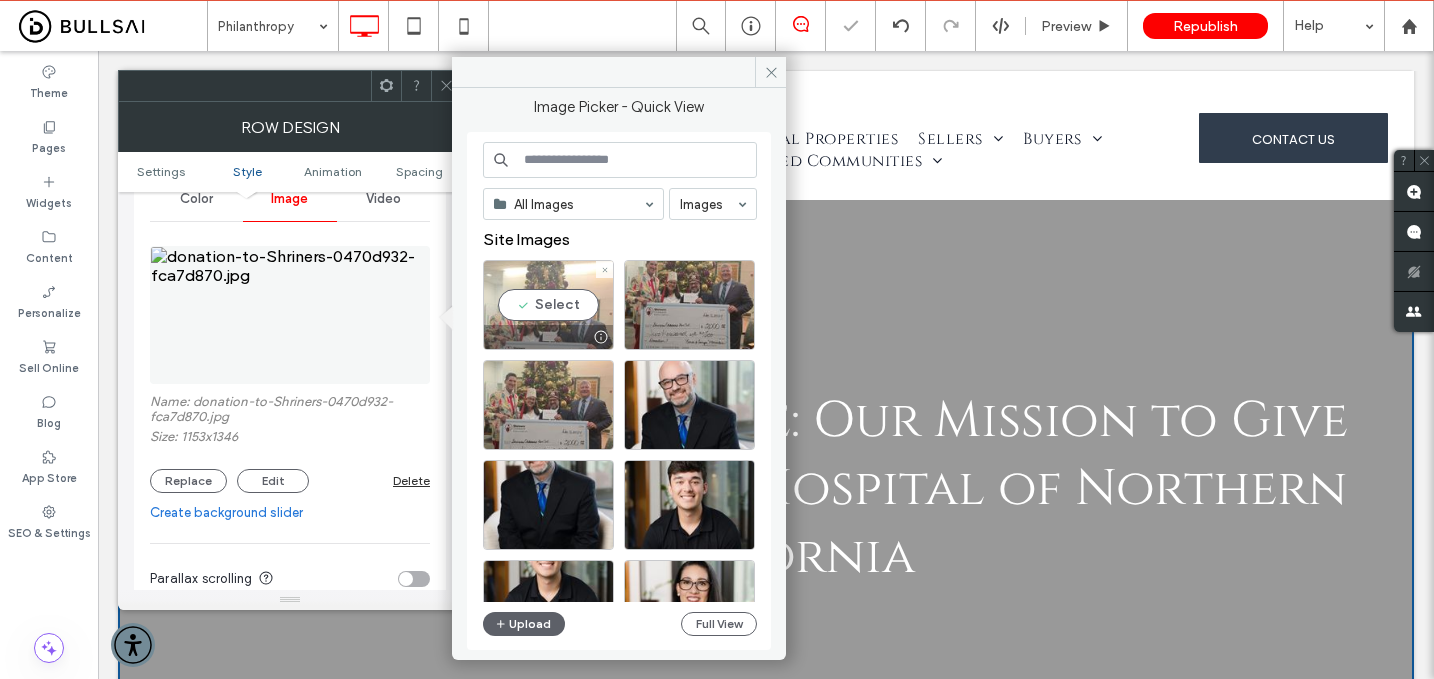 click on "Select" at bounding box center (548, 305) 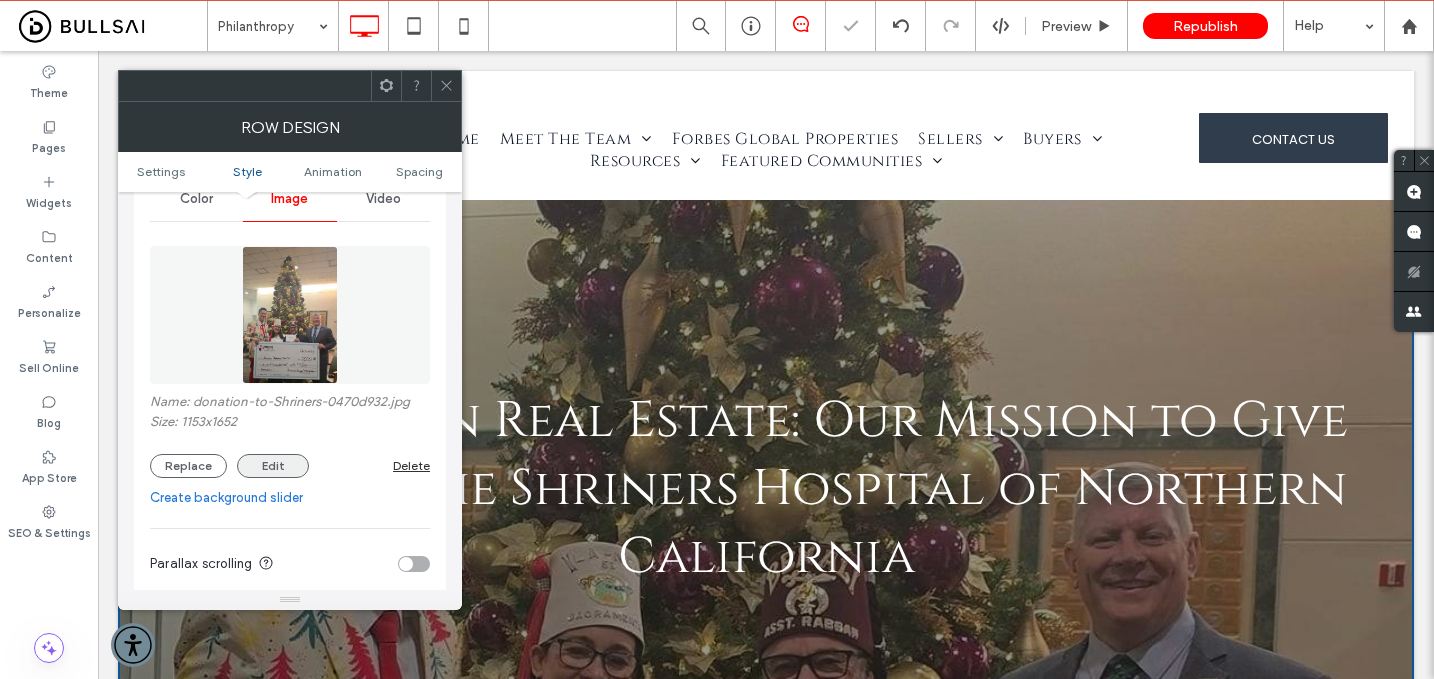 click on "Edit" at bounding box center [273, 466] 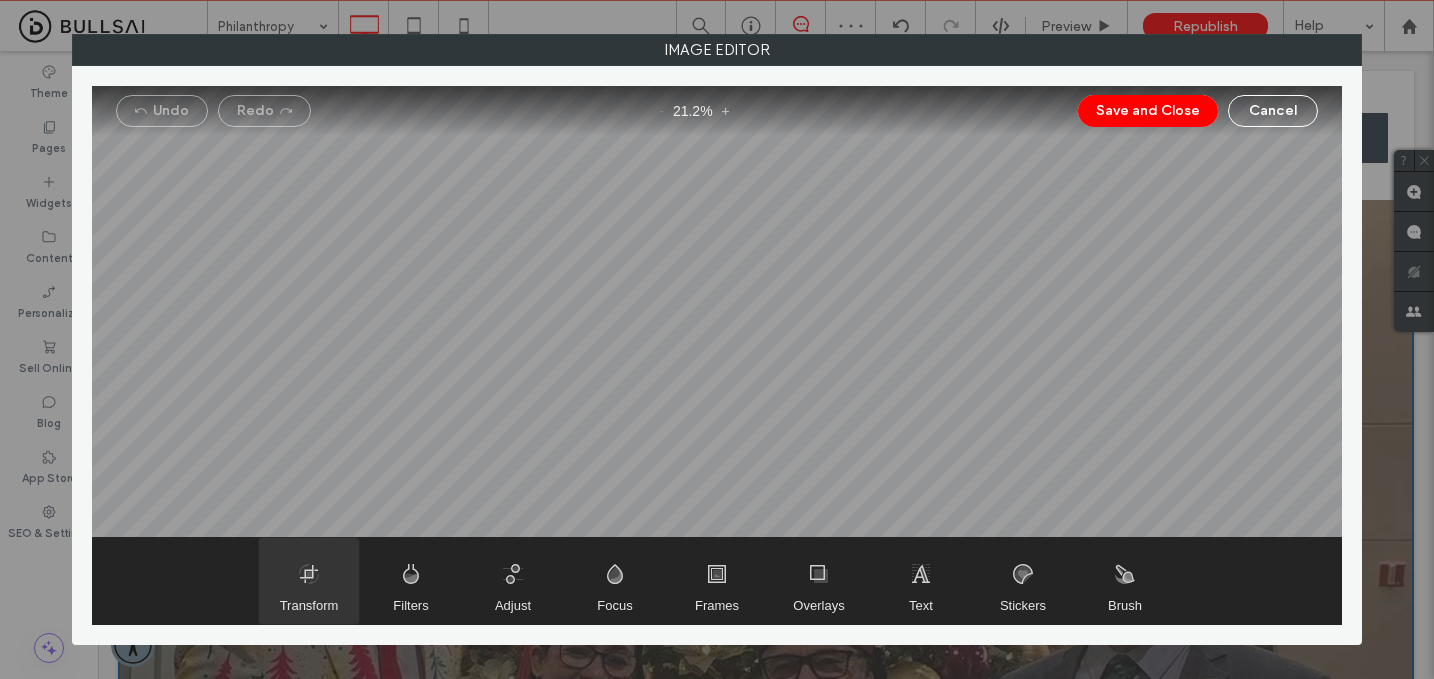 click at bounding box center [309, 581] 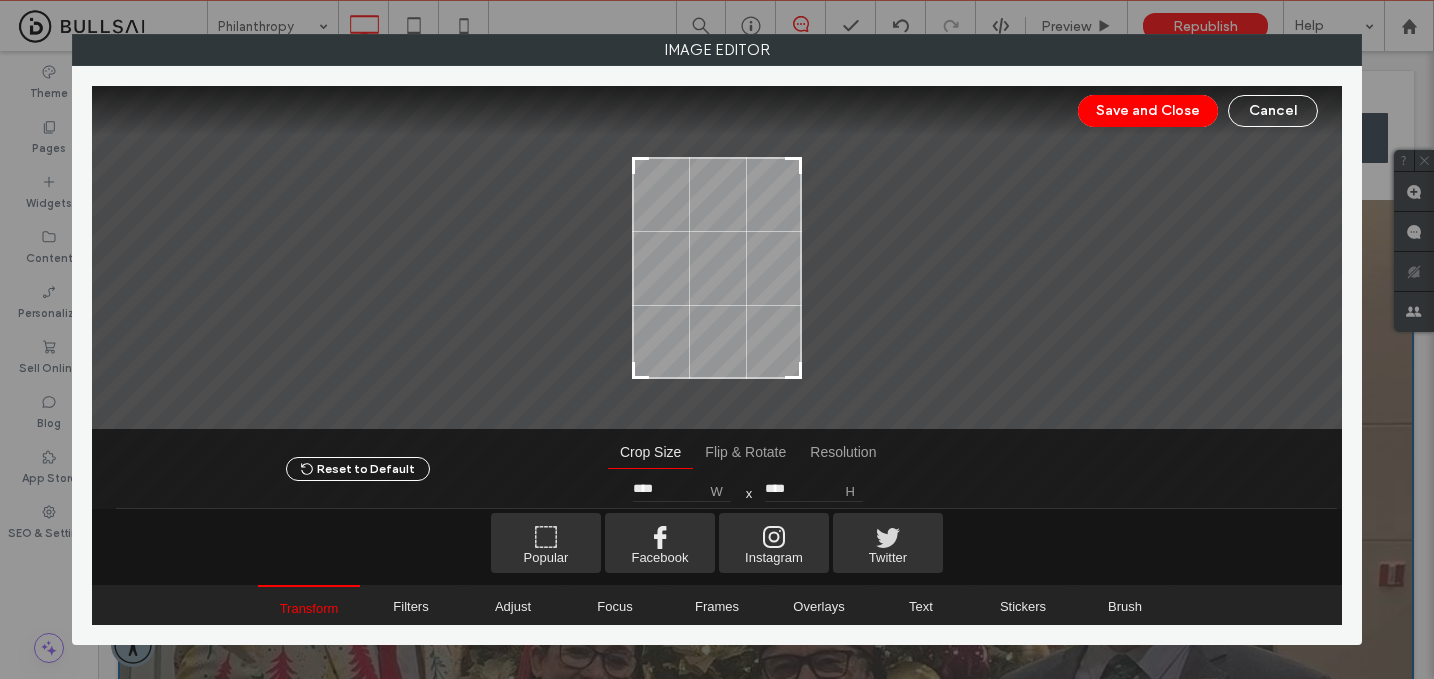 type on "****" 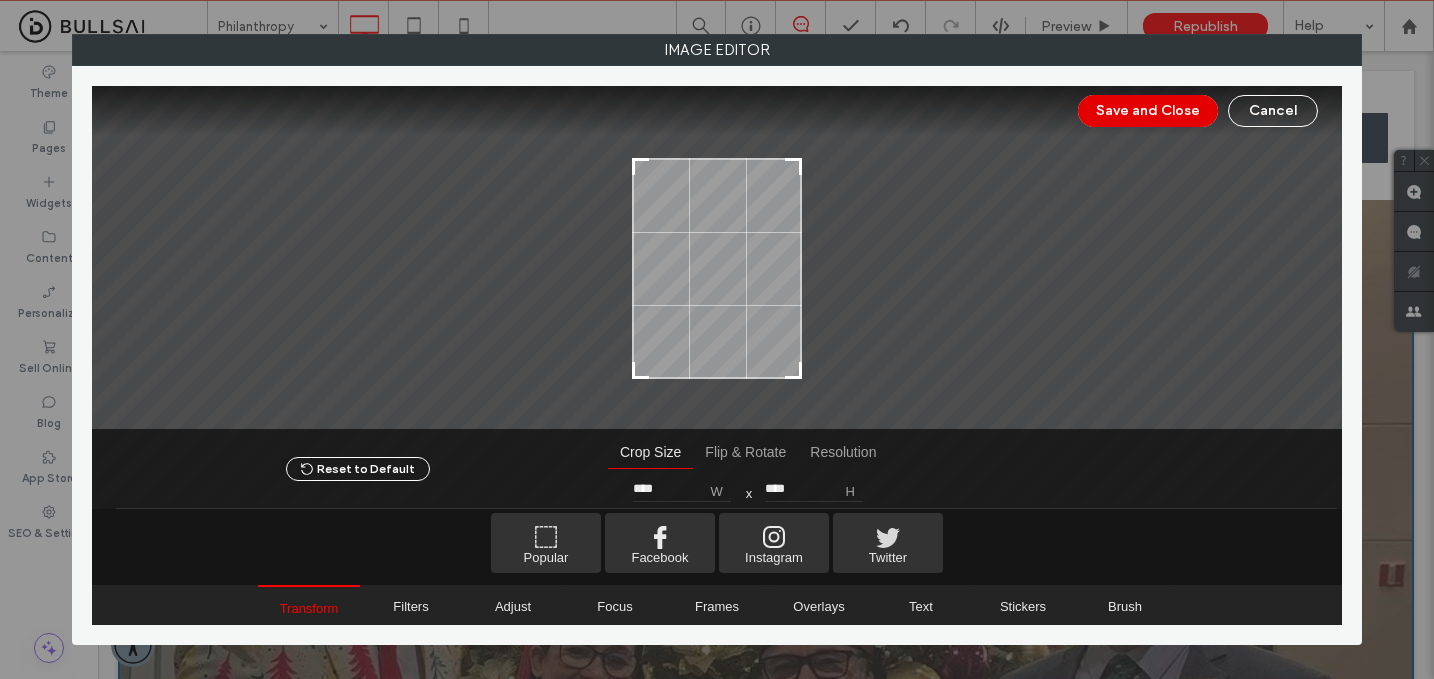 click on "Save and Close" at bounding box center (1148, 111) 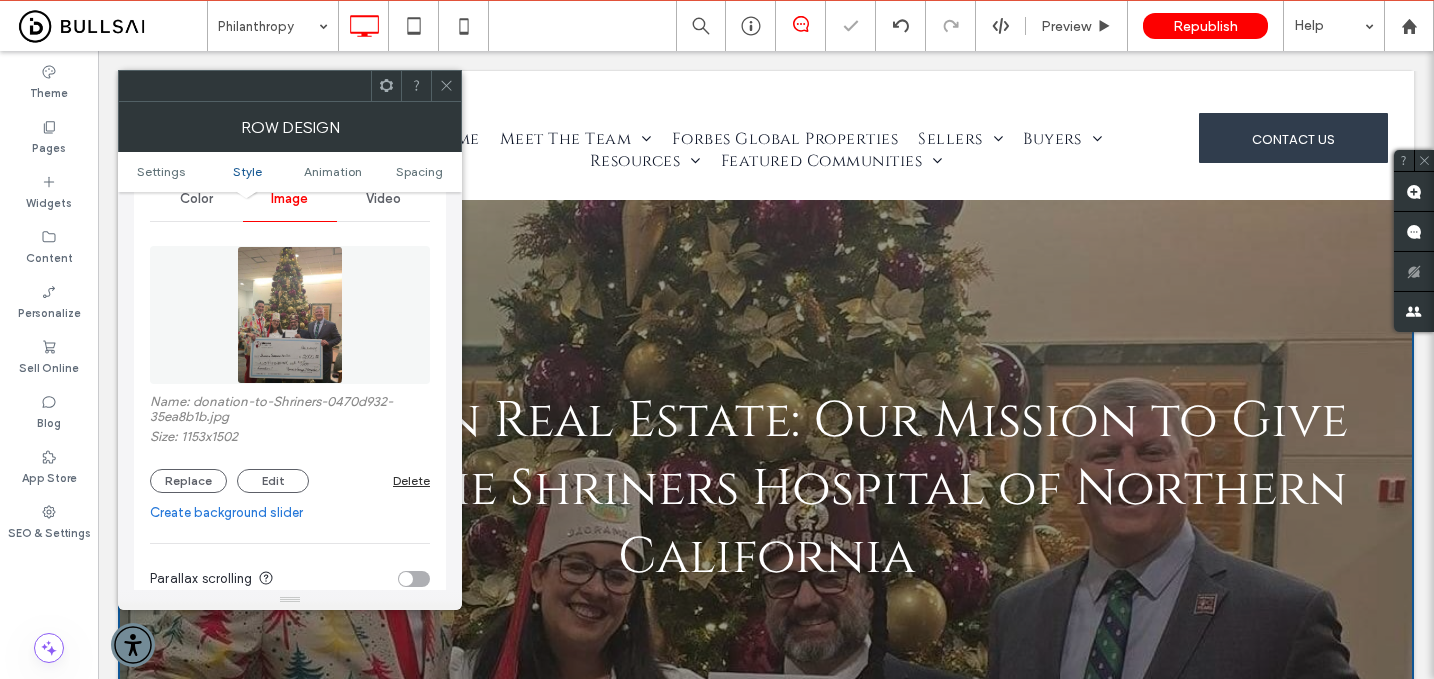 click 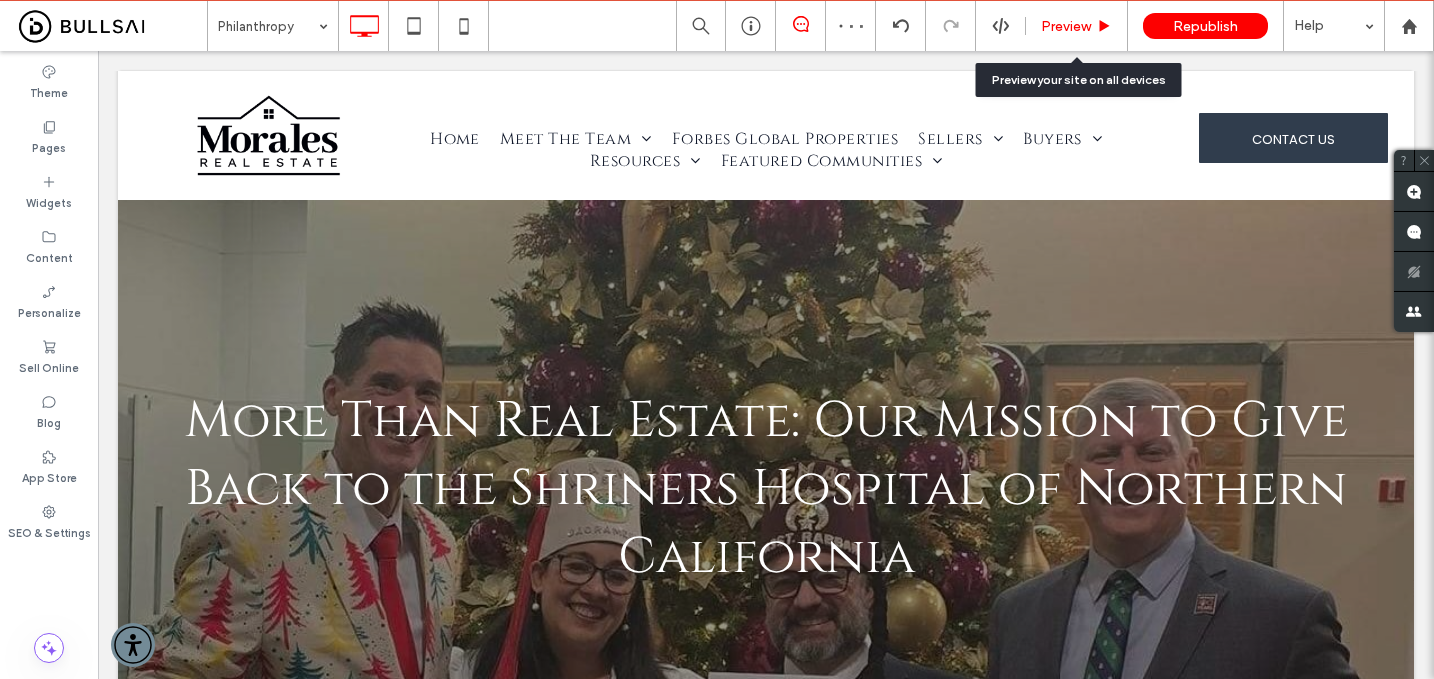 click on "Preview" at bounding box center (1066, 26) 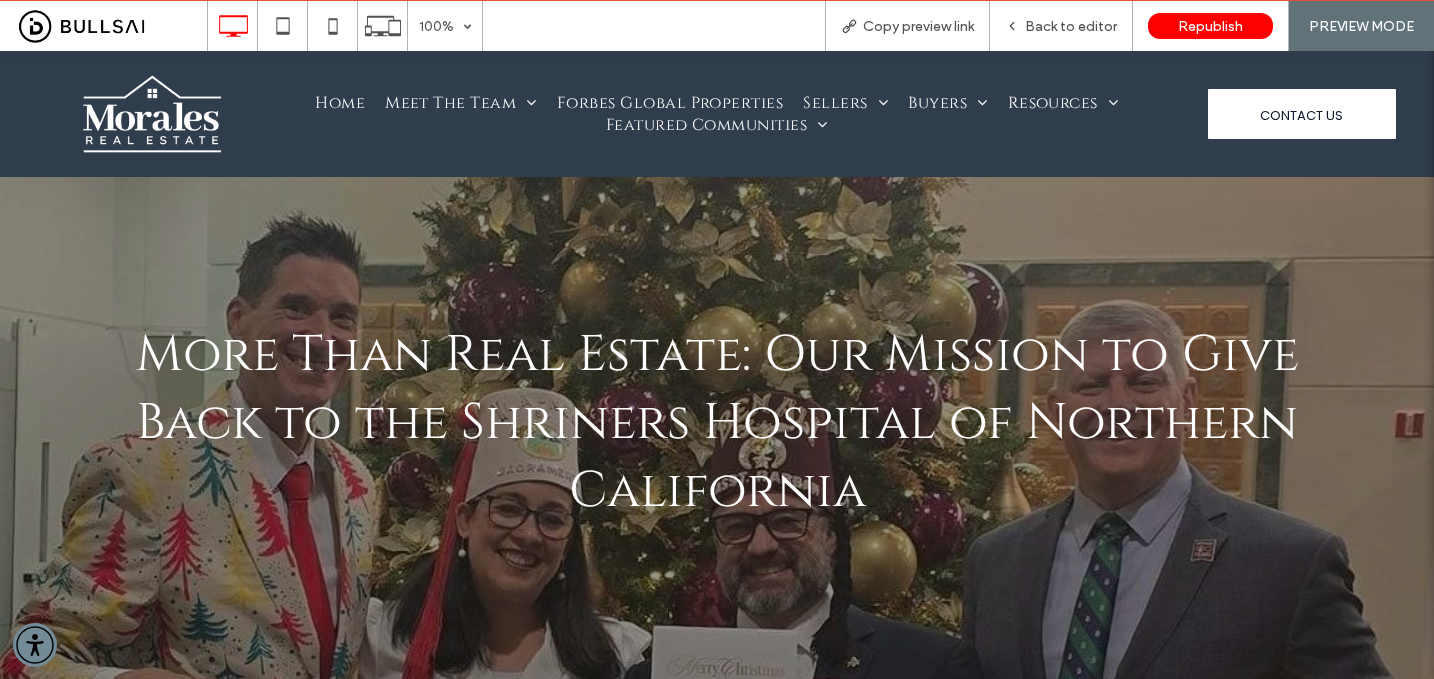 scroll, scrollTop: 0, scrollLeft: 0, axis: both 